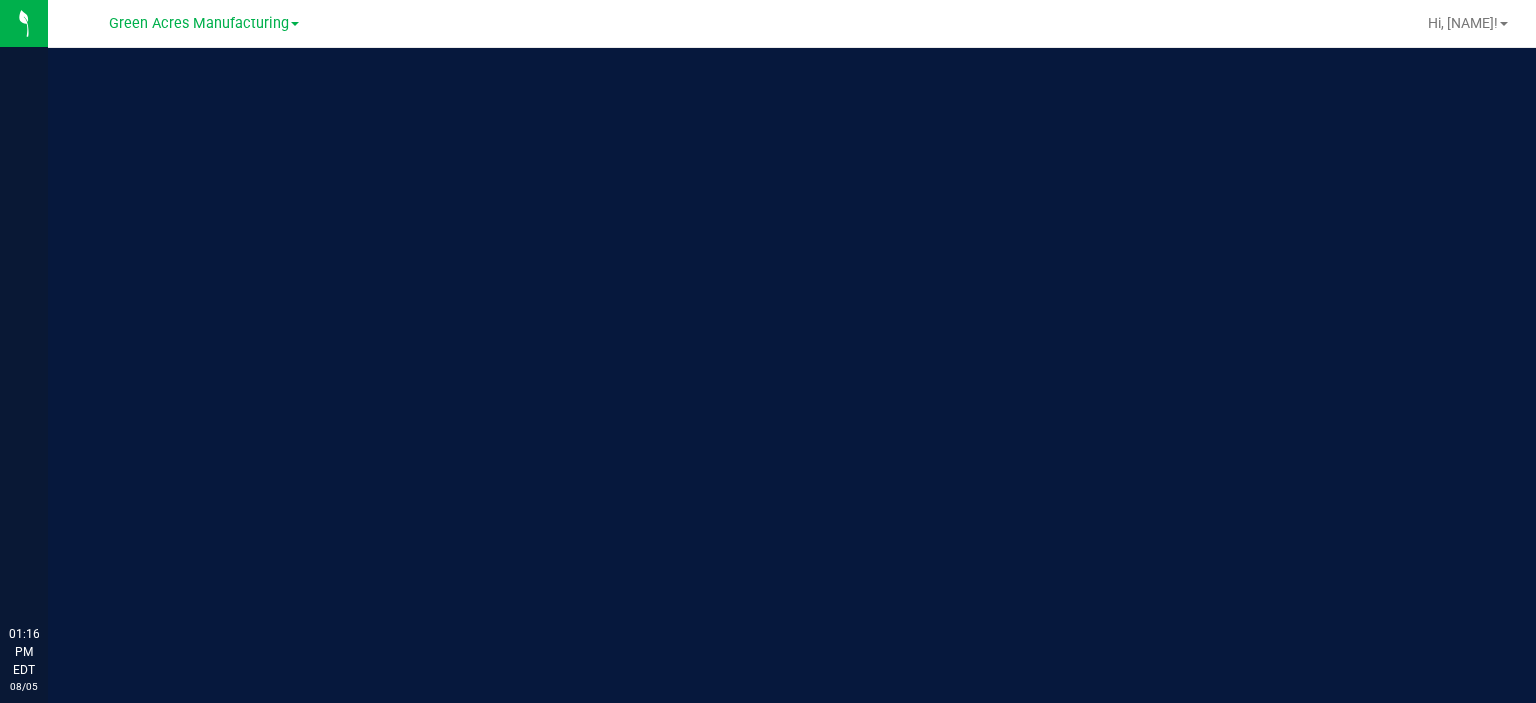 scroll, scrollTop: 0, scrollLeft: 0, axis: both 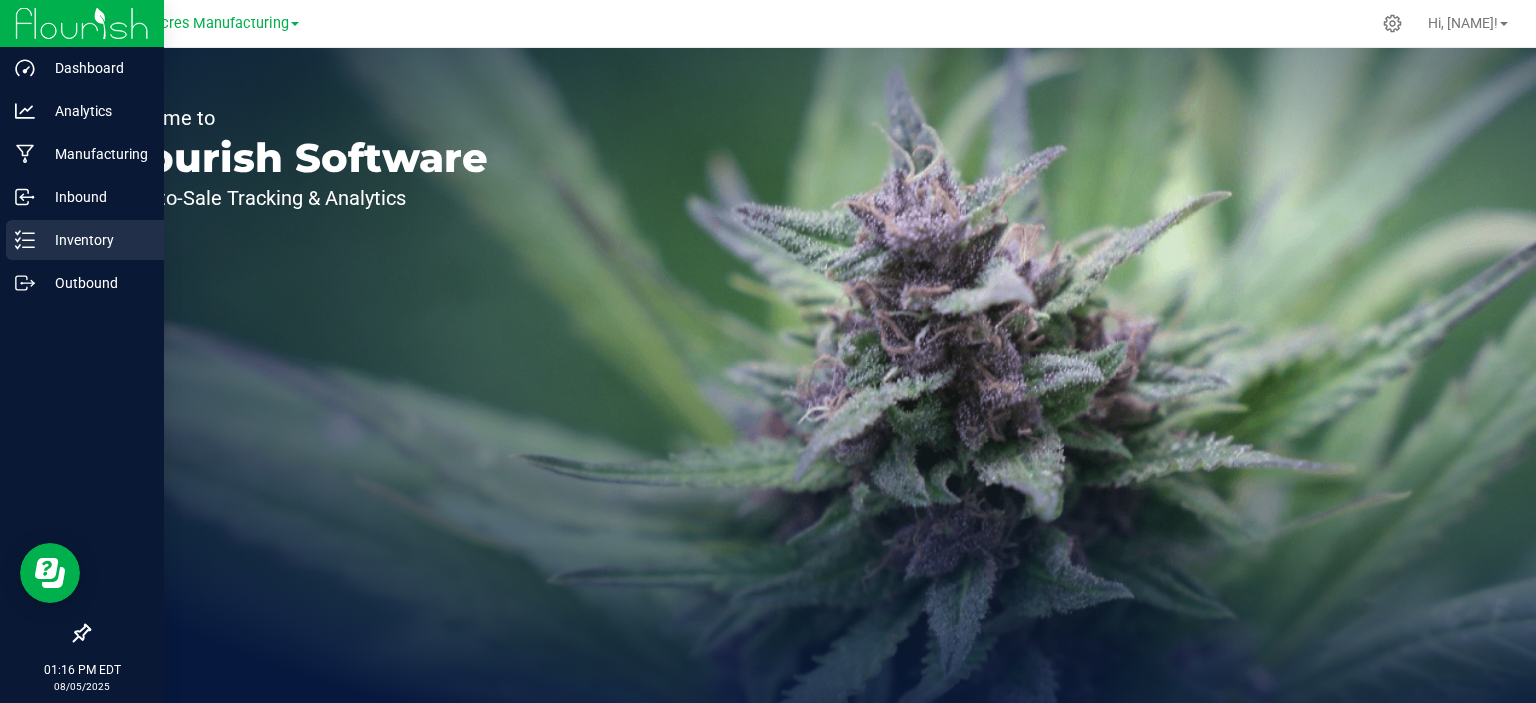 click on "Inventory" at bounding box center [95, 240] 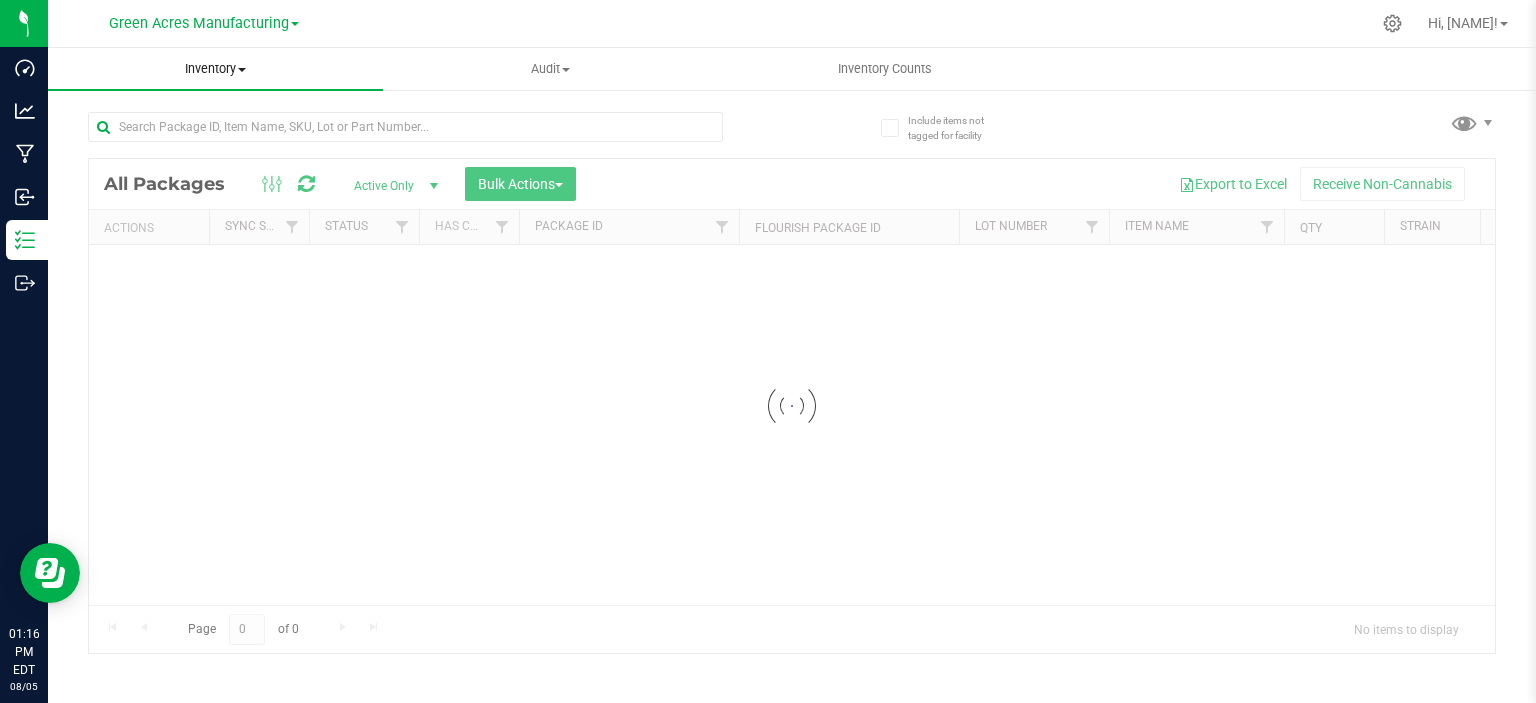 click on "Inventory" at bounding box center [215, 69] 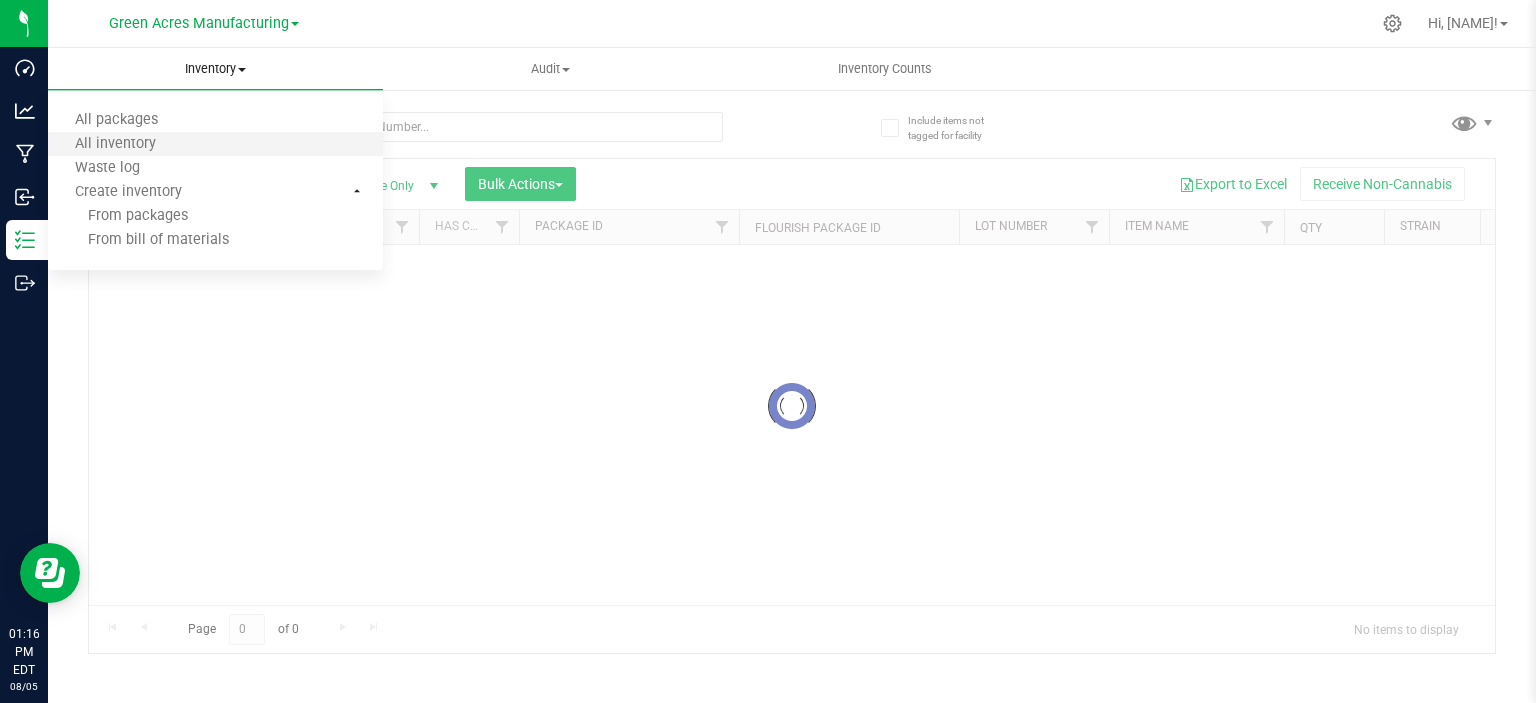 click on "All inventory" at bounding box center (215, 145) 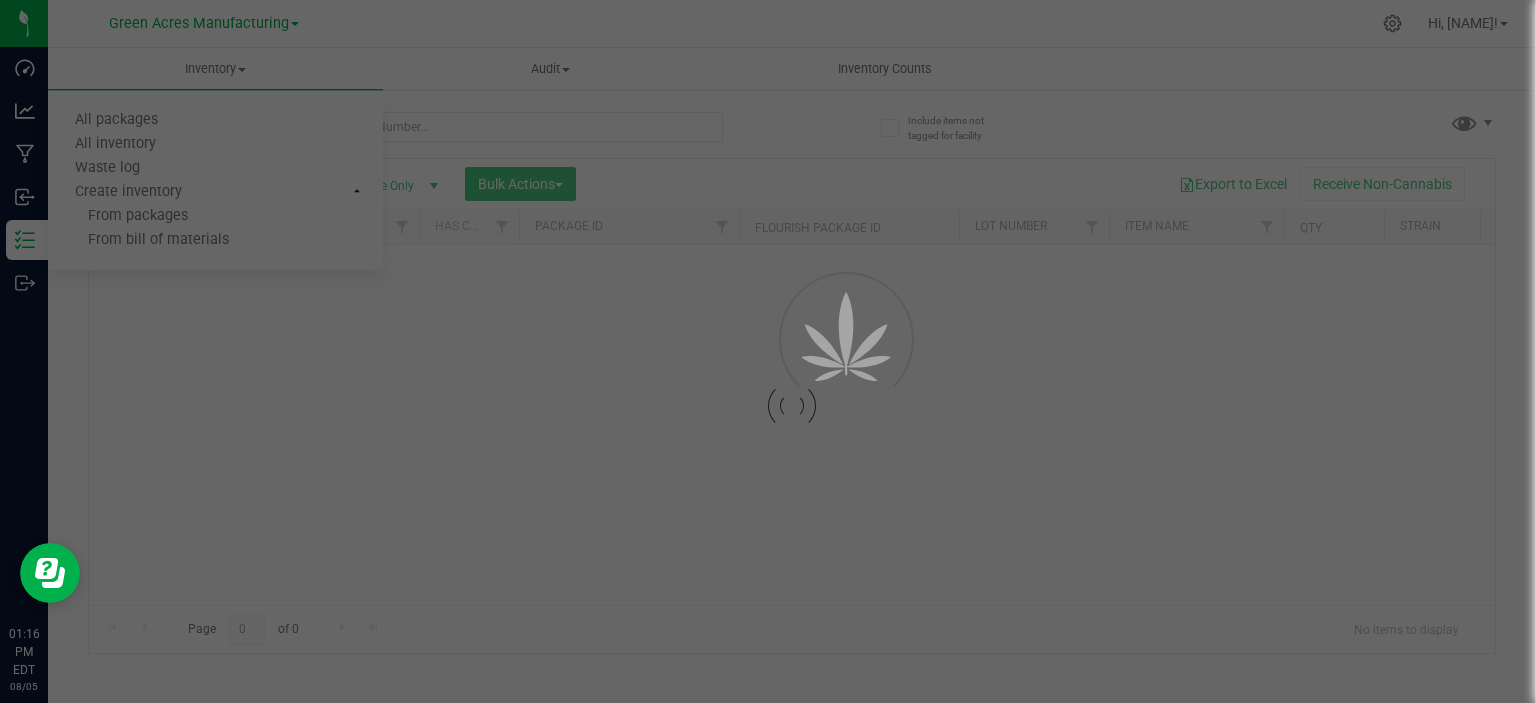 click at bounding box center [768, 351] 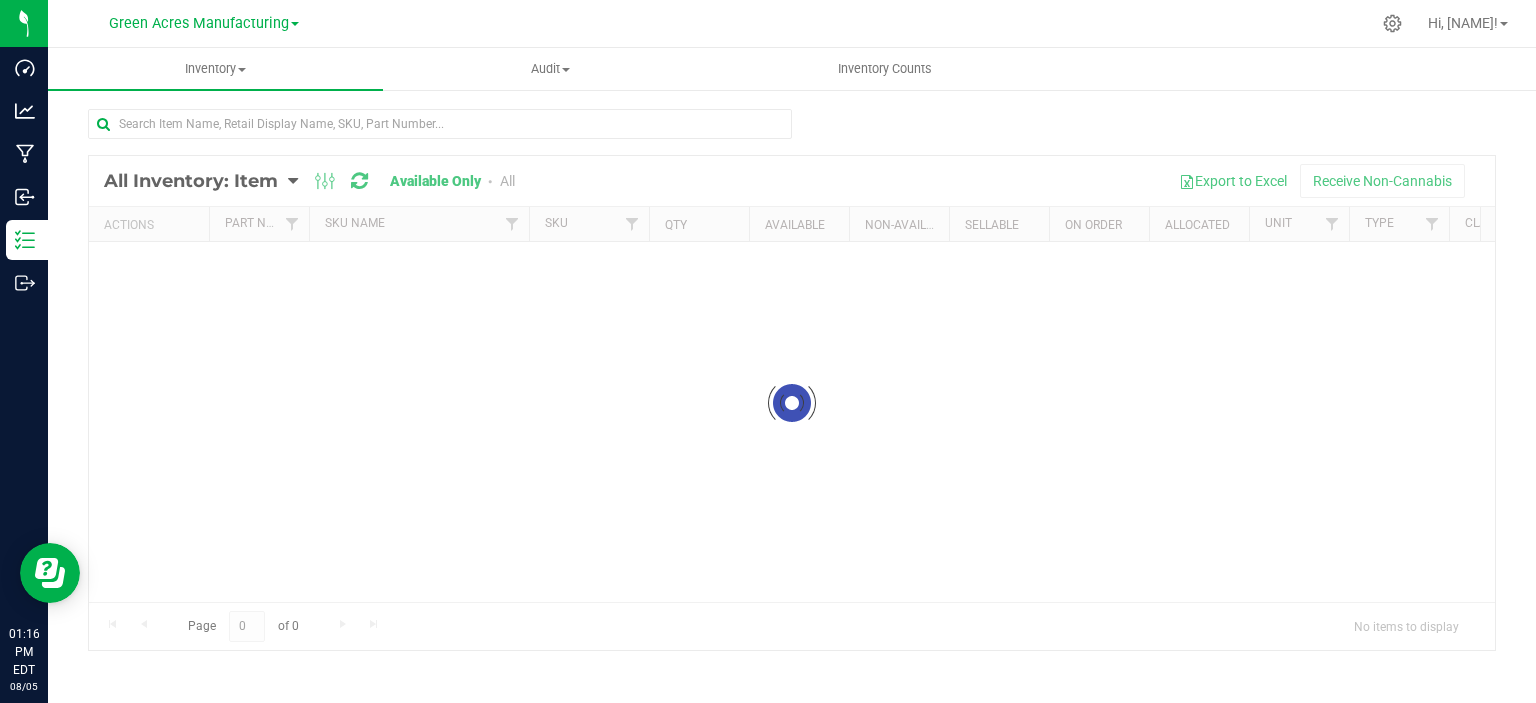 click at bounding box center (440, 124) 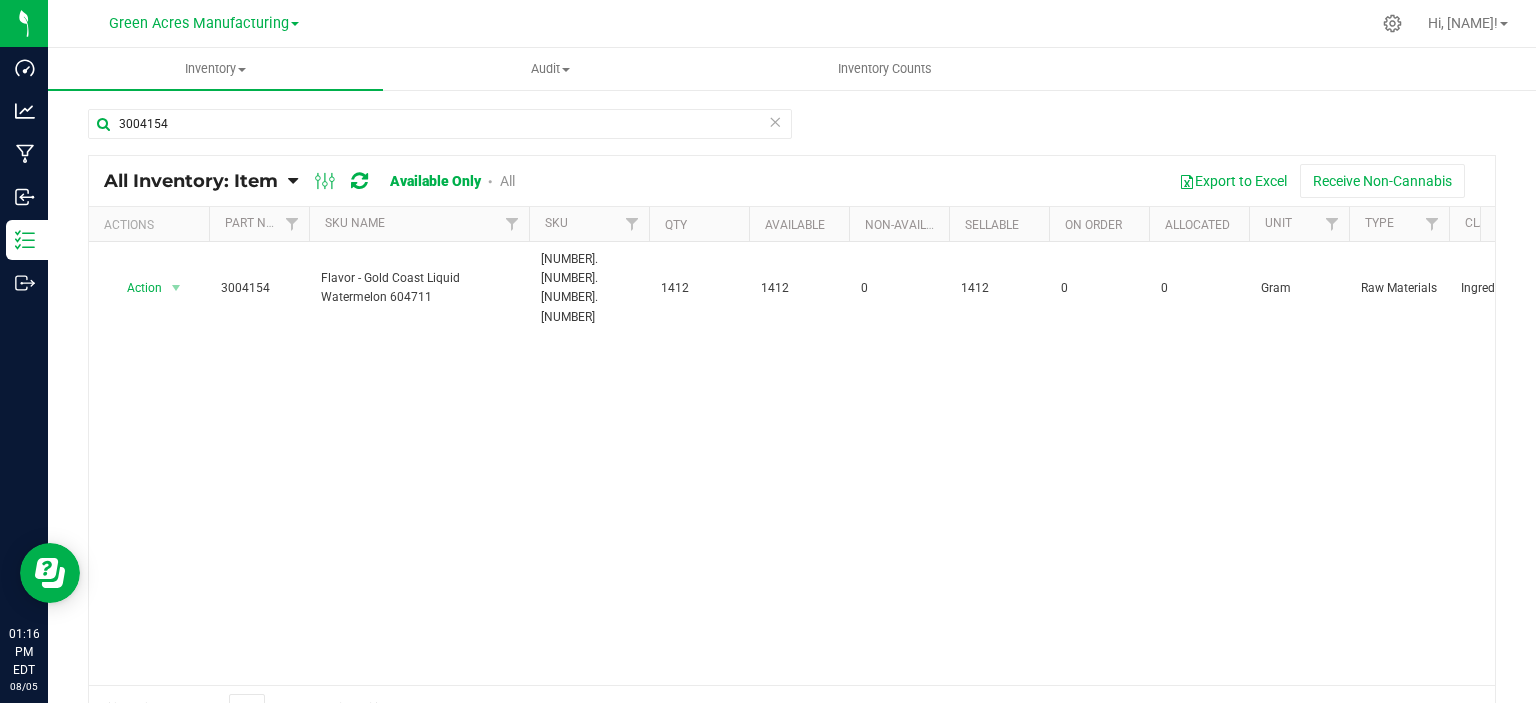 type on "3004154" 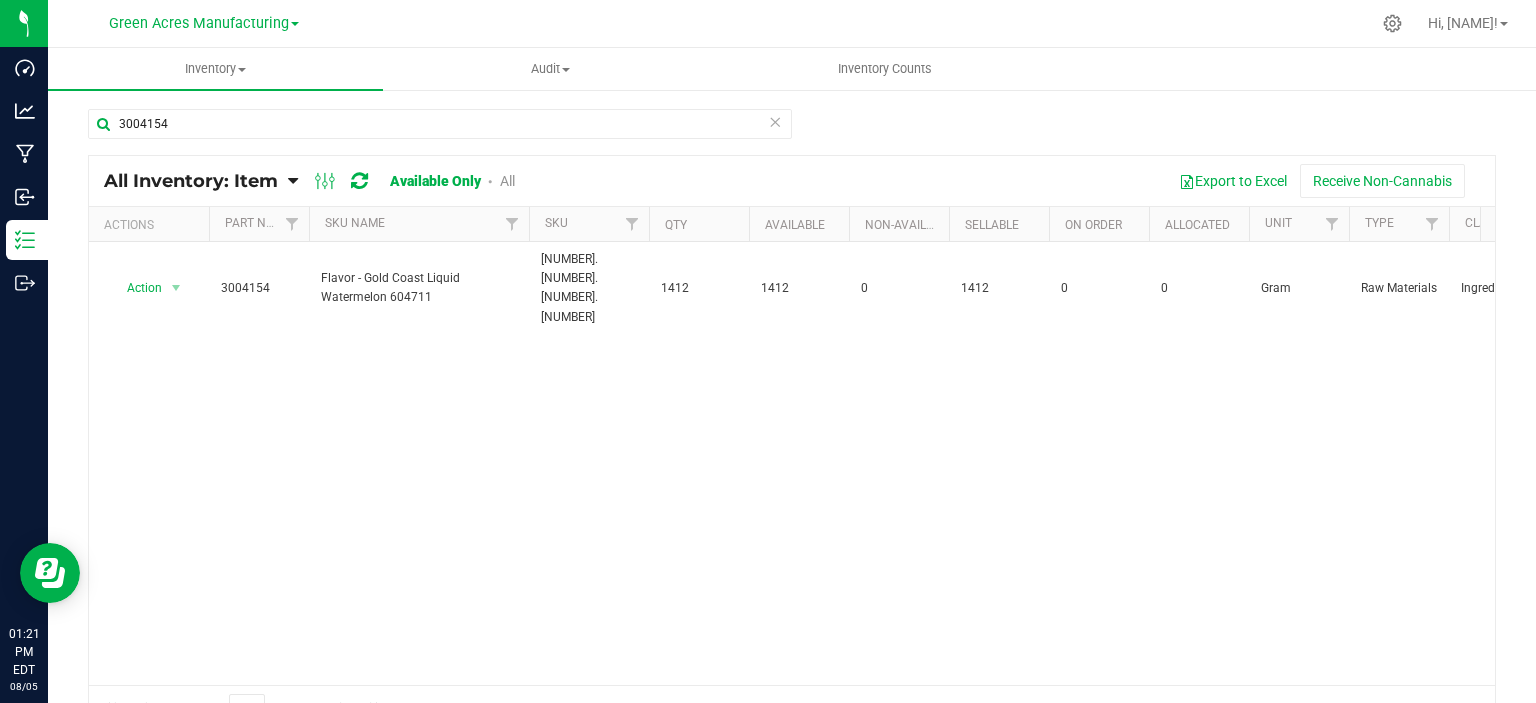 click on "Action Action Adjust qty Edit lot numbers Global inventory Locate inventory Print product labels Refresh inventory
[NUMBER]
Flavor - Gold Coast Liquid Watermelon [NUMBER]
[NUMBER].[NUMBER].[NUMBER].[NUMBER]
[NUMBER] [NUMBER] [NUMBER] [NUMBER] [NUMBER] [NUMBER]
Gram
Raw Materials
Ingredient
Flavoring
No strain
Flavor - Gold Coast Liquid Watermelon [NUMBER]
Flavor - Gold Coast Liquid Watermelon [NUMBER]
$[NUMBER] $[NUMBER] [NUMBER]
Internal" at bounding box center [792, 463] 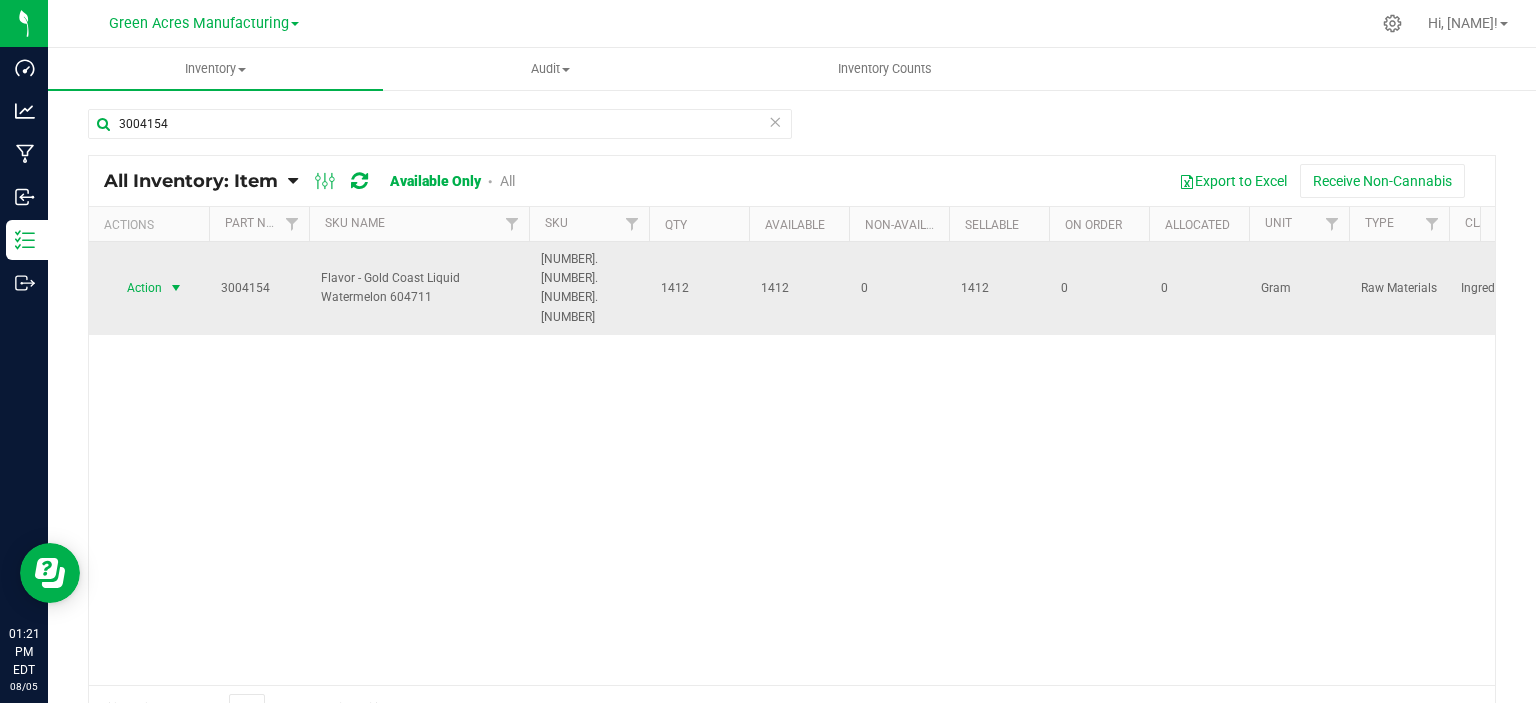 click at bounding box center (176, 288) 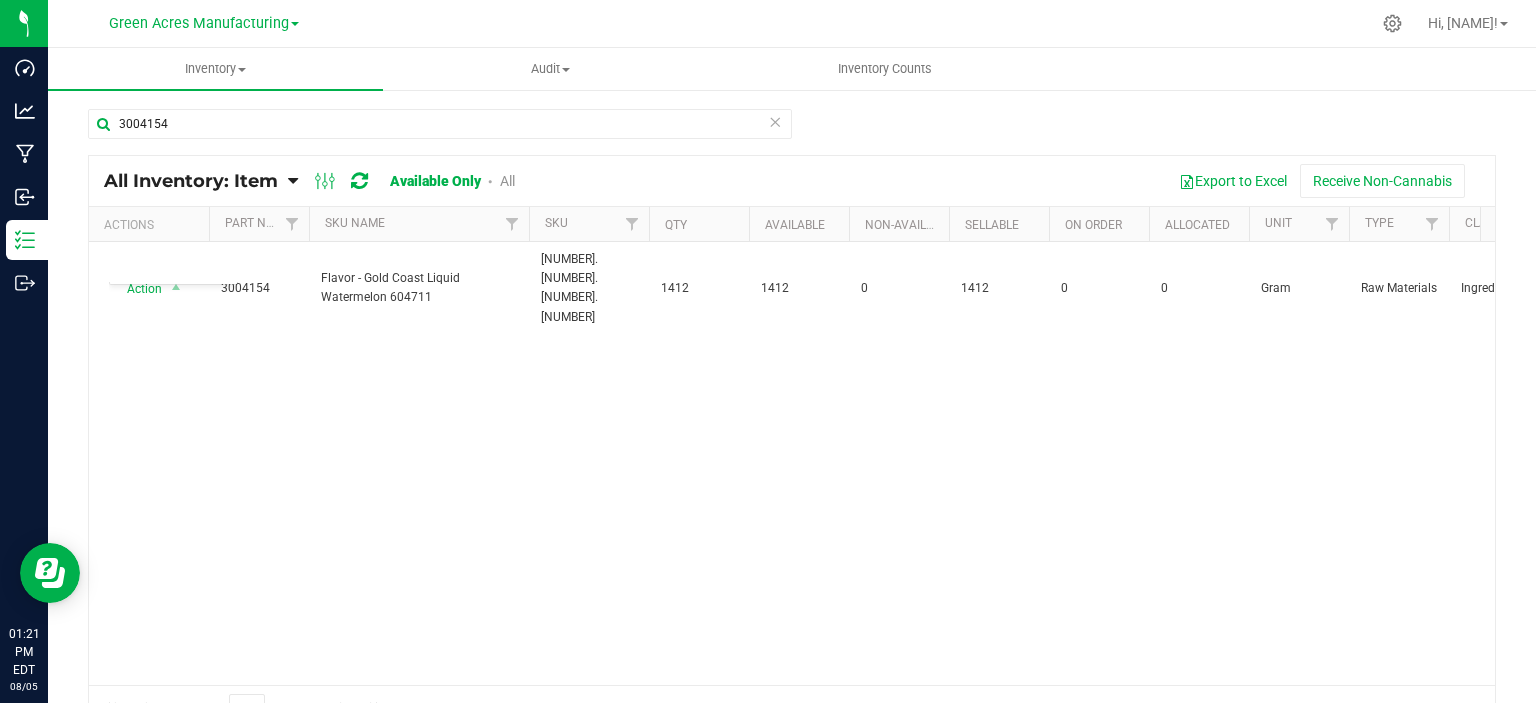 click on "Action Action Adjust qty Edit lot numbers Global inventory Locate inventory Print product labels Refresh inventory
[NUMBER]
Flavor - Gold Coast Liquid Watermelon [NUMBER]
[NUMBER].[NUMBER].[NUMBER].[NUMBER]
[NUMBER] [NUMBER] [NUMBER] [NUMBER] [NUMBER] [NUMBER]
Gram
Raw Materials
Ingredient
Flavoring
No strain
Flavor - Gold Coast Liquid Watermelon [NUMBER]
Flavor - Gold Coast Liquid Watermelon [NUMBER]
$[NUMBER] $[NUMBER] [NUMBER]
Internal" at bounding box center [792, 463] 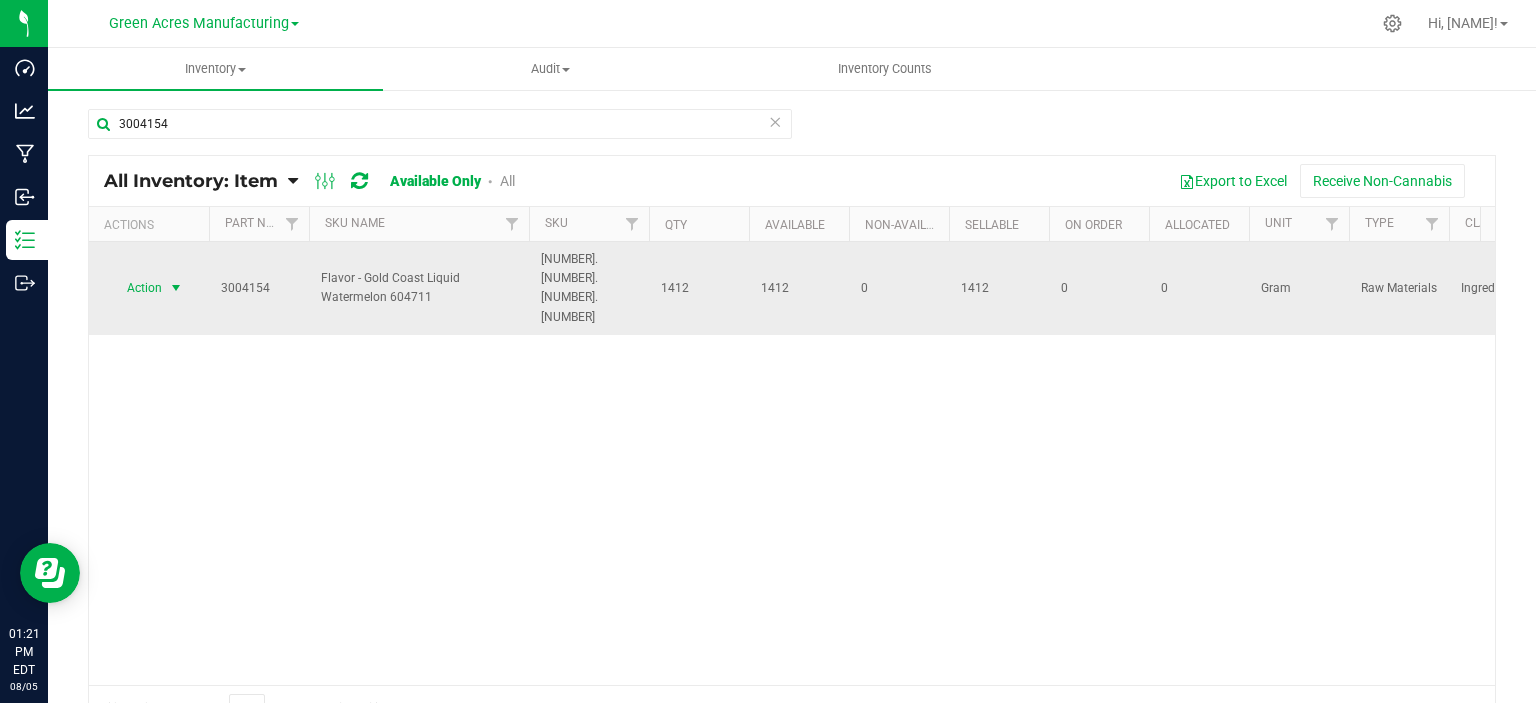 click on "Action" at bounding box center (136, 288) 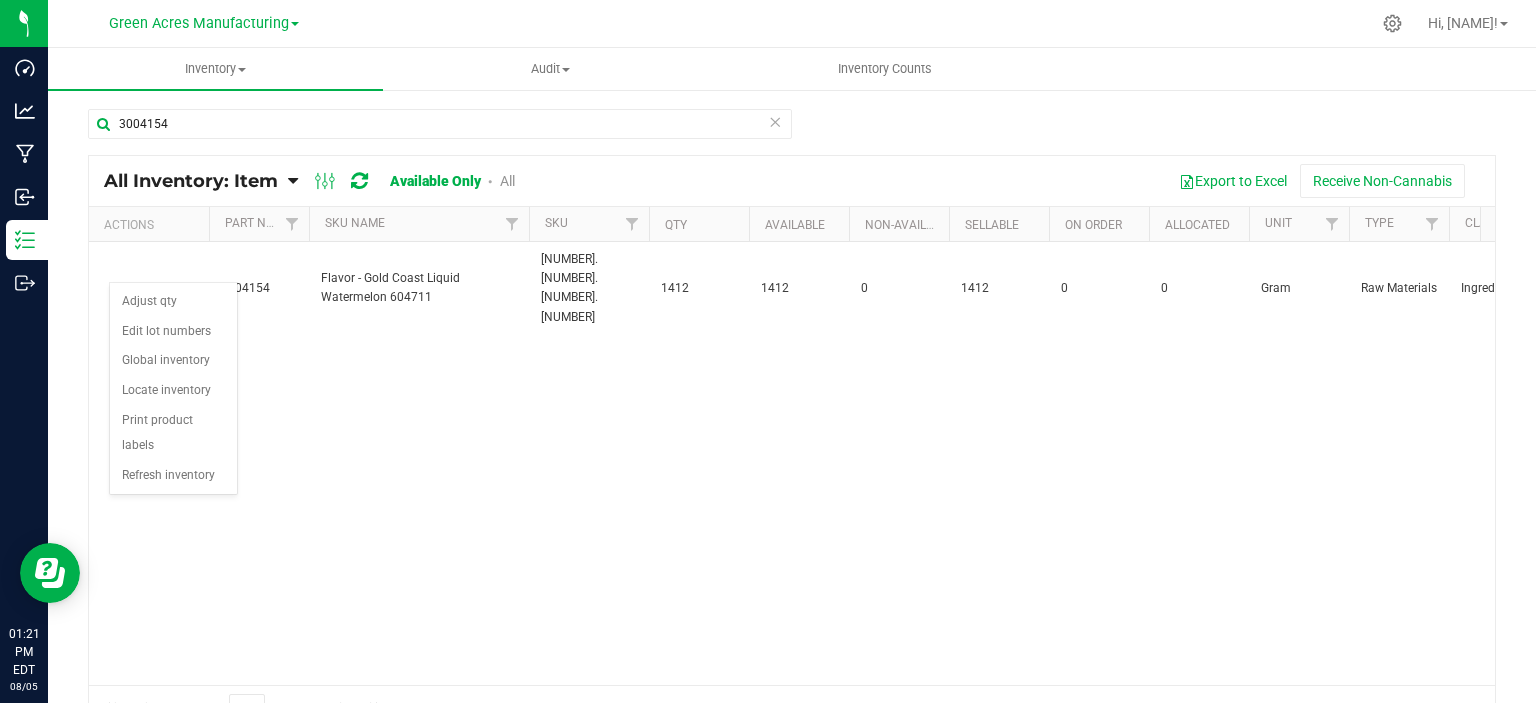 click on "Action Action Adjust qty Edit lot numbers Global inventory Locate inventory Print product labels Refresh inventory
[NUMBER]
Flavor - Gold Coast Liquid Watermelon [NUMBER]
[NUMBER].[NUMBER].[NUMBER].[NUMBER]
[NUMBER] [NUMBER] [NUMBER] [NUMBER] [NUMBER] [NUMBER]
Gram
Raw Materials
Ingredient
Flavoring
No strain
Flavor - Gold Coast Liquid Watermelon [NUMBER]
Flavor - Gold Coast Liquid Watermelon [NUMBER]
$[NUMBER] $[NUMBER] [NUMBER]
Internal" at bounding box center (792, 463) 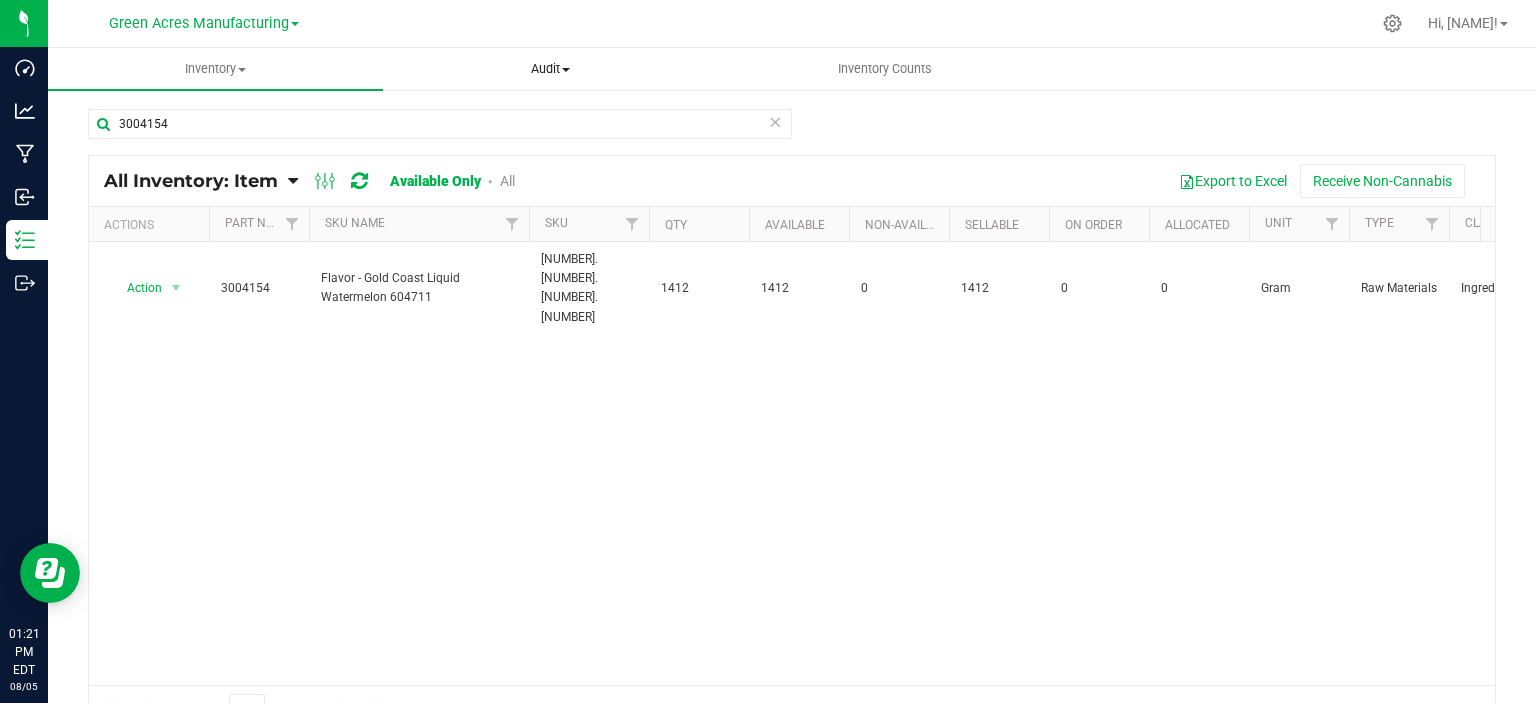 click on "Audit" at bounding box center (550, 69) 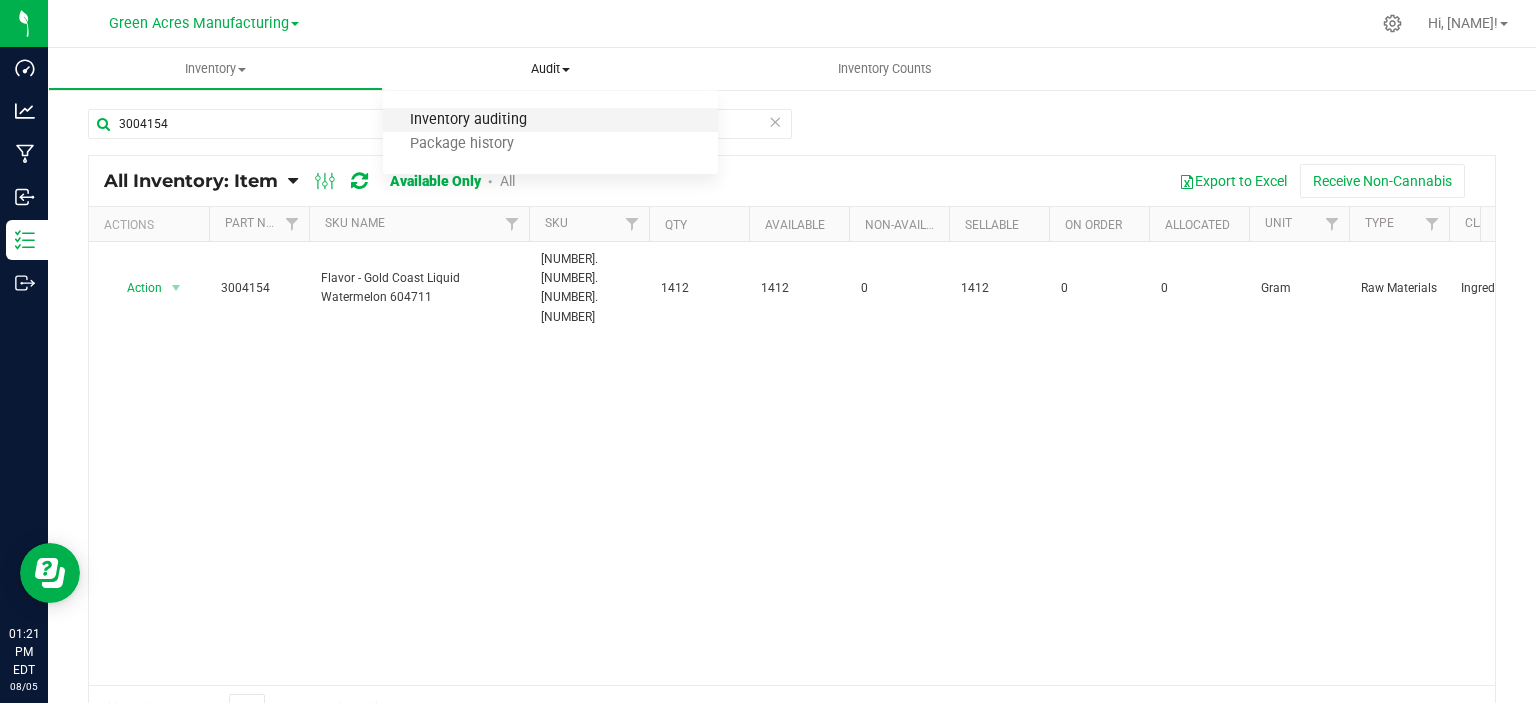 click on "Inventory auditing" at bounding box center (468, 120) 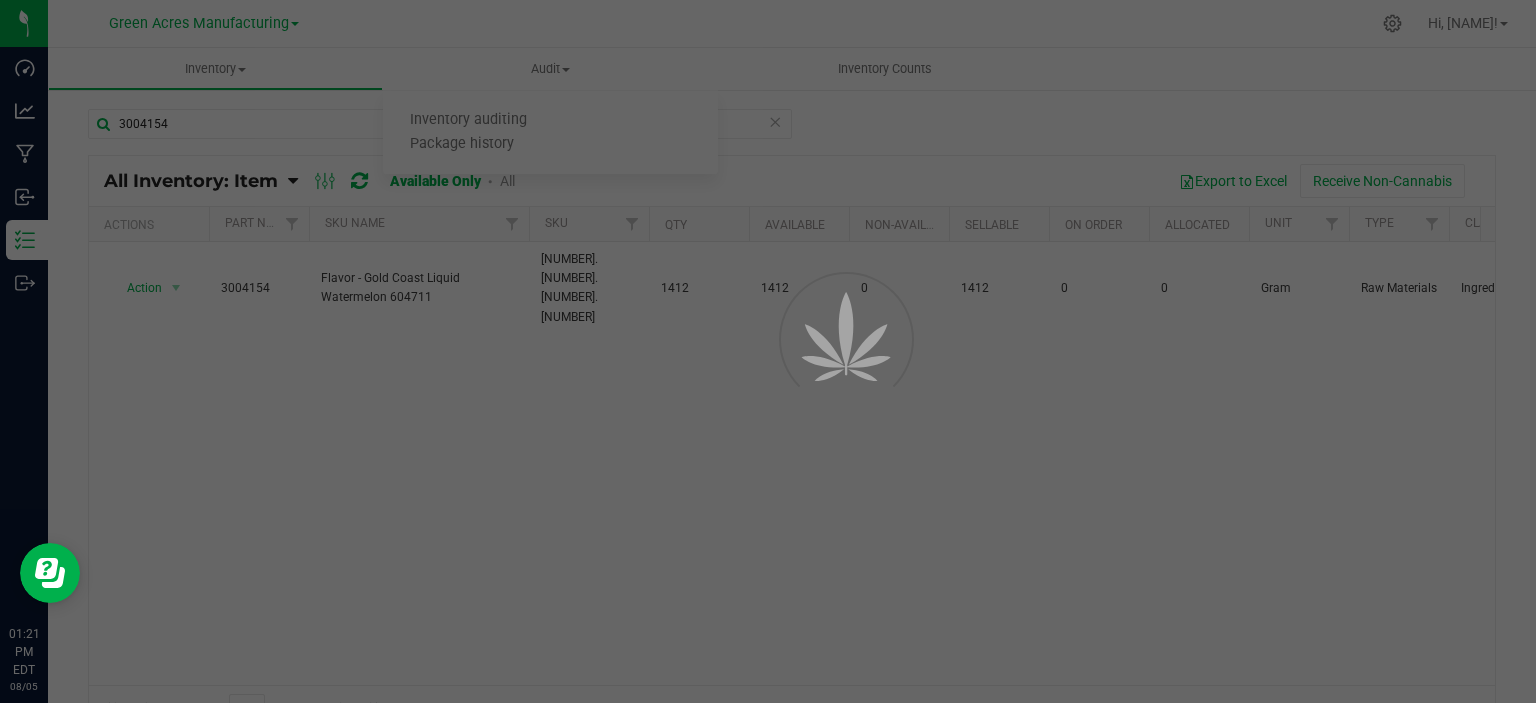 click at bounding box center [768, 351] 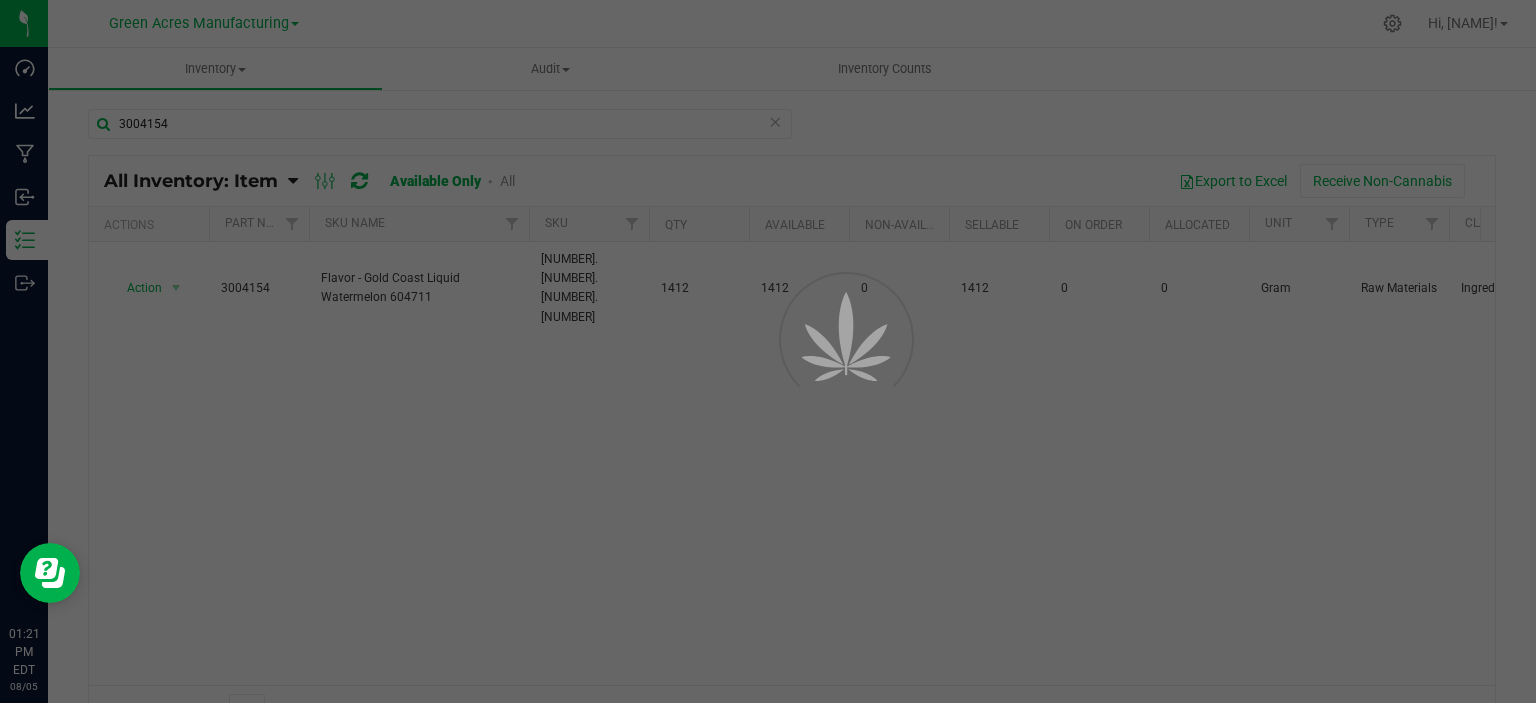 click at bounding box center [768, 351] 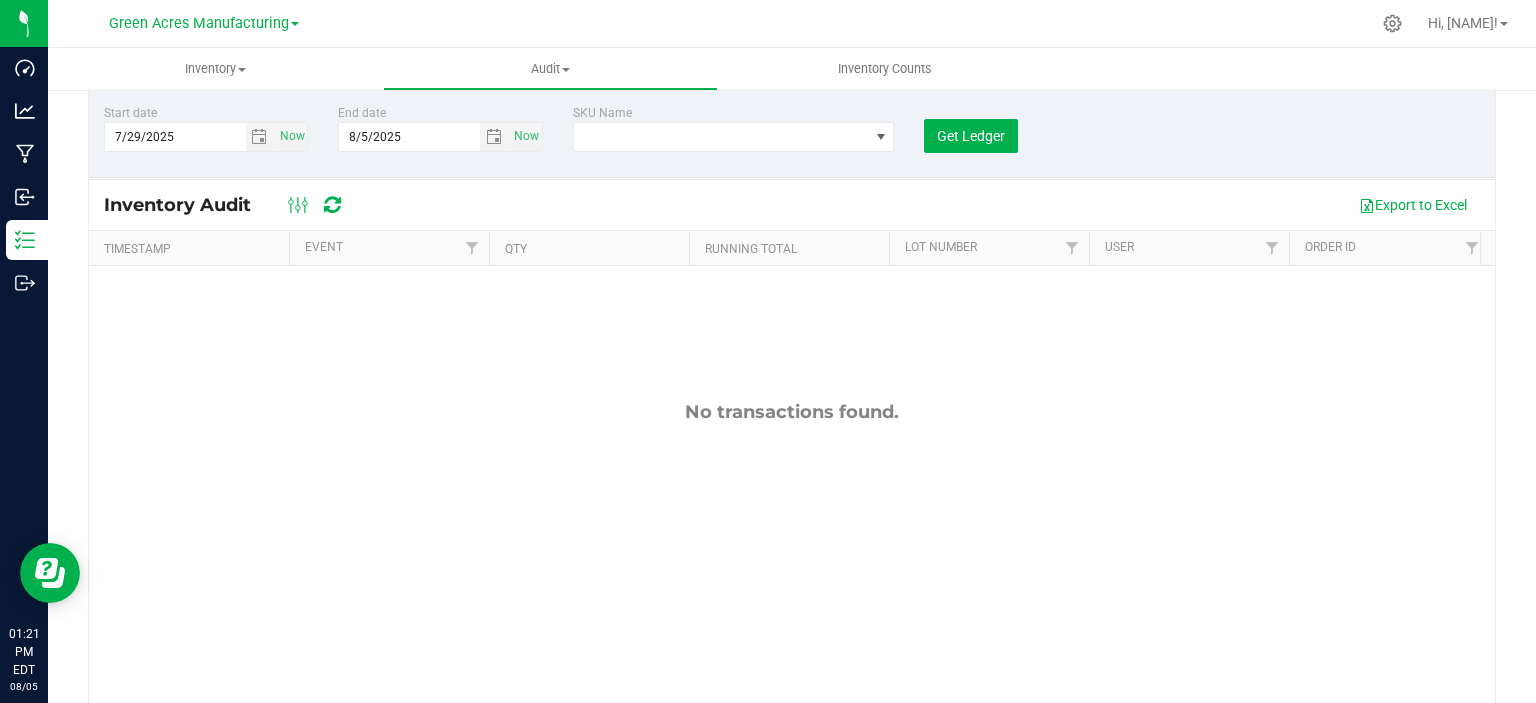 scroll, scrollTop: 25, scrollLeft: 0, axis: vertical 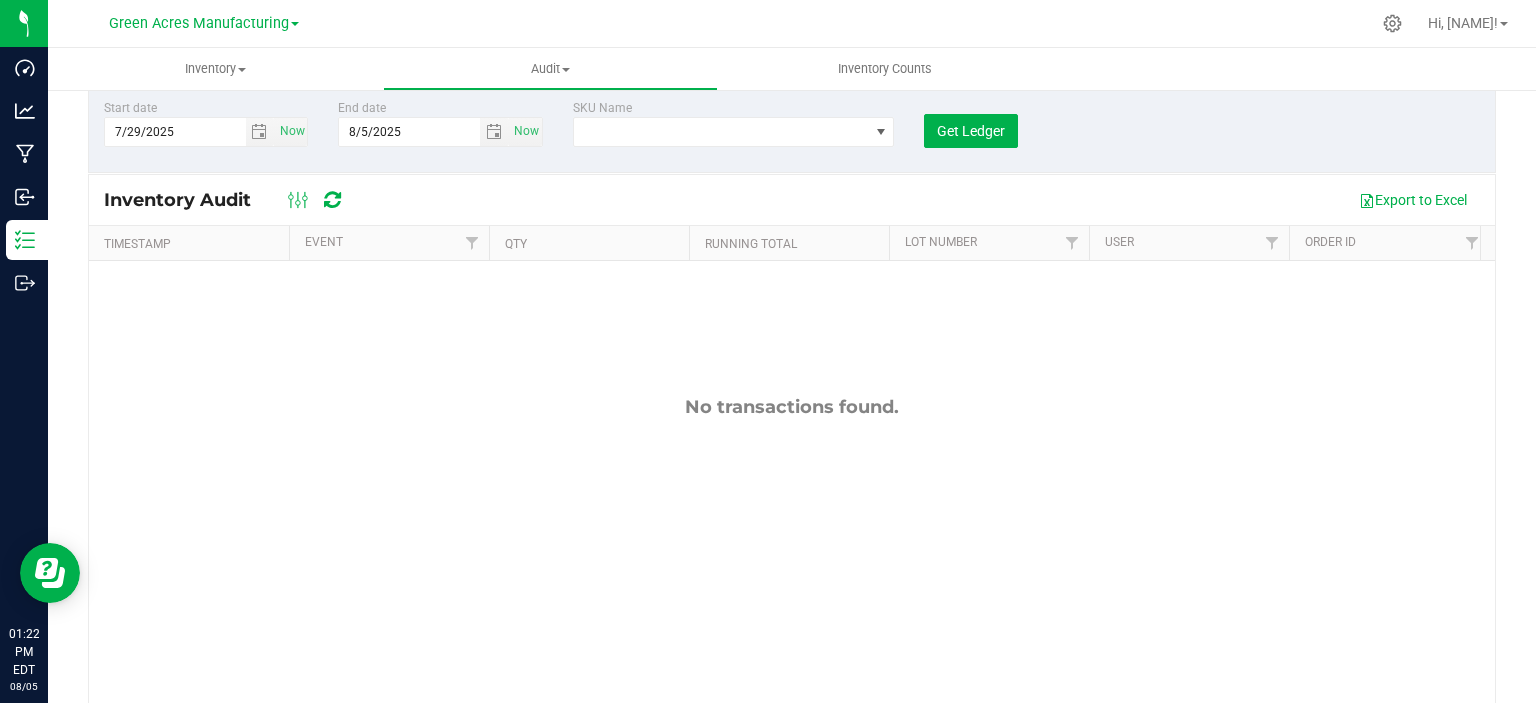 click on "Start date
[DATE]
Now
End date
[DATE]
Now
SKU Name
Get Ledger
Inventory Audit
Export to Excel
Timestamp Event Qty Running Total Lot Number User Order ID Destination Item Facility Item" at bounding box center [792, 375] 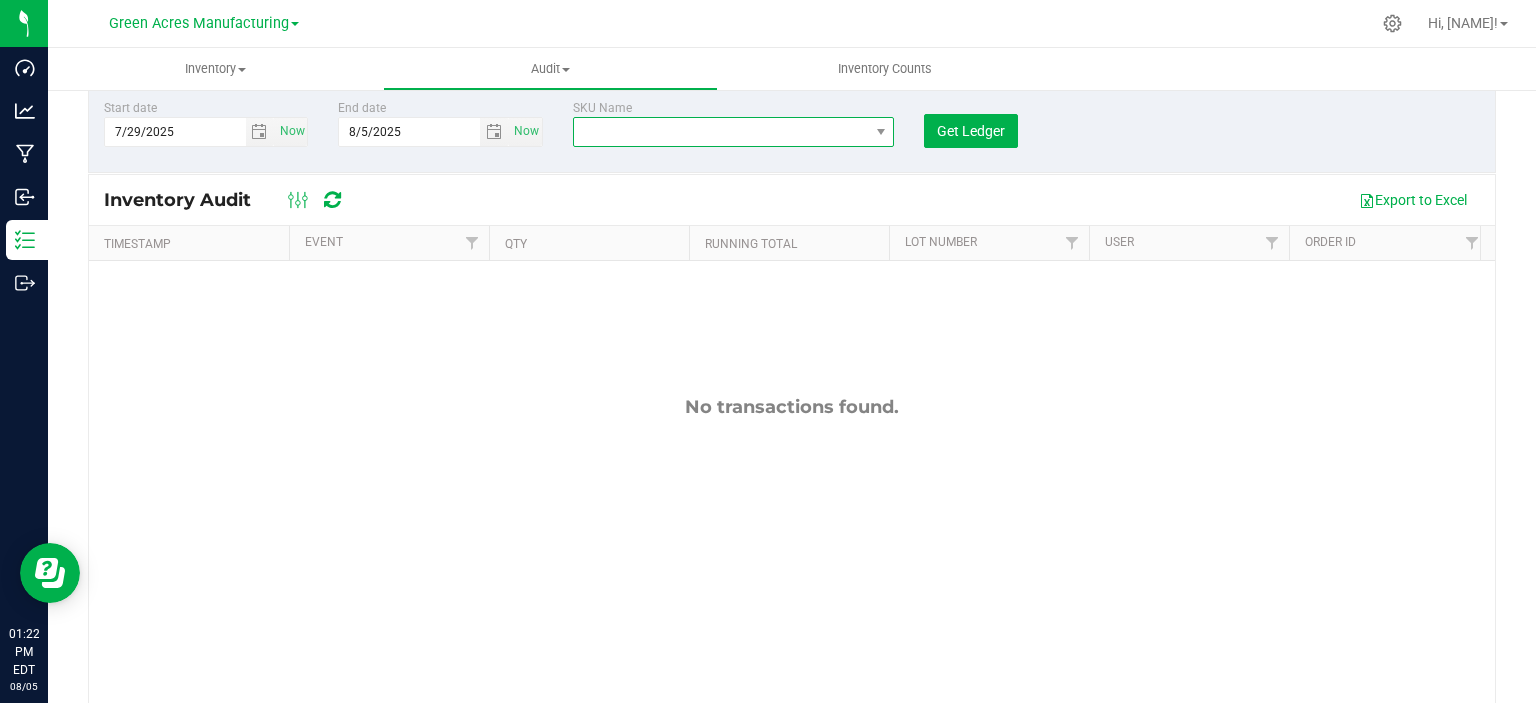 click at bounding box center (721, 132) 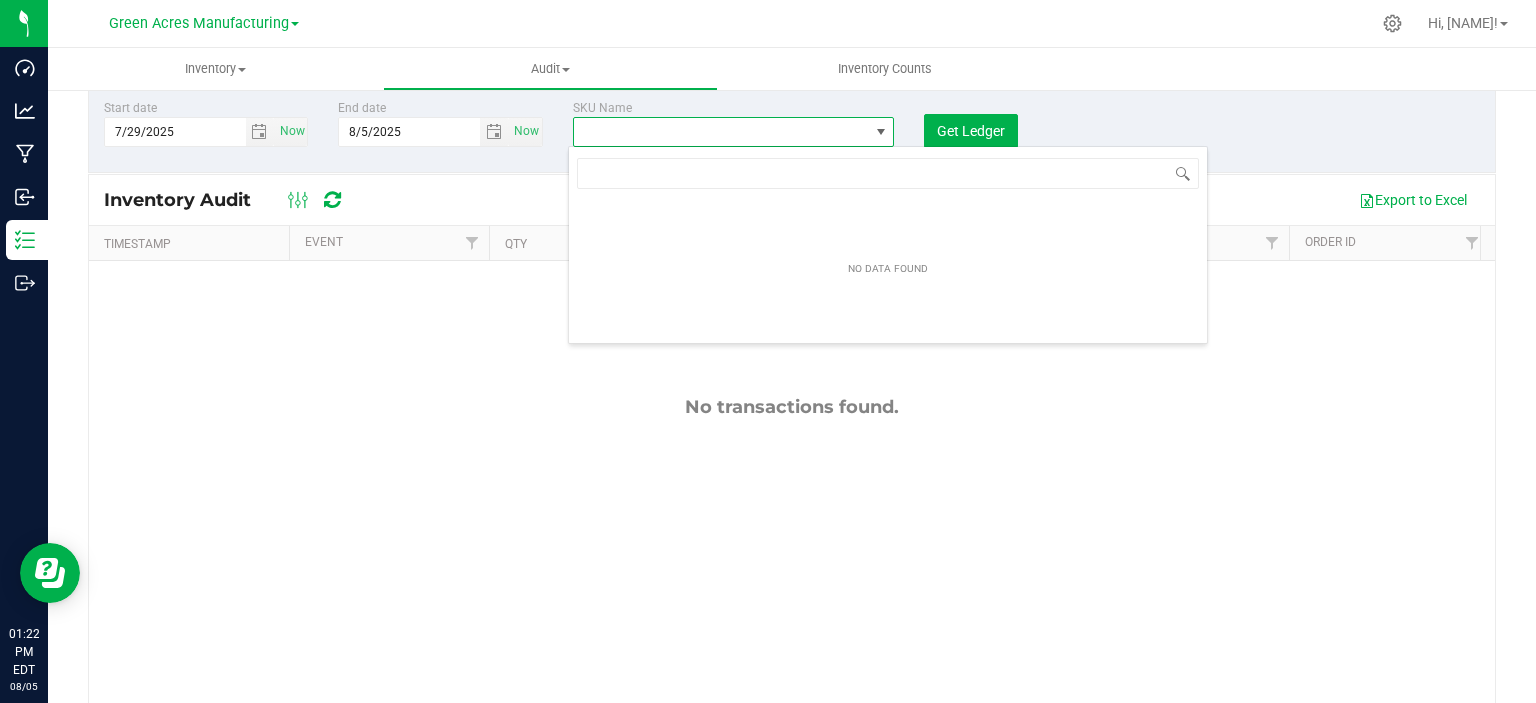 scroll, scrollTop: 99970, scrollLeft: 99682, axis: both 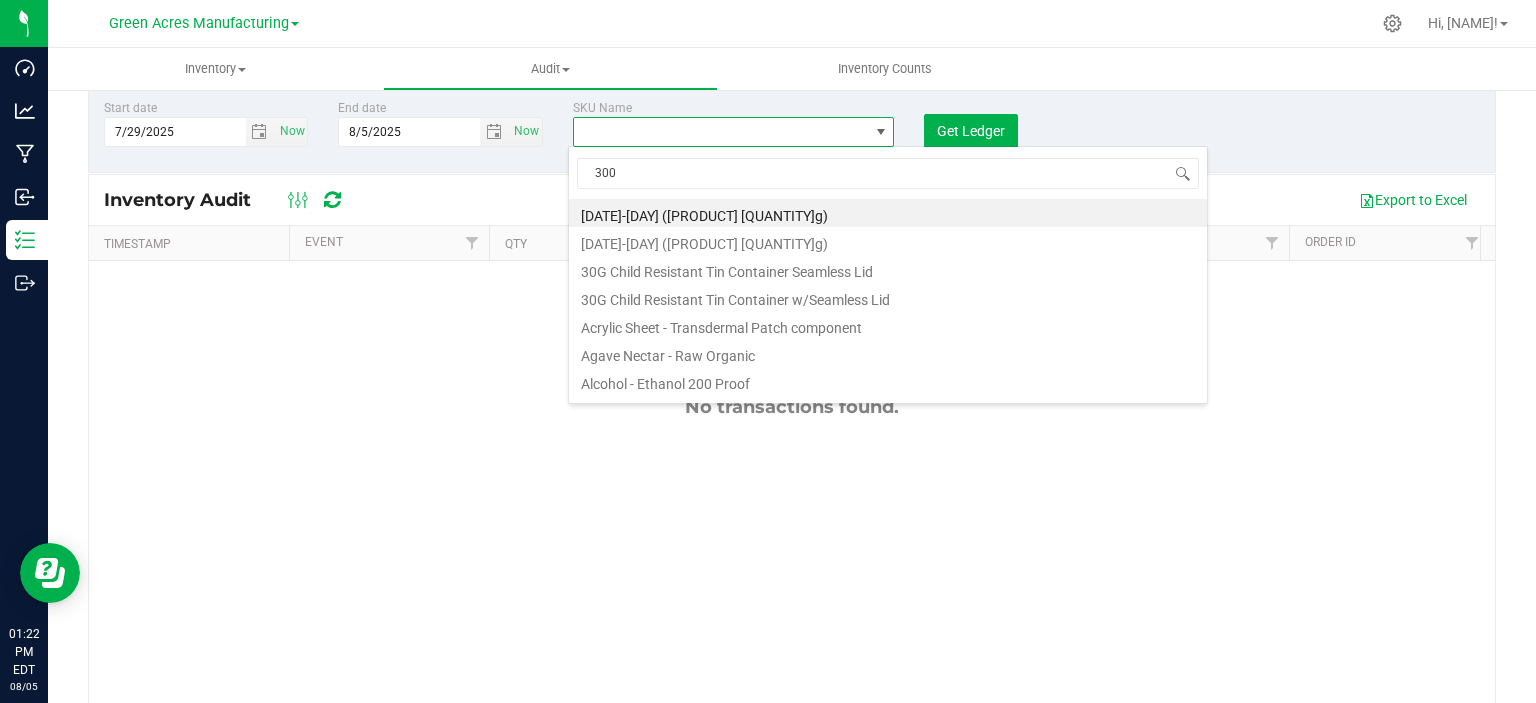 type on "300" 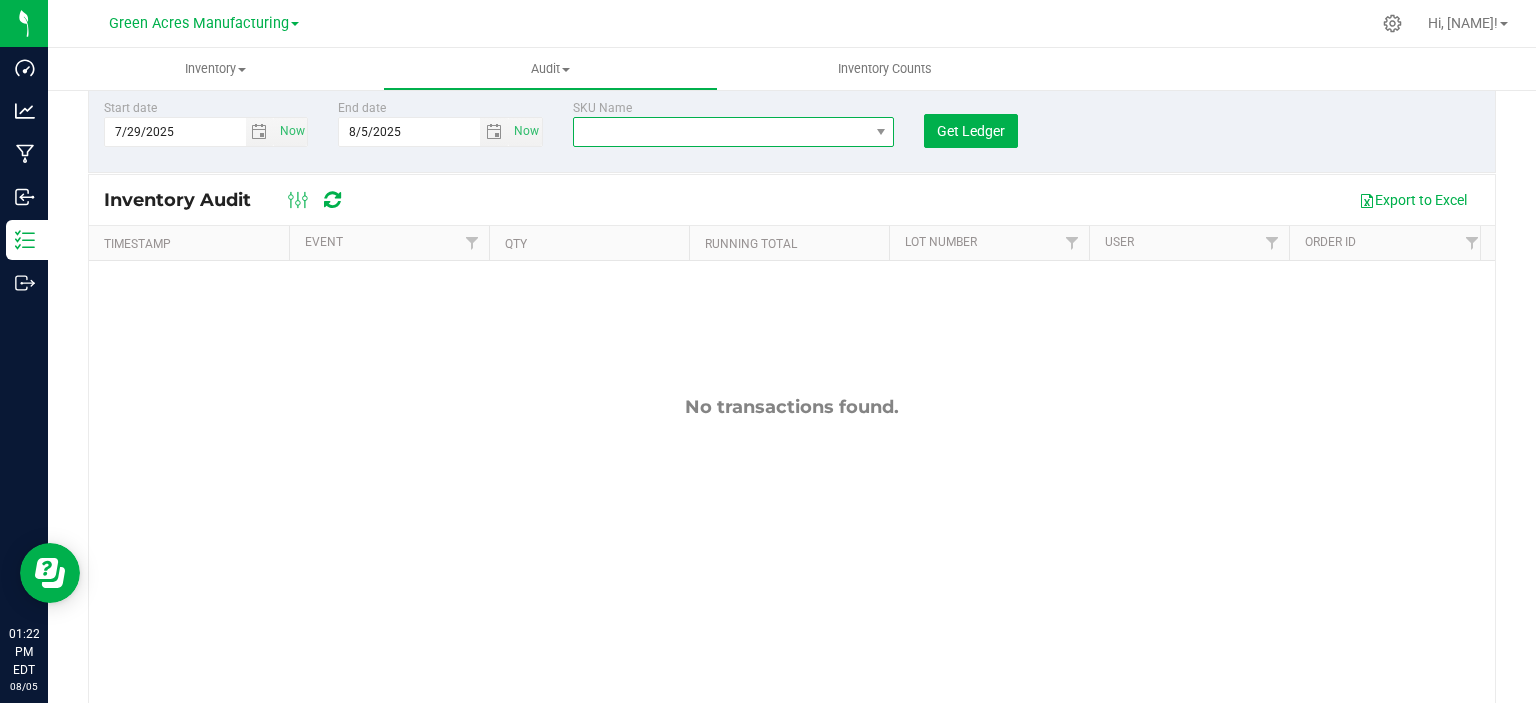 click at bounding box center [721, 132] 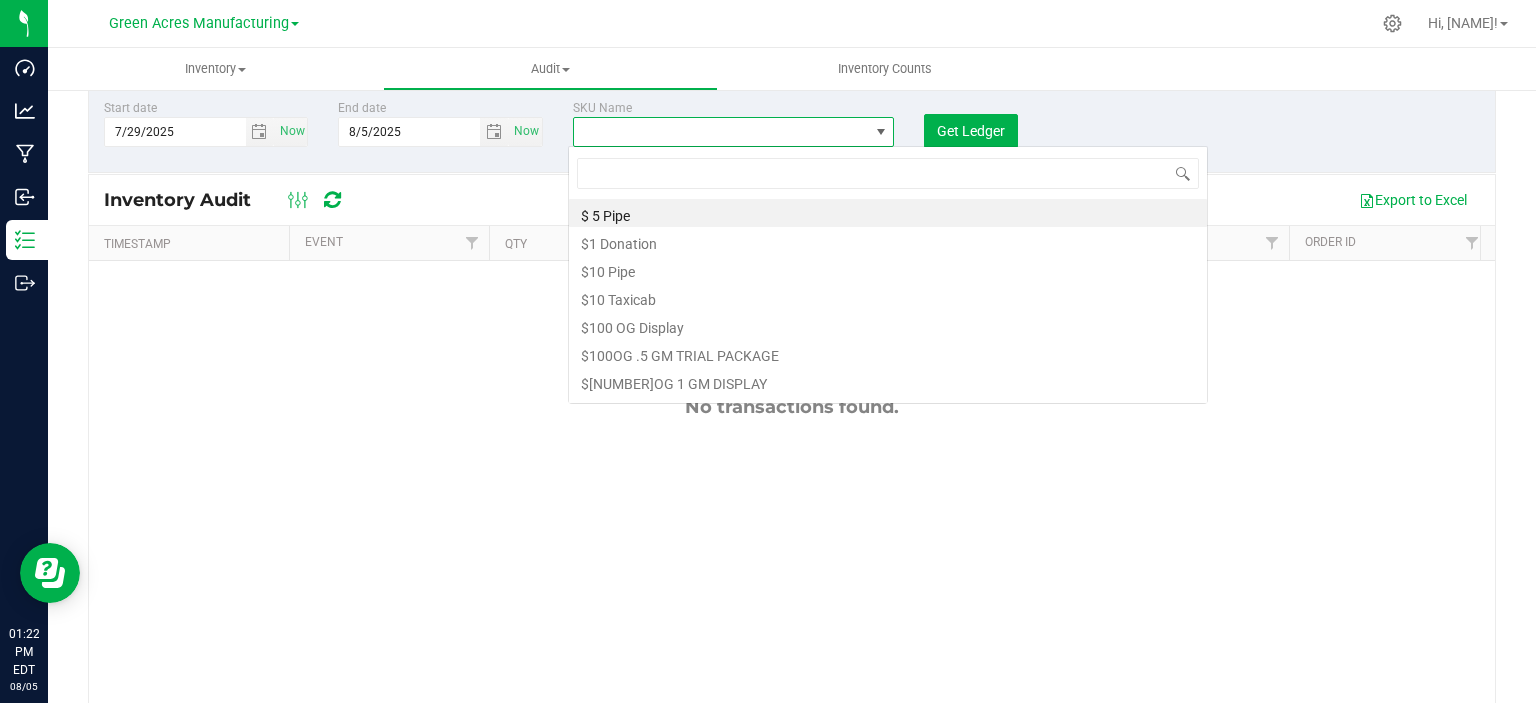 scroll, scrollTop: 99970, scrollLeft: 99682, axis: both 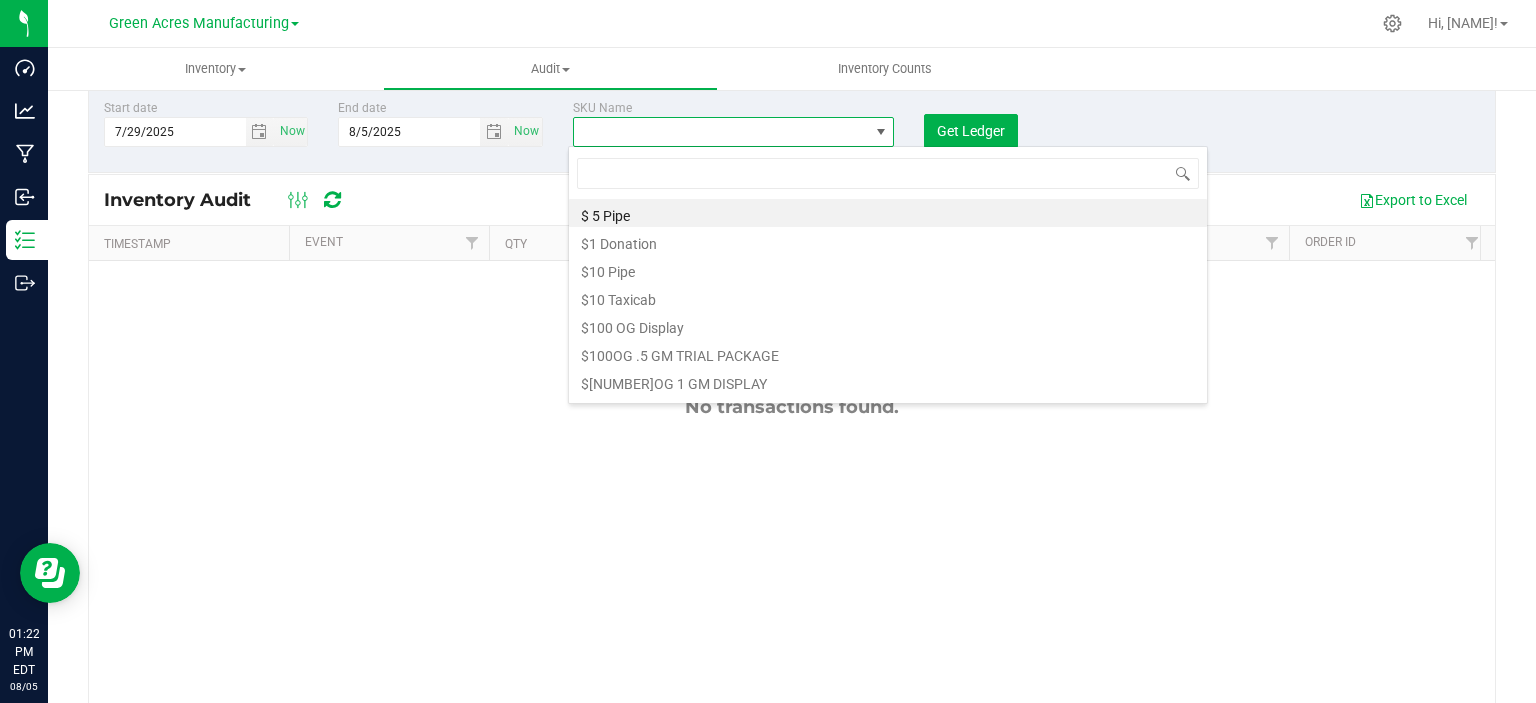 type on "4" 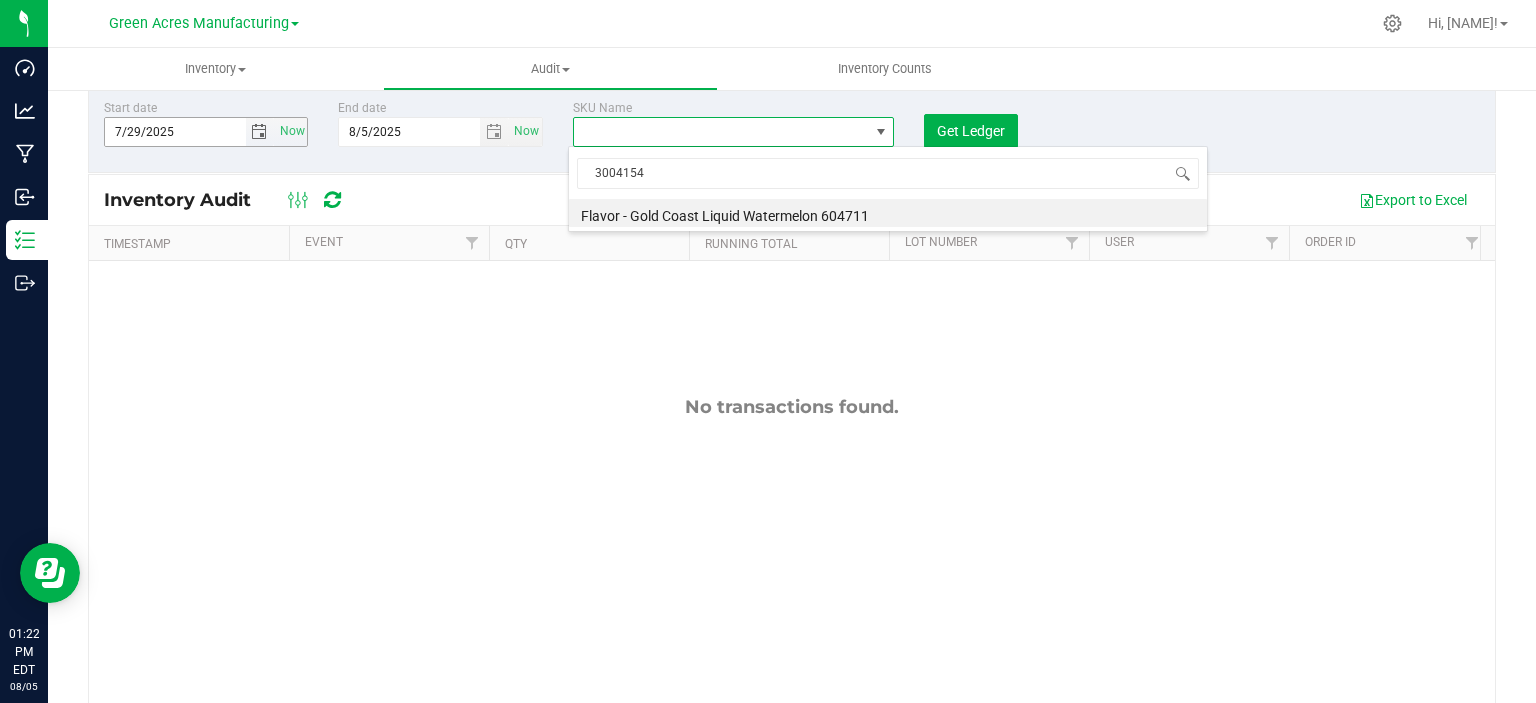 click at bounding box center (260, 132) 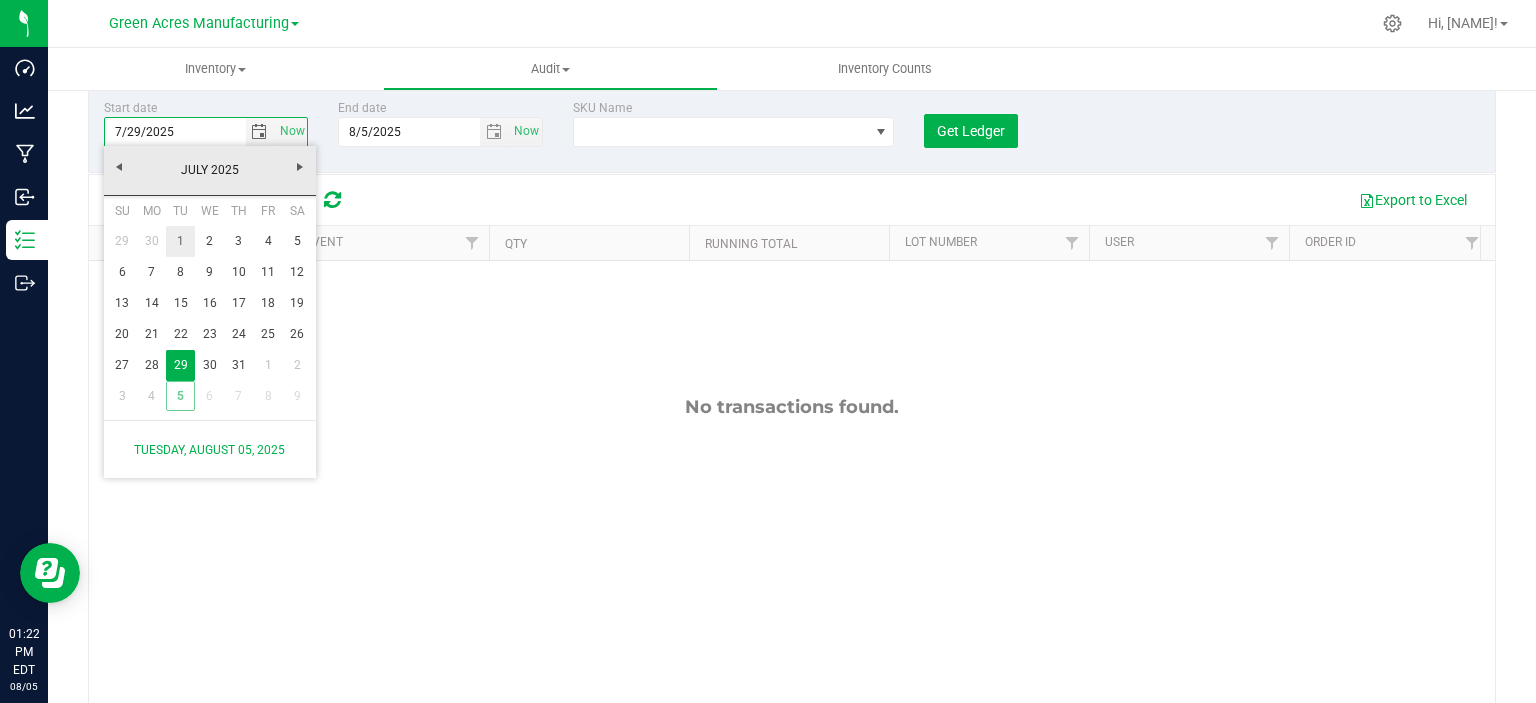click on "1" at bounding box center [180, 241] 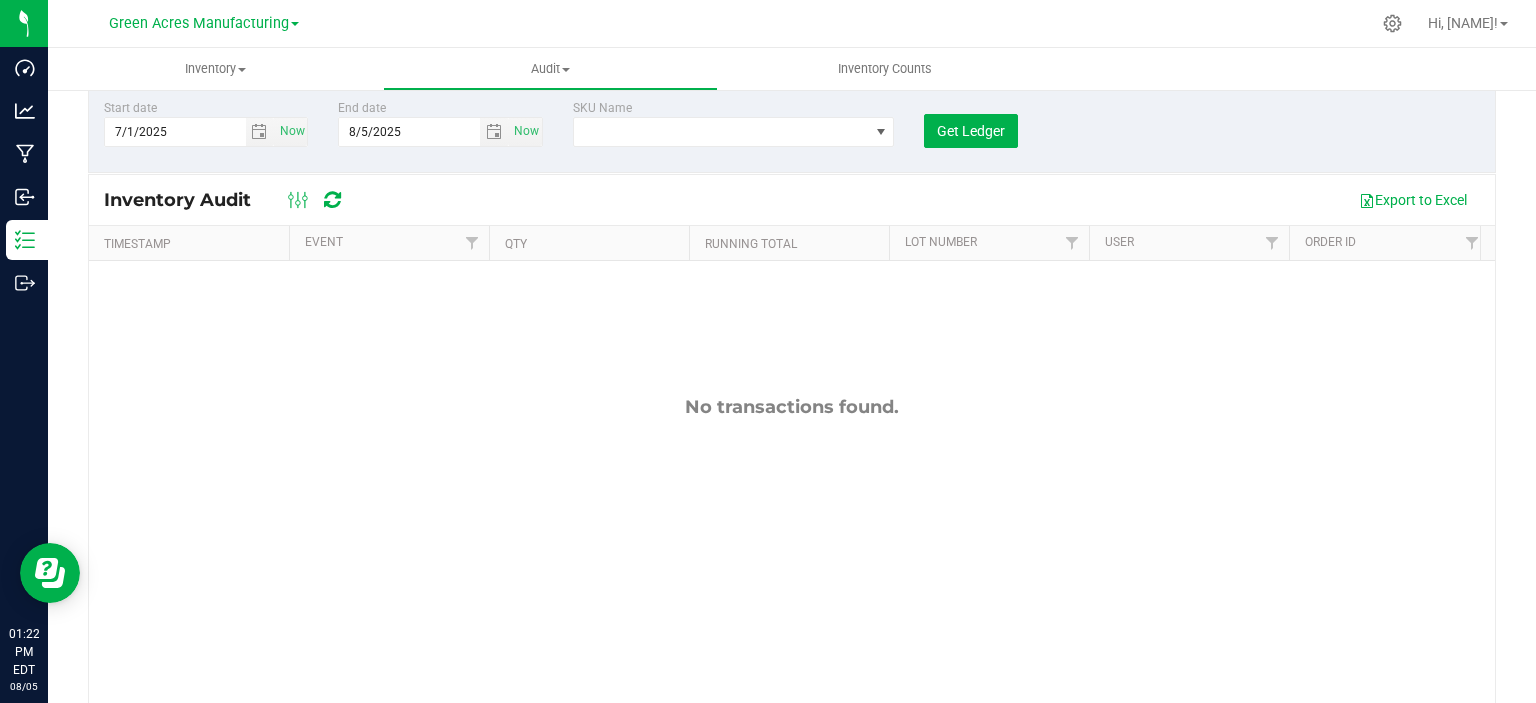 click on "Get Ledger" at bounding box center (1026, 123) 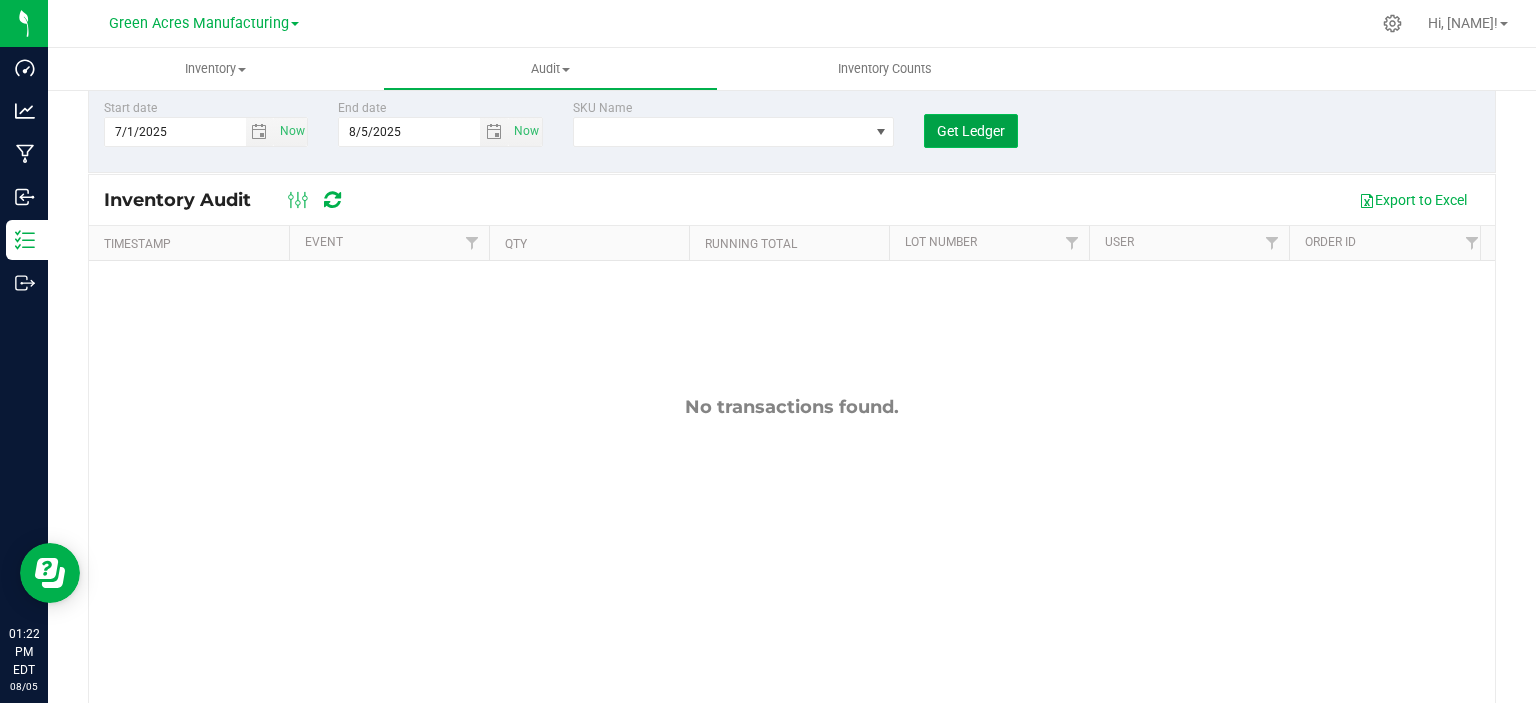 click on "Get Ledger" at bounding box center (971, 131) 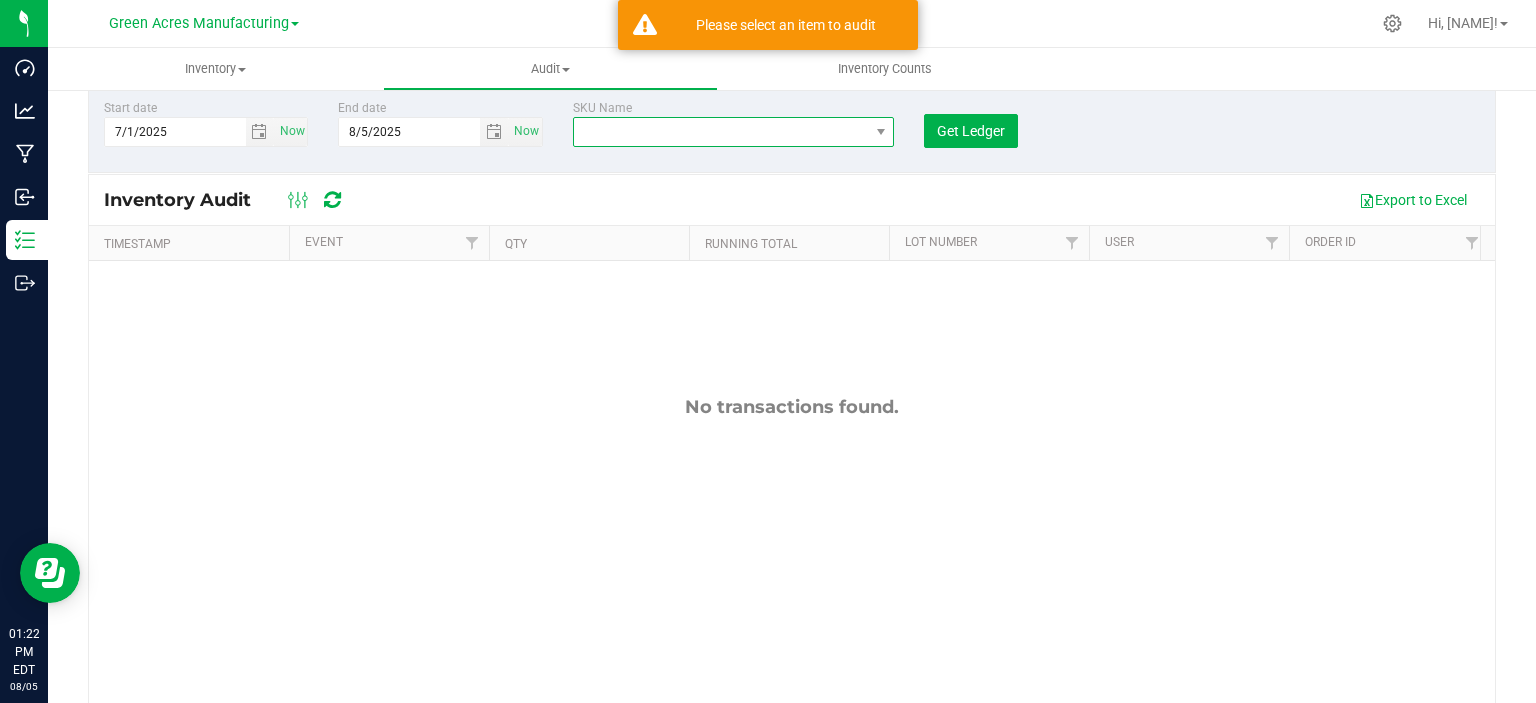 click at bounding box center [721, 132] 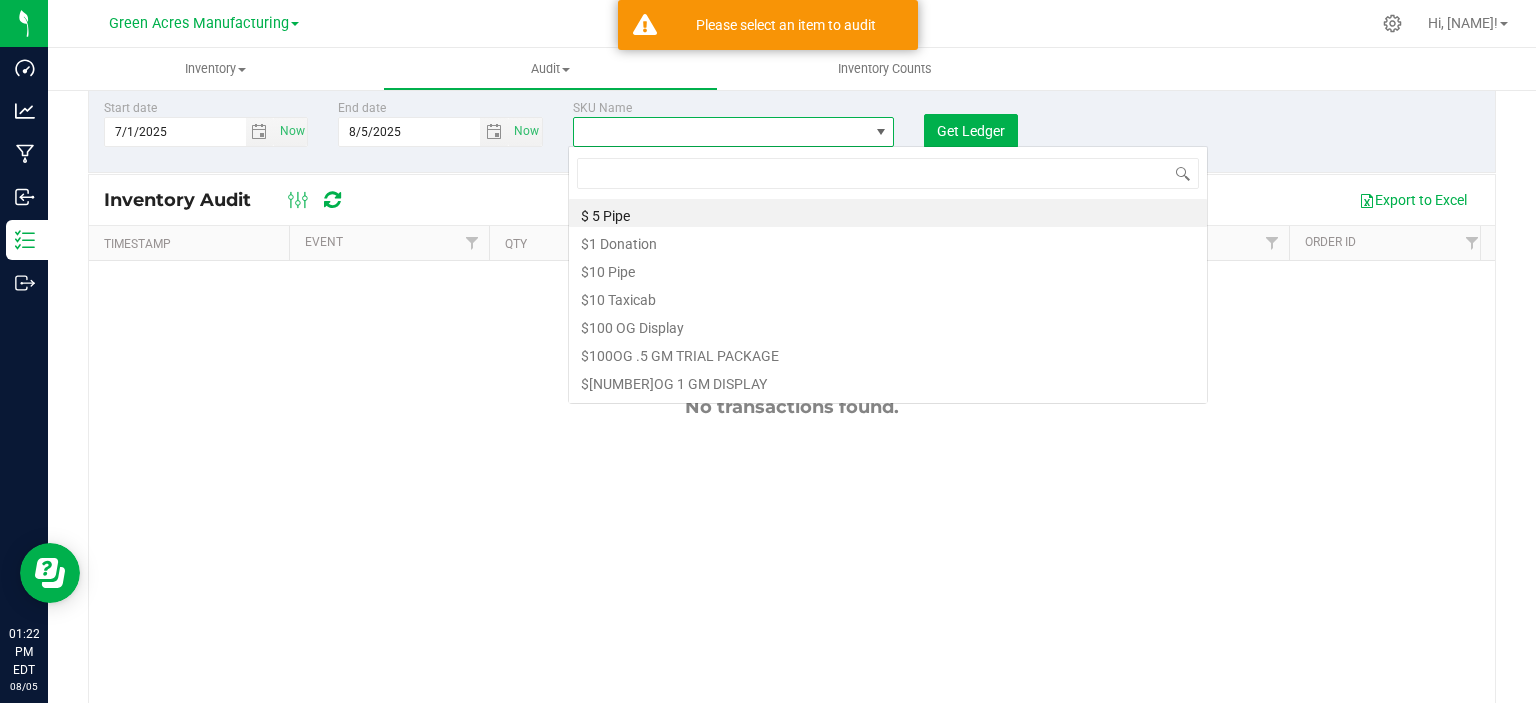 scroll, scrollTop: 99970, scrollLeft: 99682, axis: both 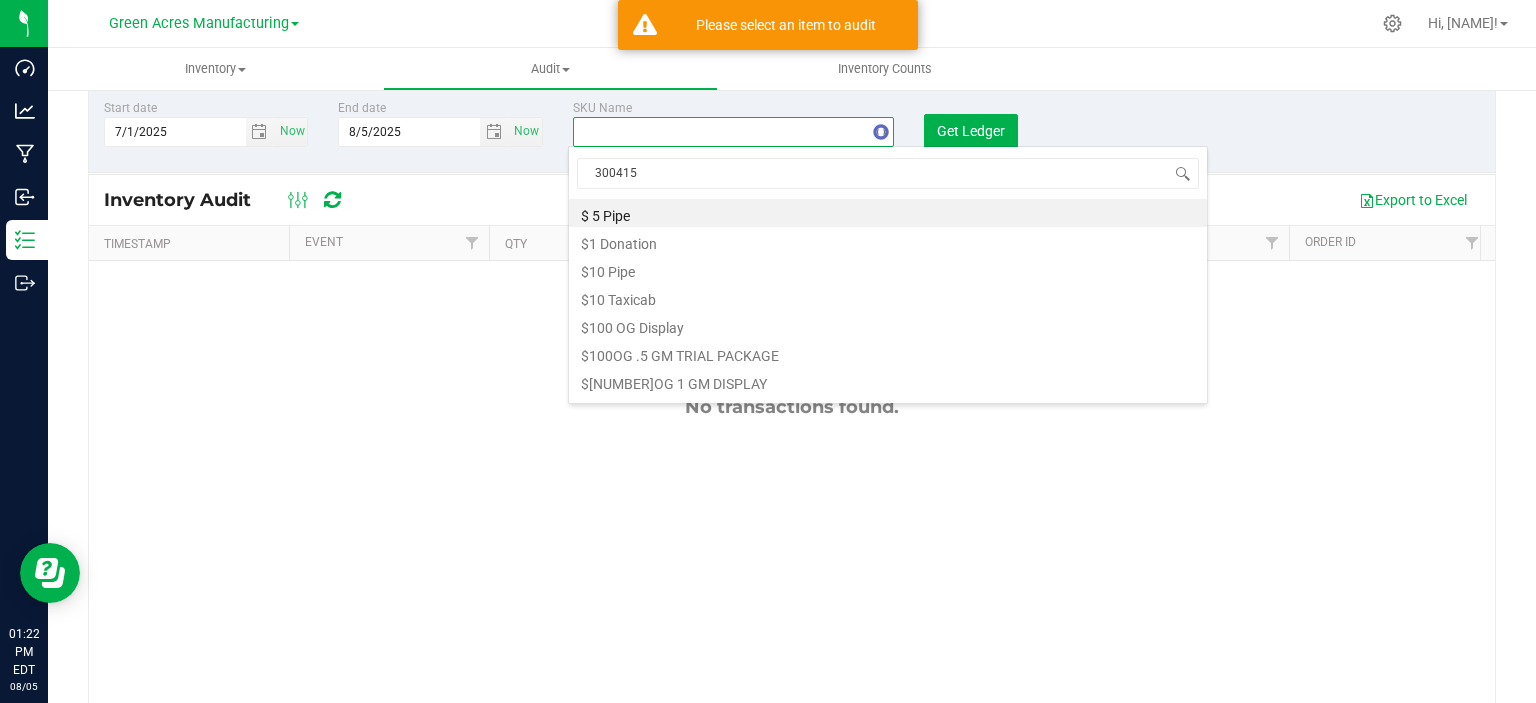 type on "3004154" 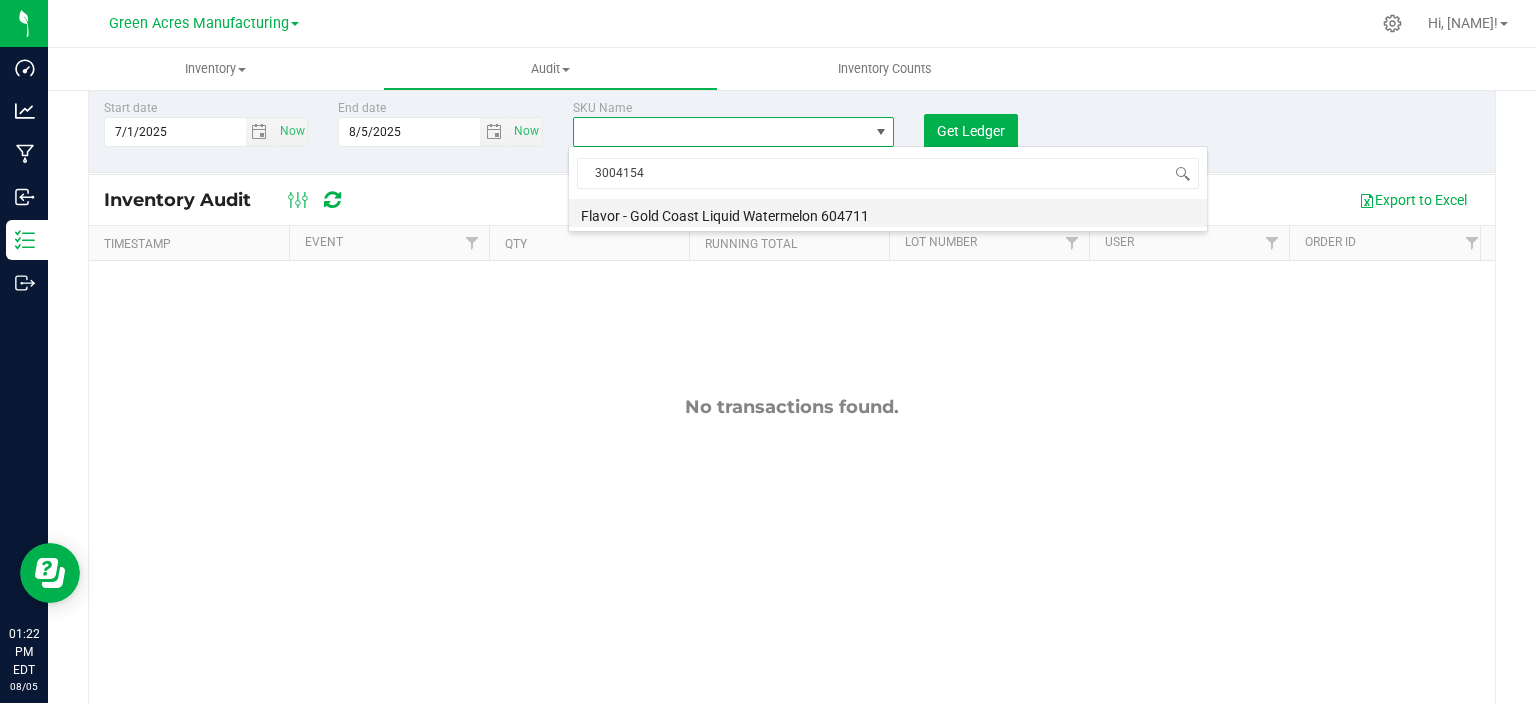 click on "Flavor - Gold Coast Liquid Watermelon 604711" at bounding box center (888, 213) 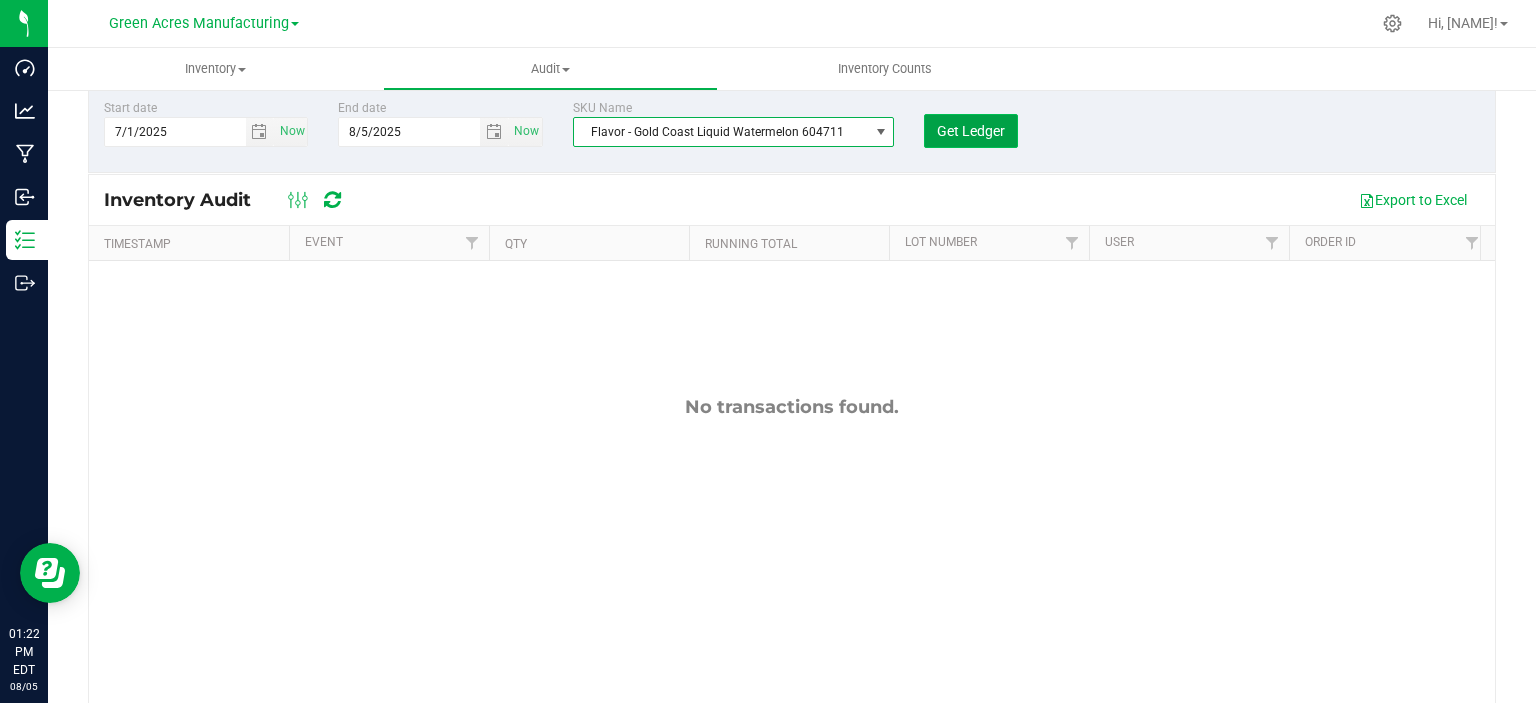 click on "Get Ledger" at bounding box center [971, 131] 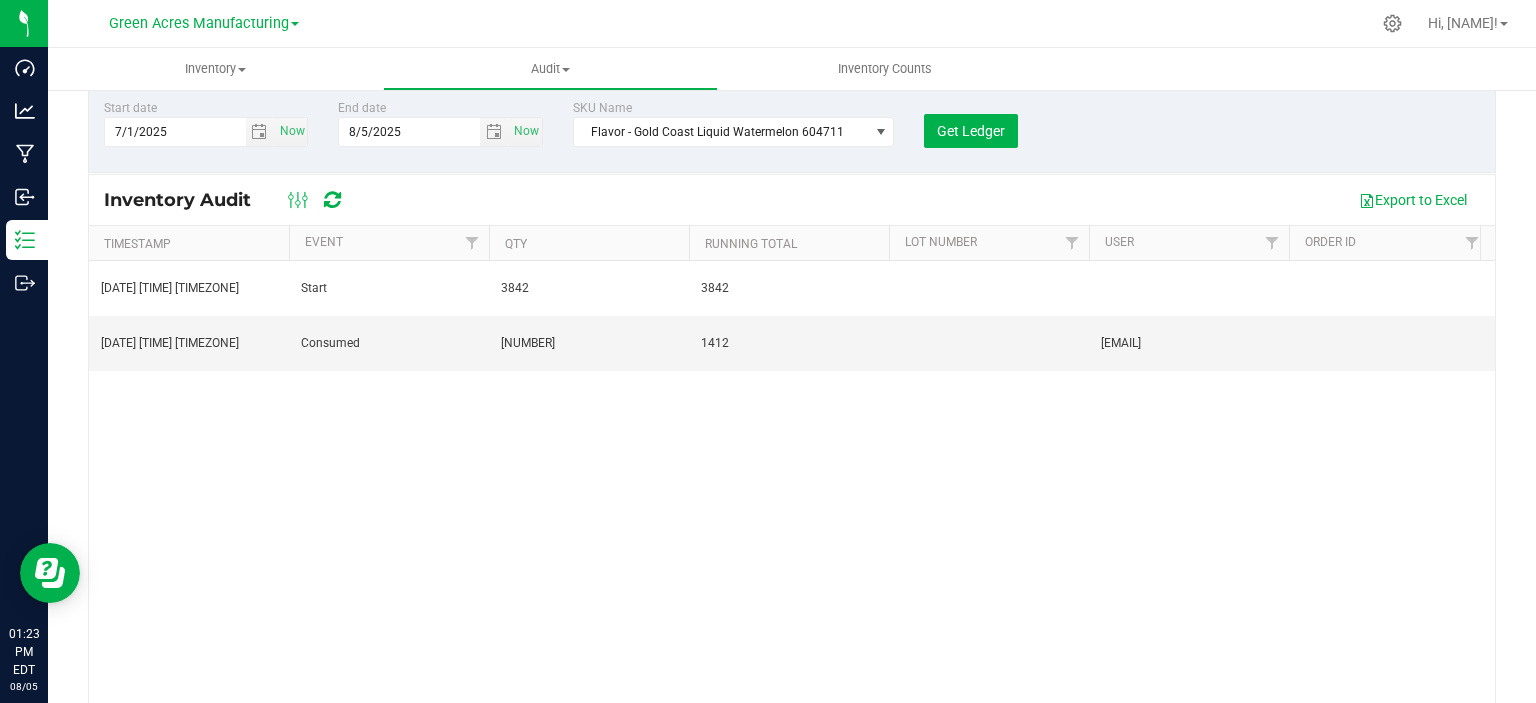 click on "[DATE] [TIME] [TIMEZONE] Start [NUMBER] [NUMBER] Flavor - Gold Coast Liquid Watermelon [NUMBER] [DATE] [TIME] [TIMEZONE] Consumed -[NUMBER] [NUMBER] [EMAIL] FLSRWGM-[DATE]-[NUMBER] Flavor - Gold Coast Liquid Watermelon [NUMBER]" at bounding box center [792, 482] 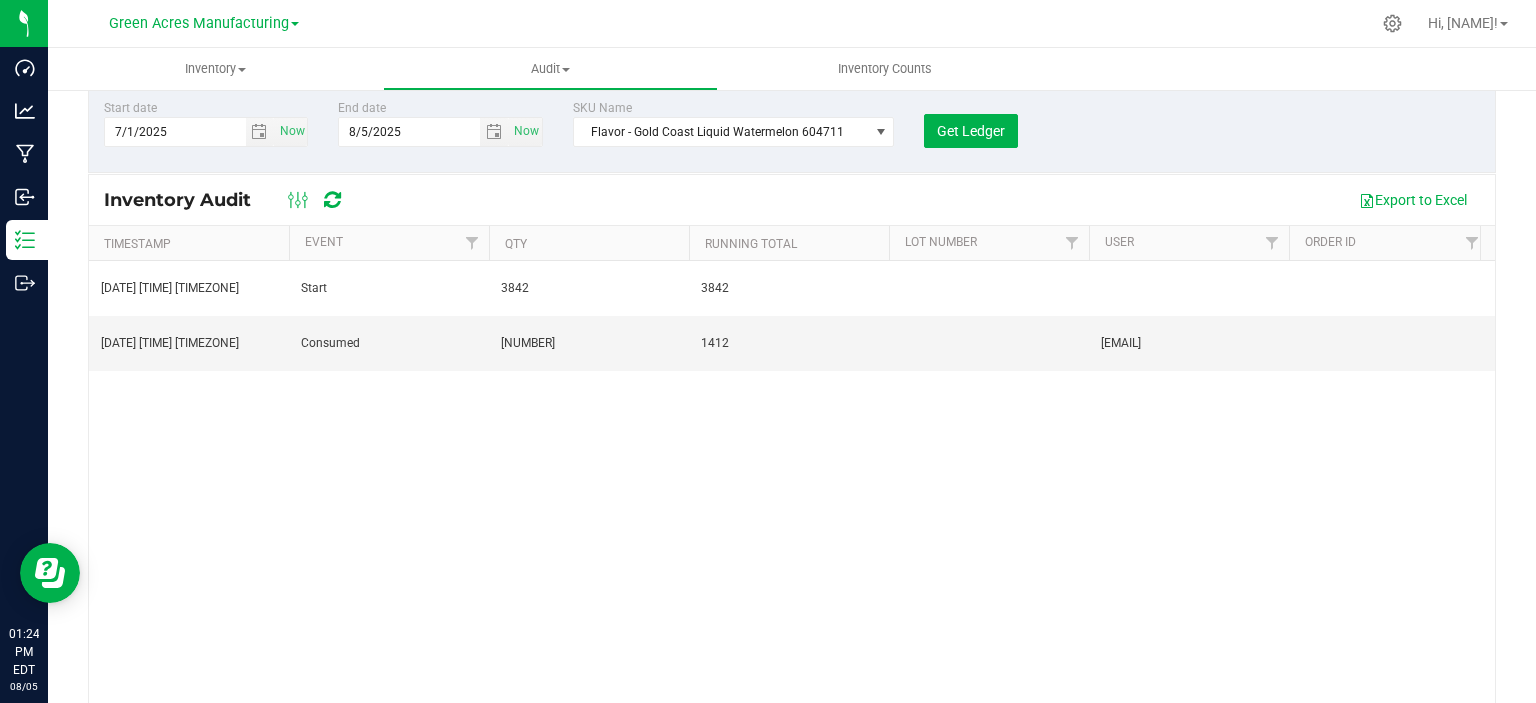 click on "[DATE] [TIME] [TIMEZONE] Start [NUMBER] [NUMBER] Flavor - Gold Coast Liquid Watermelon [NUMBER] [DATE] [TIME] [TIMEZONE] Consumed -[NUMBER] [NUMBER] [EMAIL] FLSRWGM-[DATE]-[NUMBER] Flavor - Gold Coast Liquid Watermelon [NUMBER]" at bounding box center (792, 482) 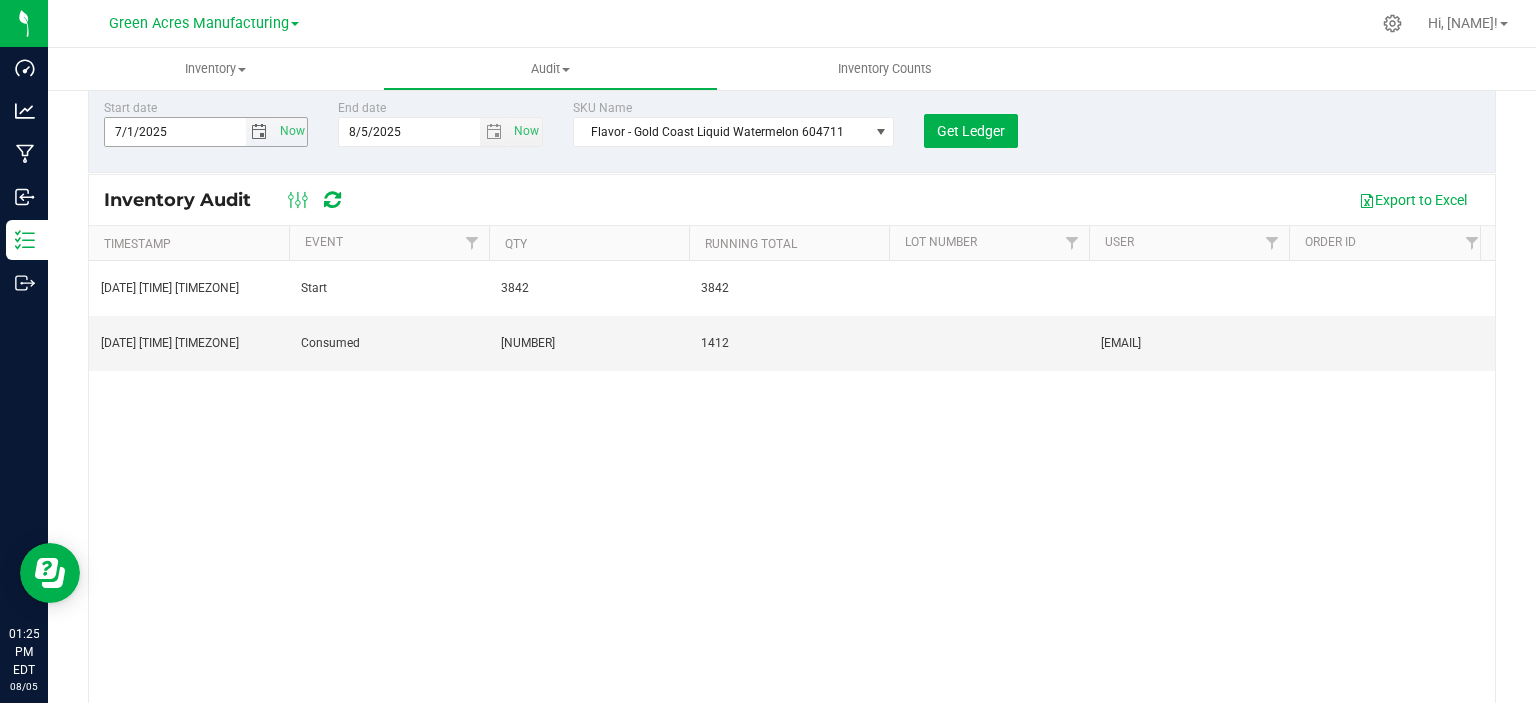 click at bounding box center (259, 132) 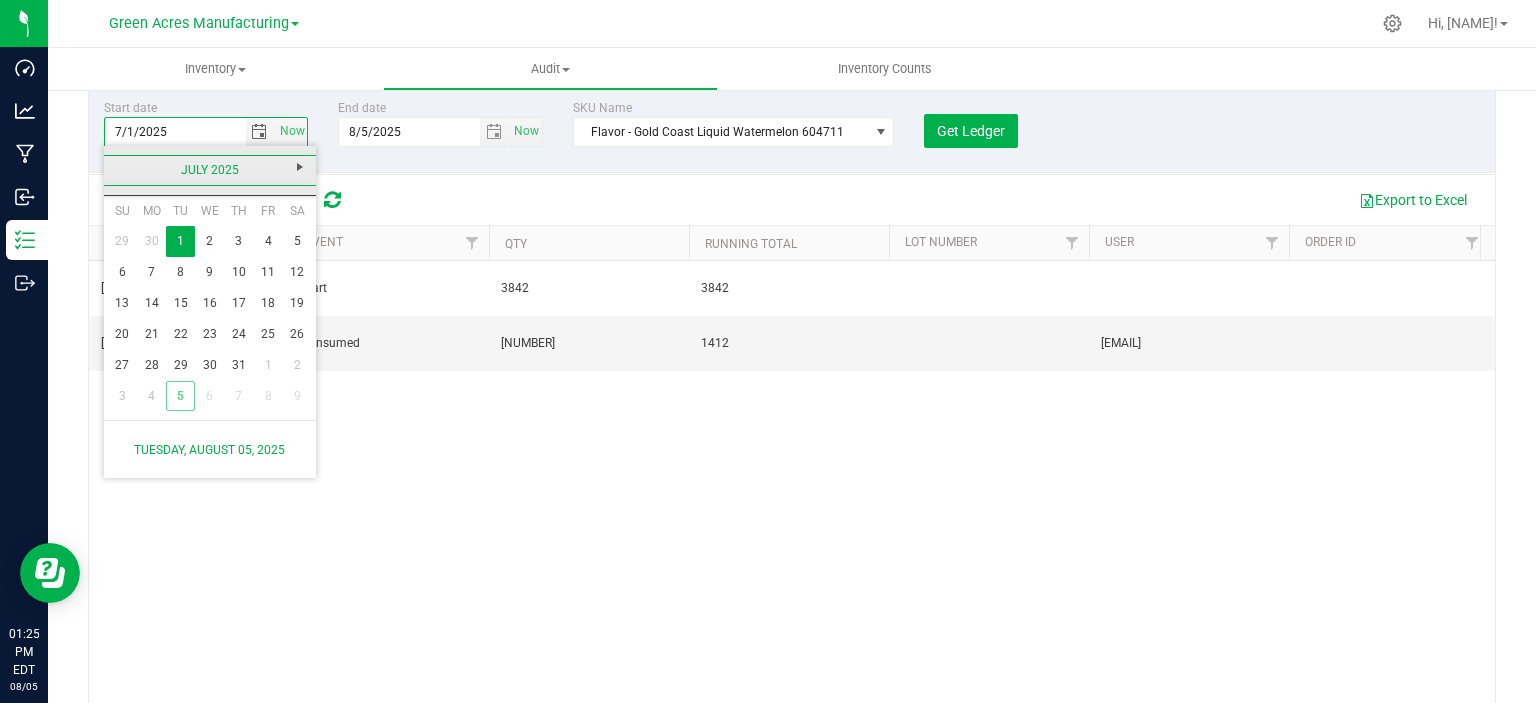 click on "July 2025" at bounding box center (210, 170) 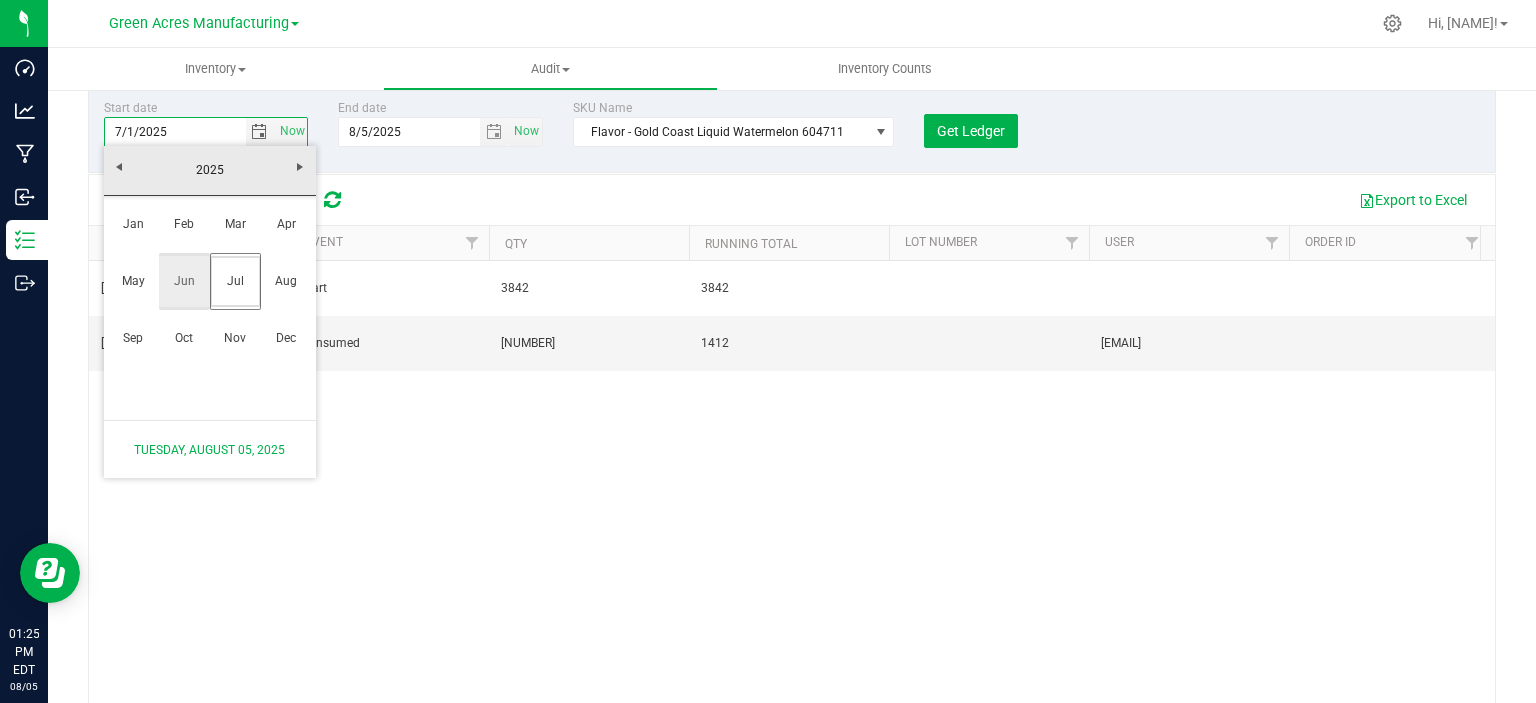 click on "Jun" at bounding box center (184, 281) 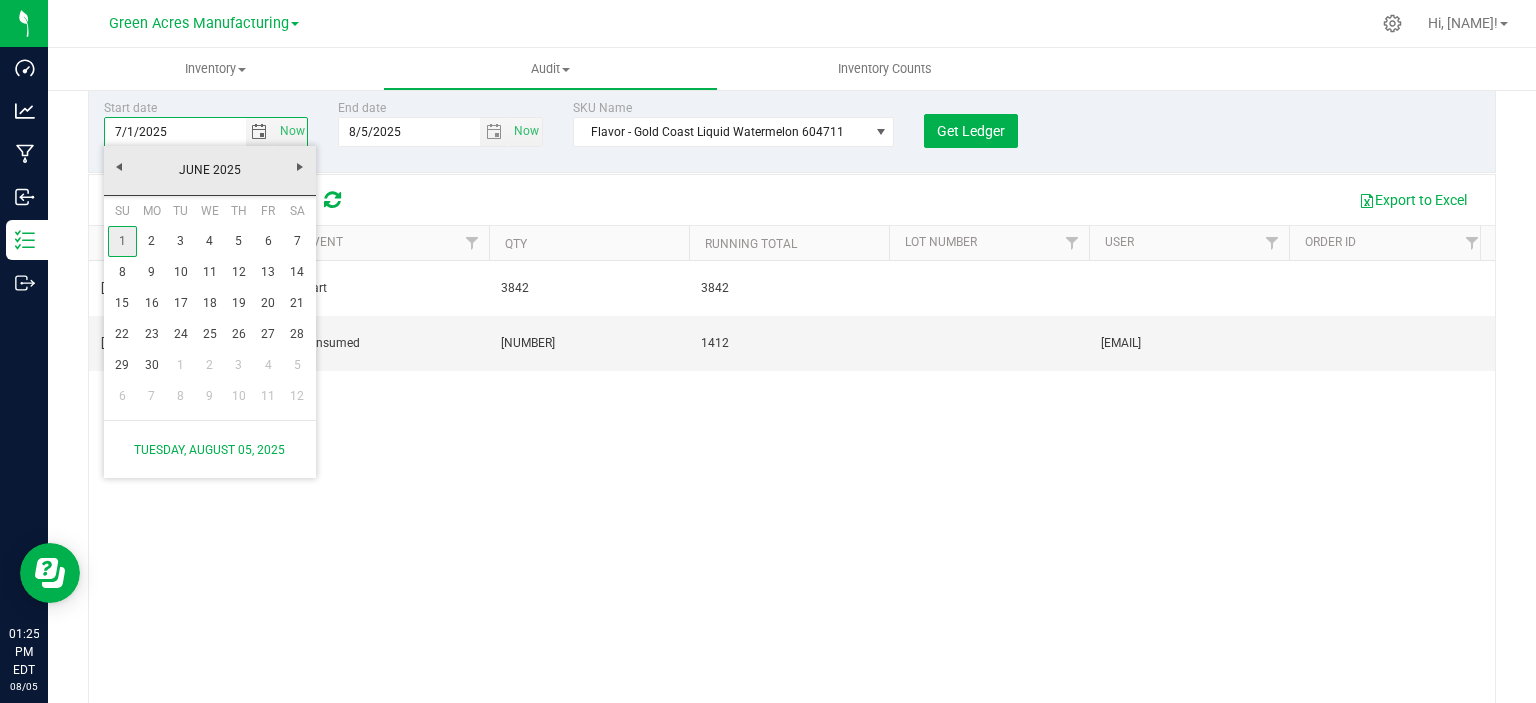 click on "1" at bounding box center (122, 241) 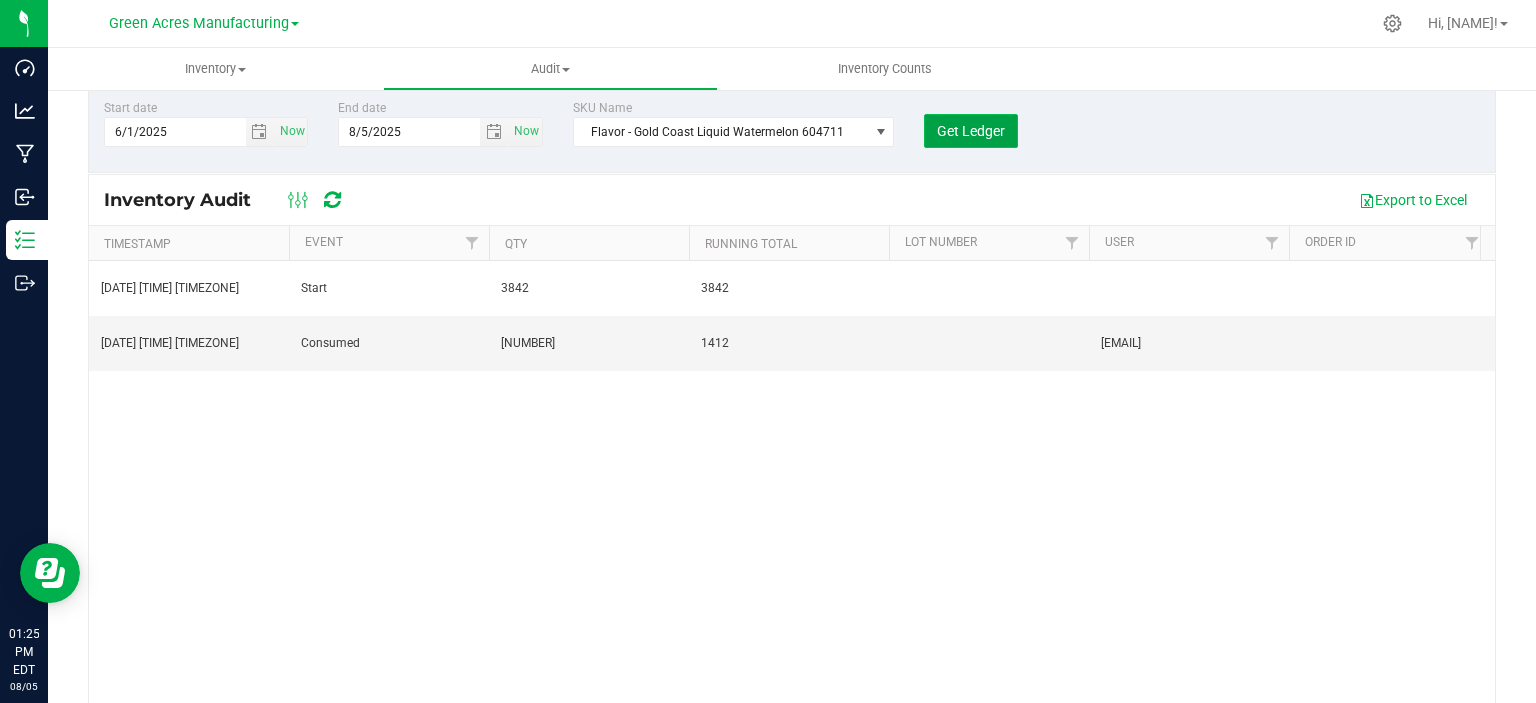 click on "Get Ledger" at bounding box center [971, 131] 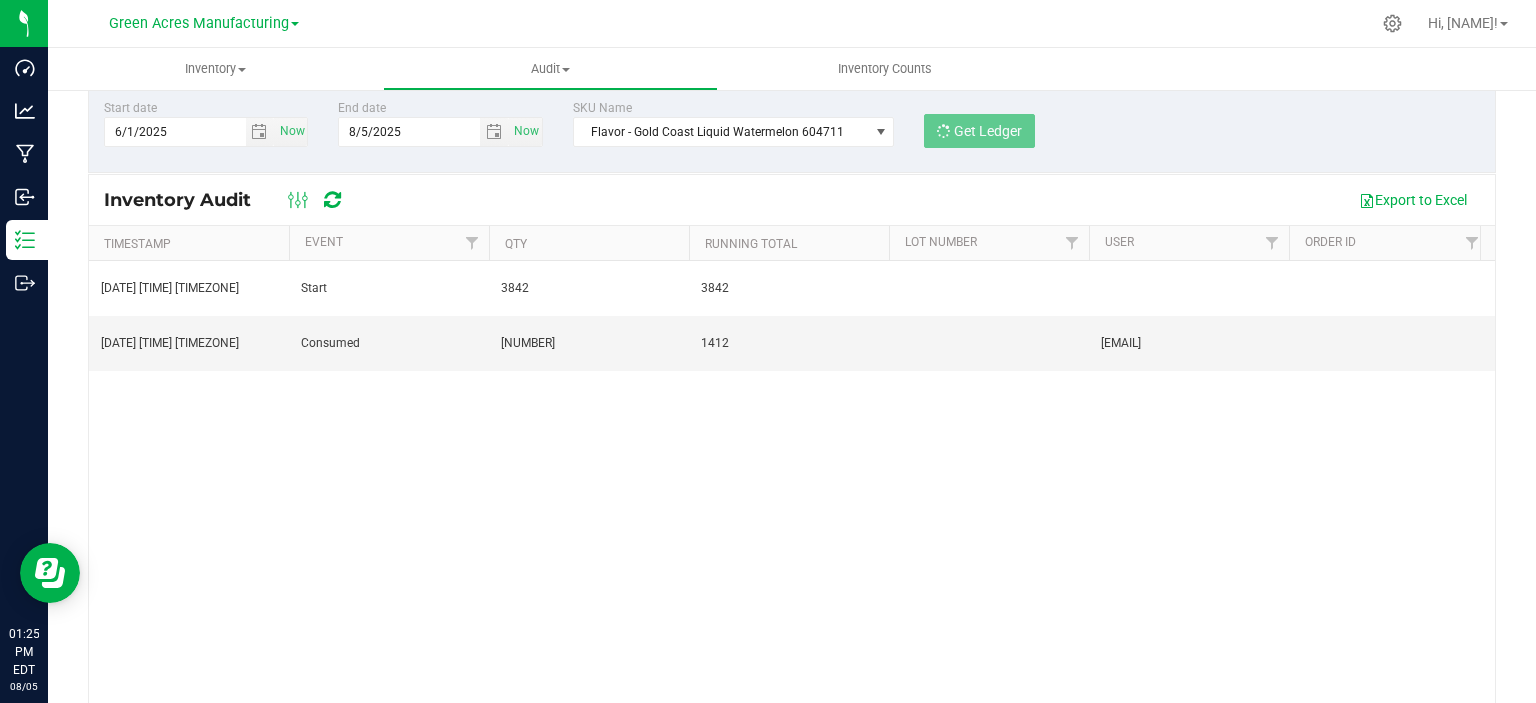 click on "Loading... [DATE] [TIME] [TIMEZONE] Start [NUMBER] [NUMBER] Flavor - Gold Coast Liquid Watermelon [NUMBER] [DATE] [TIME] [TIMEZONE] Consumed -[NUMBER] [NUMBER] [EMAIL] FLSRWGM-[DATE]-[NUMBER] Flavor - Gold Coast Liquid Watermelon [NUMBER]" at bounding box center (792, 482) 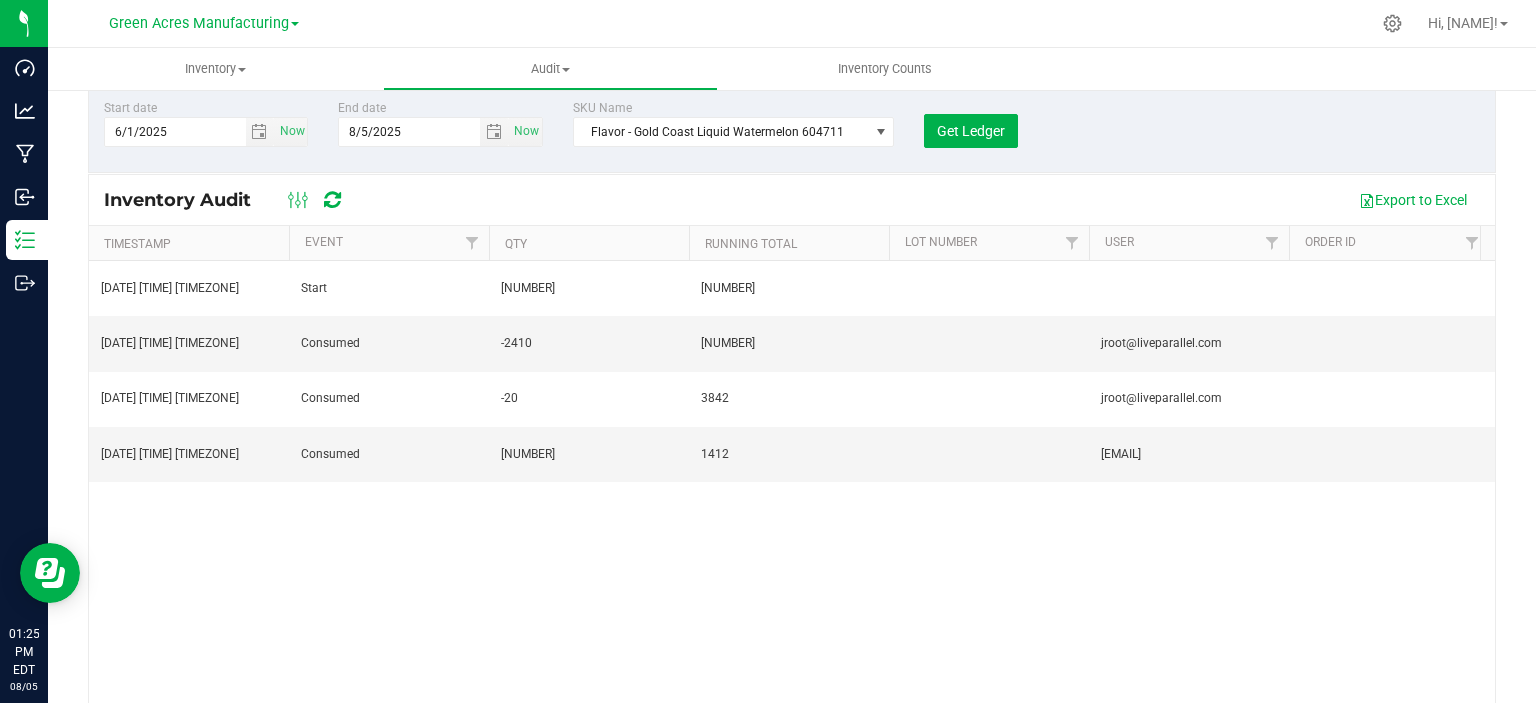 click on "[DATE] [TIME] [TIMEZONE] Start [NUMBER] [NUMBER] Flavor - Gold Coast Liquid Watermelon [NUMBER] [DATE] [TIME] [TIMEZONE] Consumed -[NUMBER] [NUMBER] [EMAIL] FLSRWGM-[DATE]-[NUMBER] Flavor - Gold Coast Liquid Watermelon [NUMBER] [DATE] [TIME] [TIMEZONE] Consumed -[NUMBER] [NUMBER] [EMAIL] FLSRWGM-[DATE]-[NUMBER] Flavor - Gold Coast Liquid Watermelon [NUMBER] [DATE] [TIME] [TIMEZONE] Consumed -[NUMBER] [NUMBER] [EMAIL] FLSRWGM-[DATE]-[NUMBER] Flavor - Gold Coast Liquid Watermelon [NUMBER]" at bounding box center (792, 482) 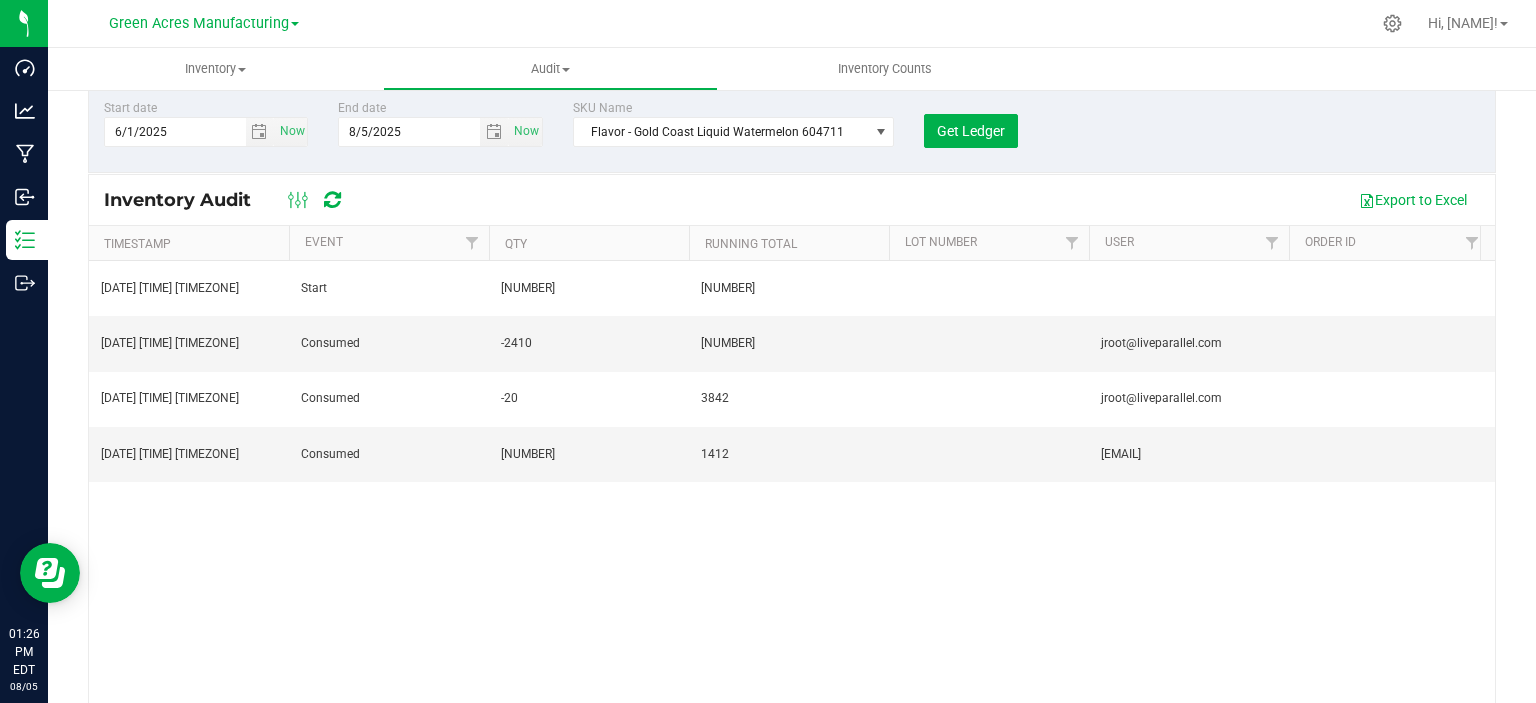 click on "[DATE] [TIME] [TIMEZONE] Start [NUMBER] [NUMBER] Flavor - Gold Coast Liquid Watermelon [NUMBER] [DATE] [TIME] [TIMEZONE] Consumed -[NUMBER] [NUMBER] [EMAIL] FLSRWGM-[DATE]-[NUMBER] Flavor - Gold Coast Liquid Watermelon [NUMBER] [DATE] [TIME] [TIMEZONE] Consumed -[NUMBER] [NUMBER] [EMAIL] FLSRWGM-[DATE]-[NUMBER] Flavor - Gold Coast Liquid Watermelon [NUMBER] [DATE] [TIME] [TIMEZONE] Consumed -[NUMBER] [NUMBER] [EMAIL] FLSRWGM-[DATE]-[NUMBER] Flavor - Gold Coast Liquid Watermelon [NUMBER]" at bounding box center [792, 482] 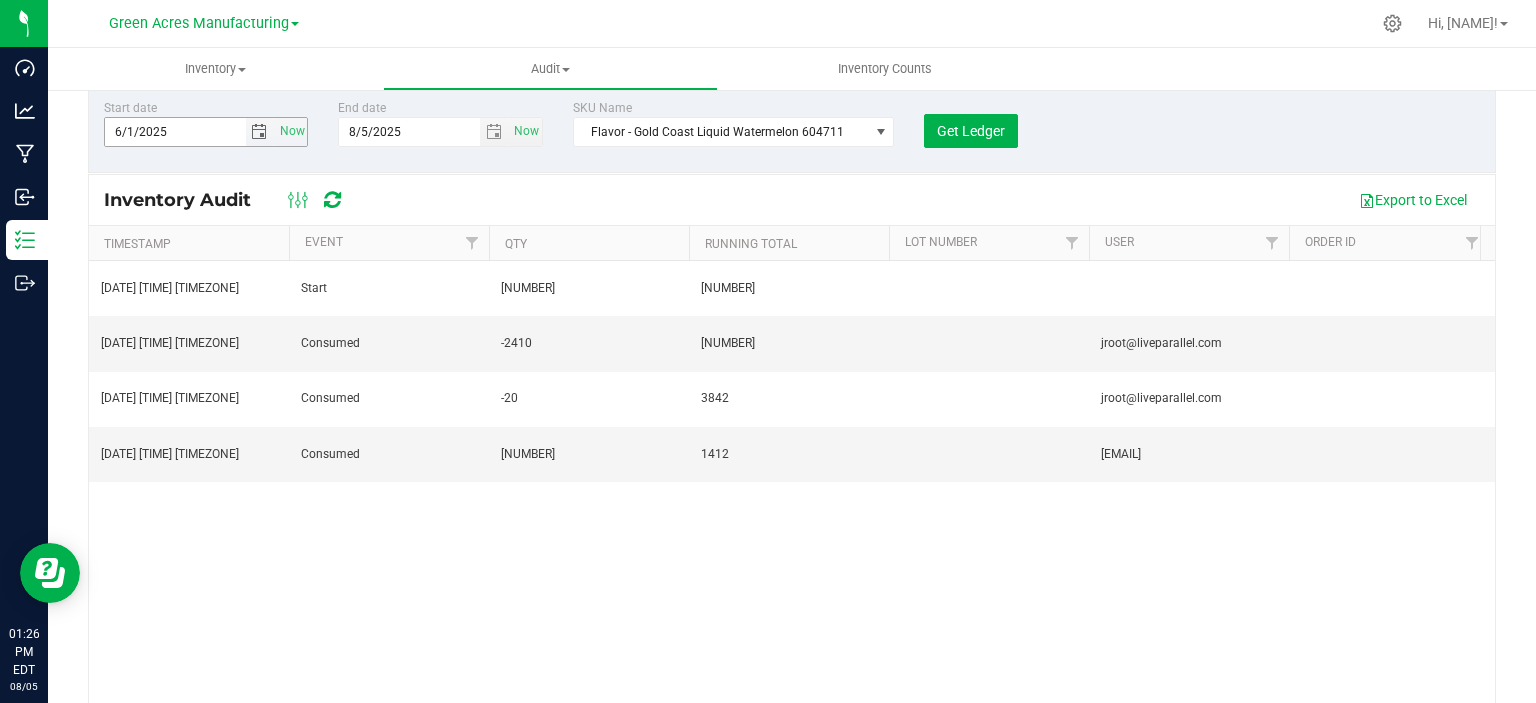 click at bounding box center (259, 132) 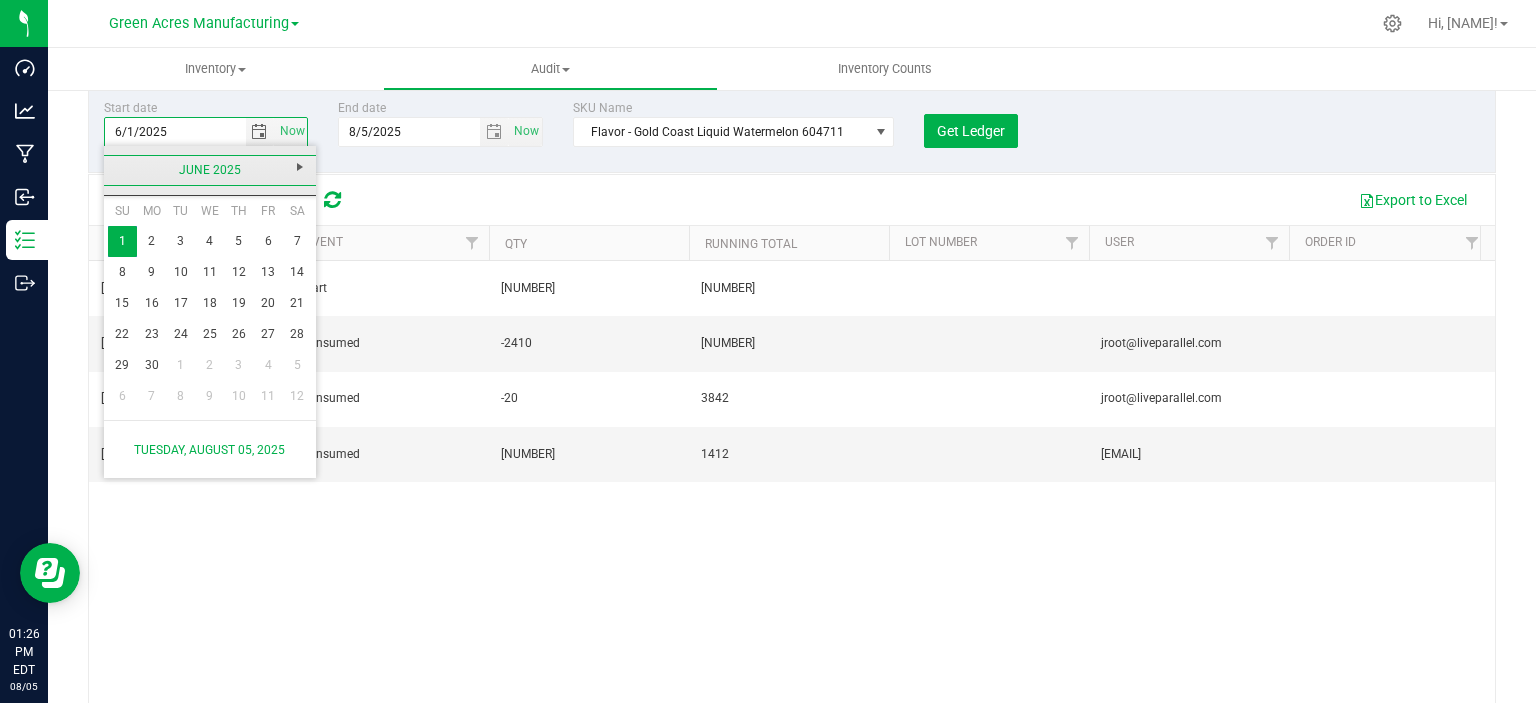 click on "June 2025" at bounding box center (210, 170) 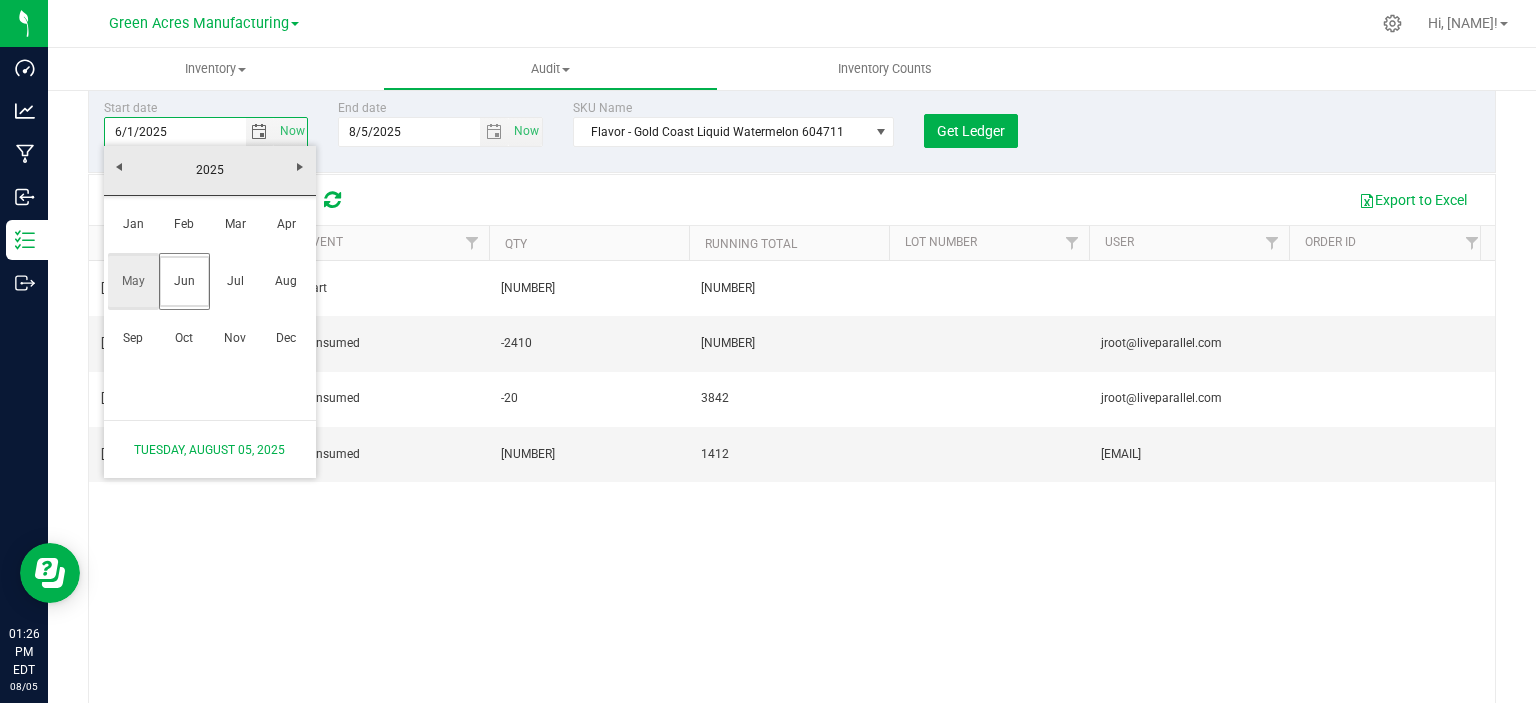 click on "May" at bounding box center [133, 281] 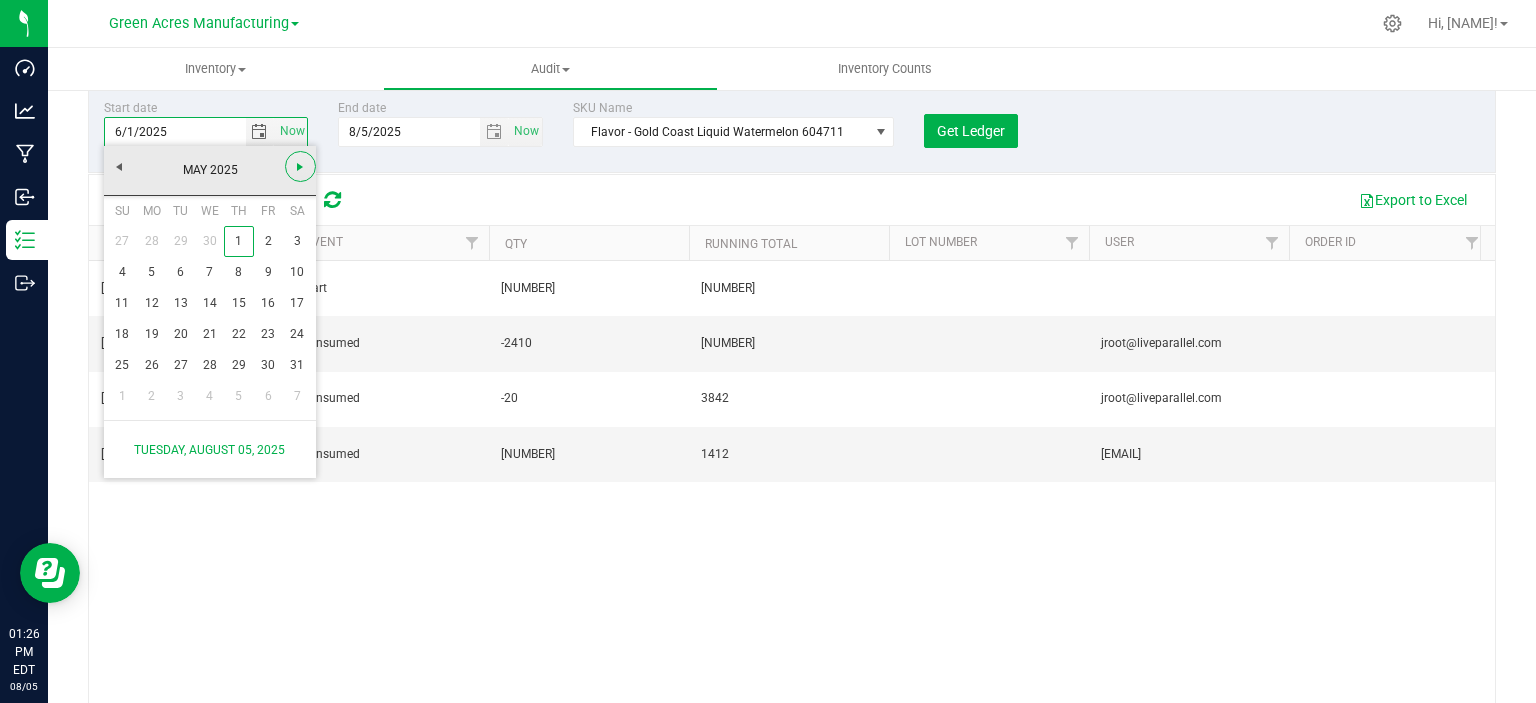 click at bounding box center [300, 167] 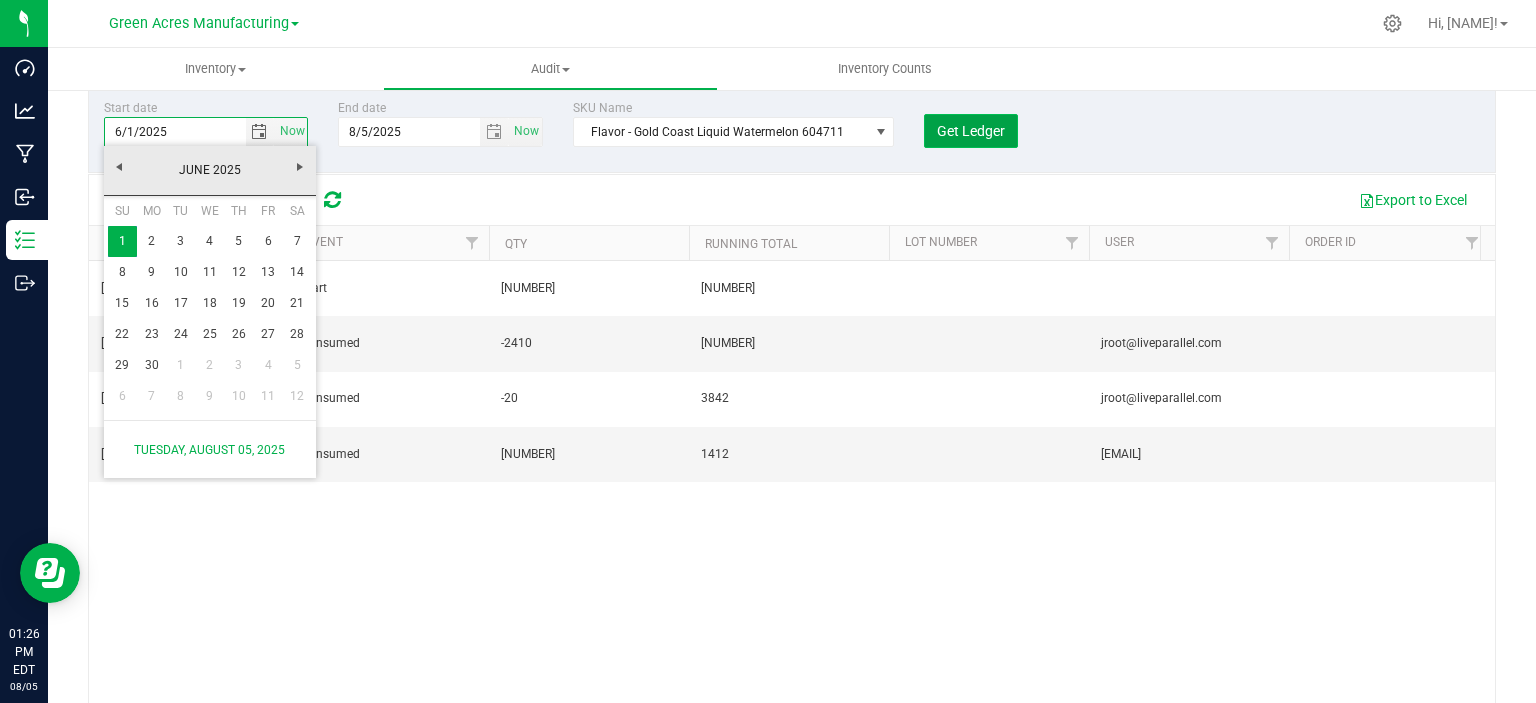 click on "Get Ledger" at bounding box center [971, 131] 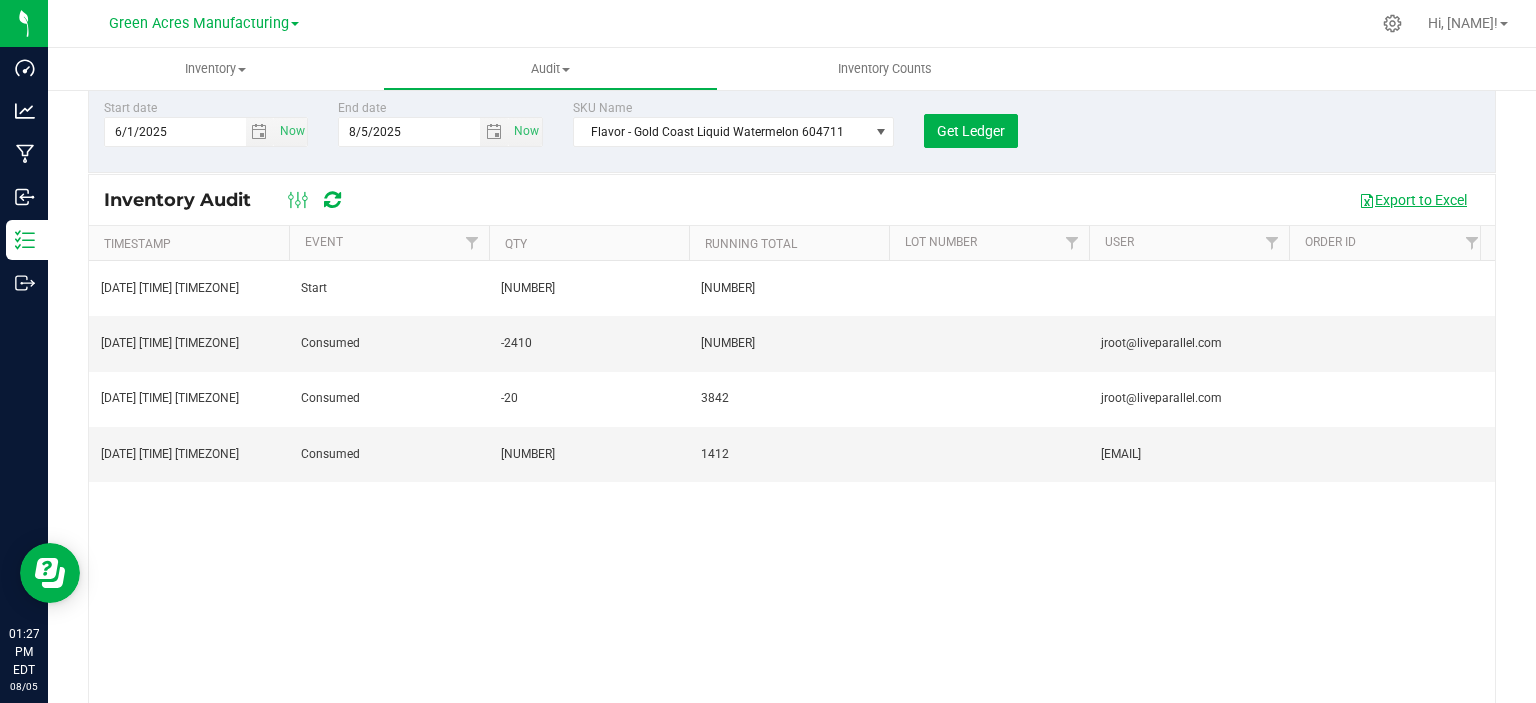 click on "Export to Excel" at bounding box center (1413, 200) 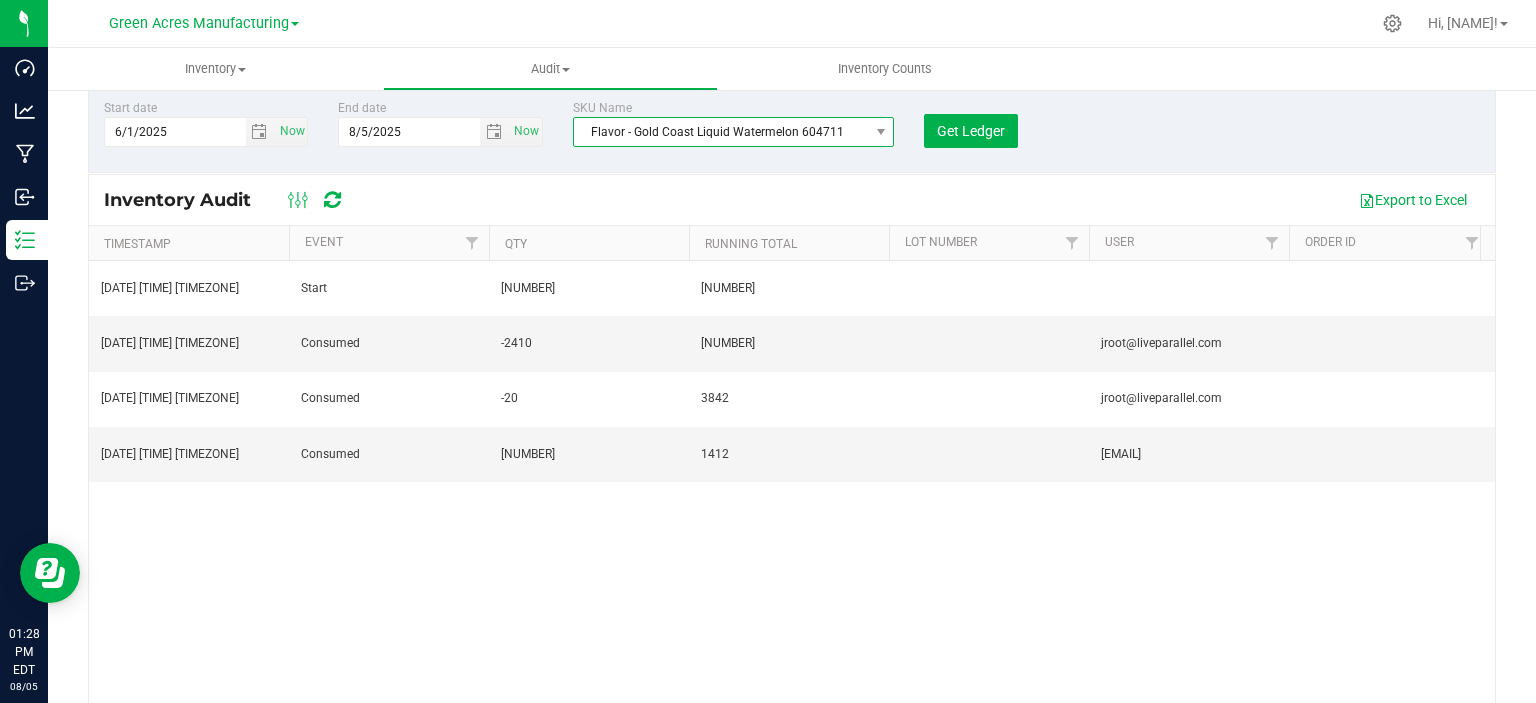 click on "Flavor - Gold Coast Liquid Watermelon 604711" at bounding box center [721, 132] 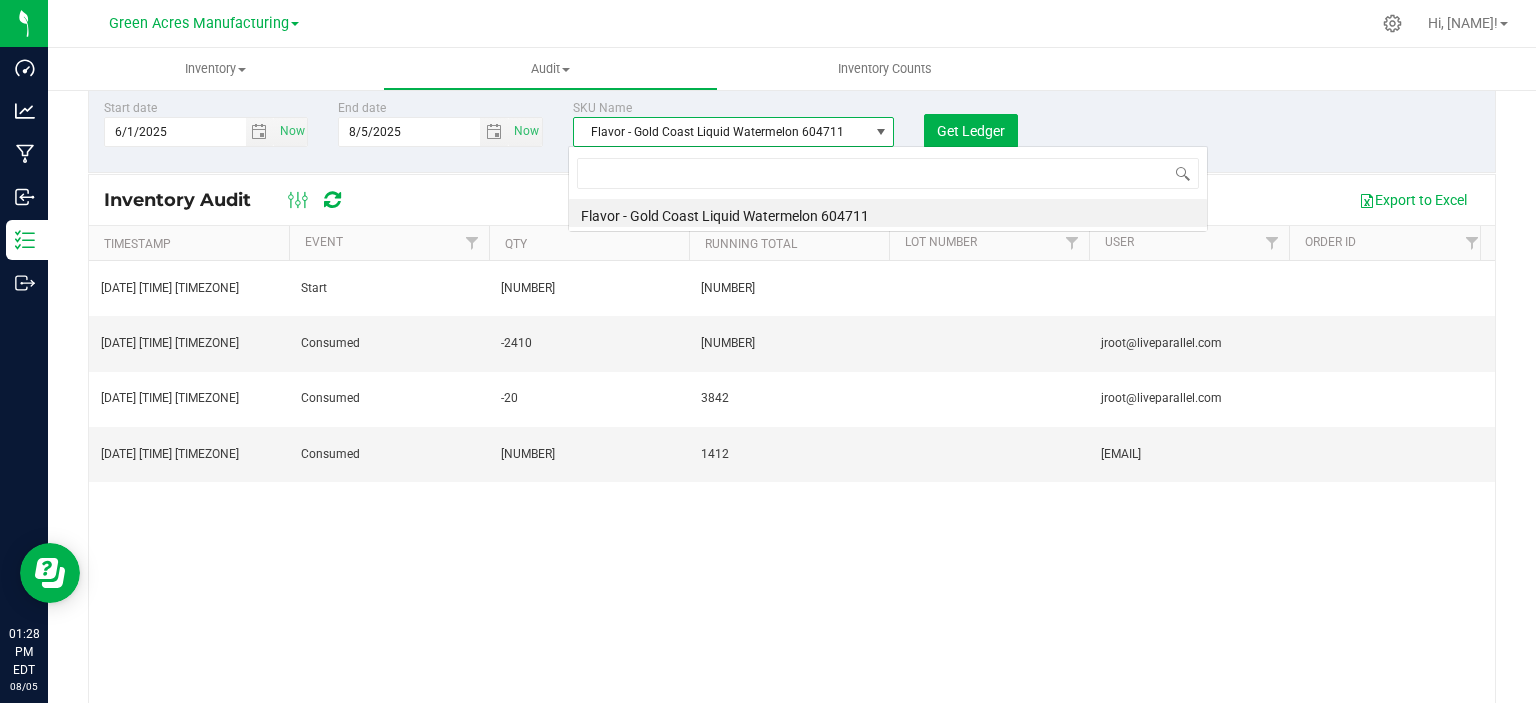 scroll, scrollTop: 99970, scrollLeft: 99682, axis: both 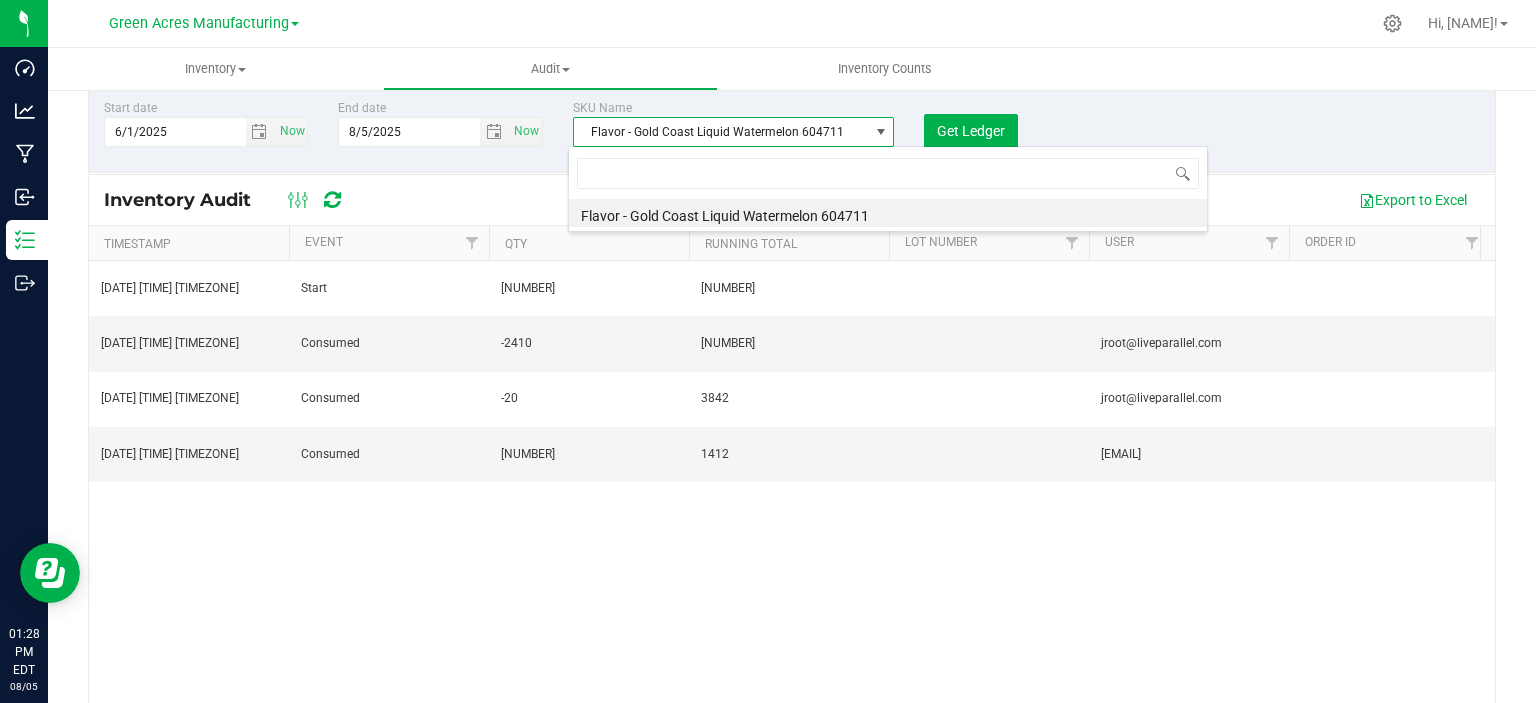 click on "Flavor - Gold Coast Liquid Watermelon 604711" at bounding box center (721, 132) 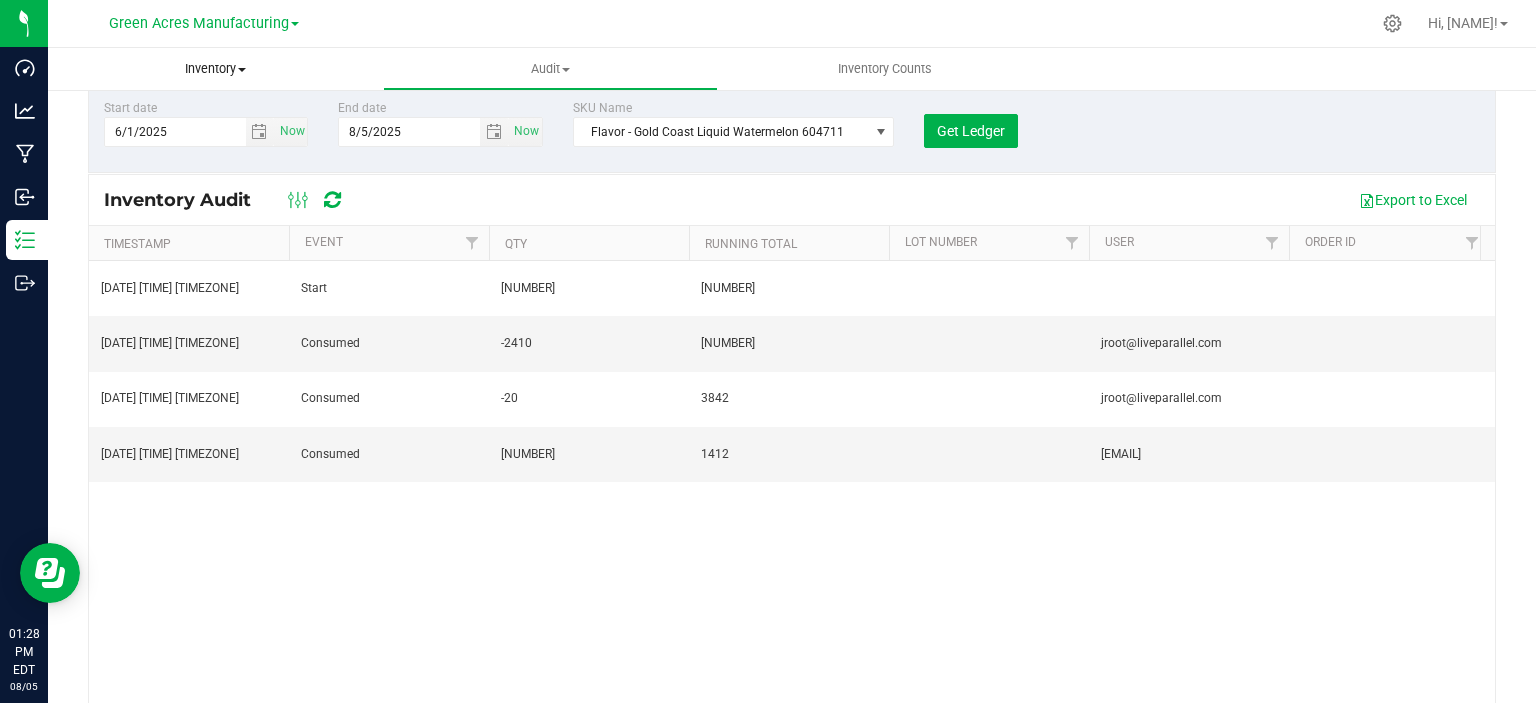 click on "Inventory" at bounding box center [215, 69] 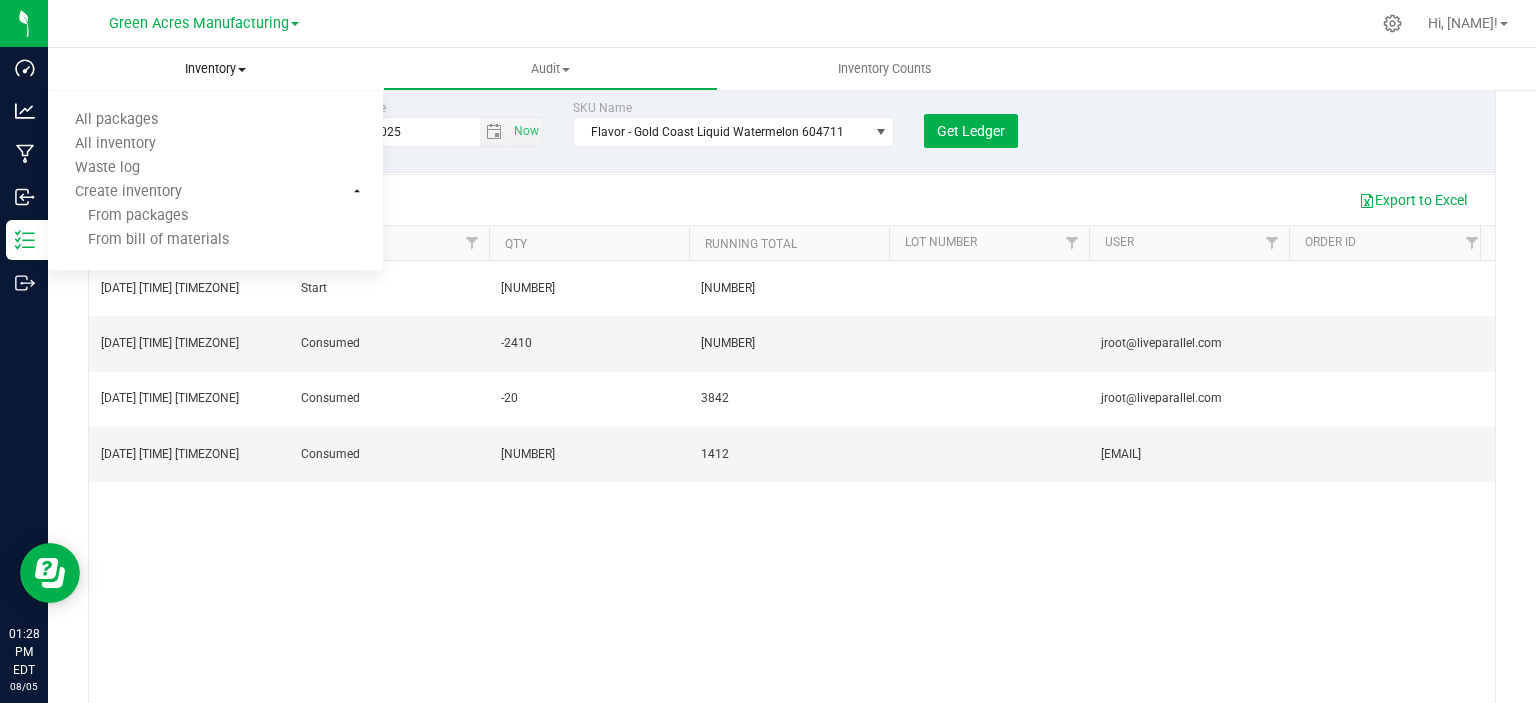 click on "Inventory" at bounding box center (215, 69) 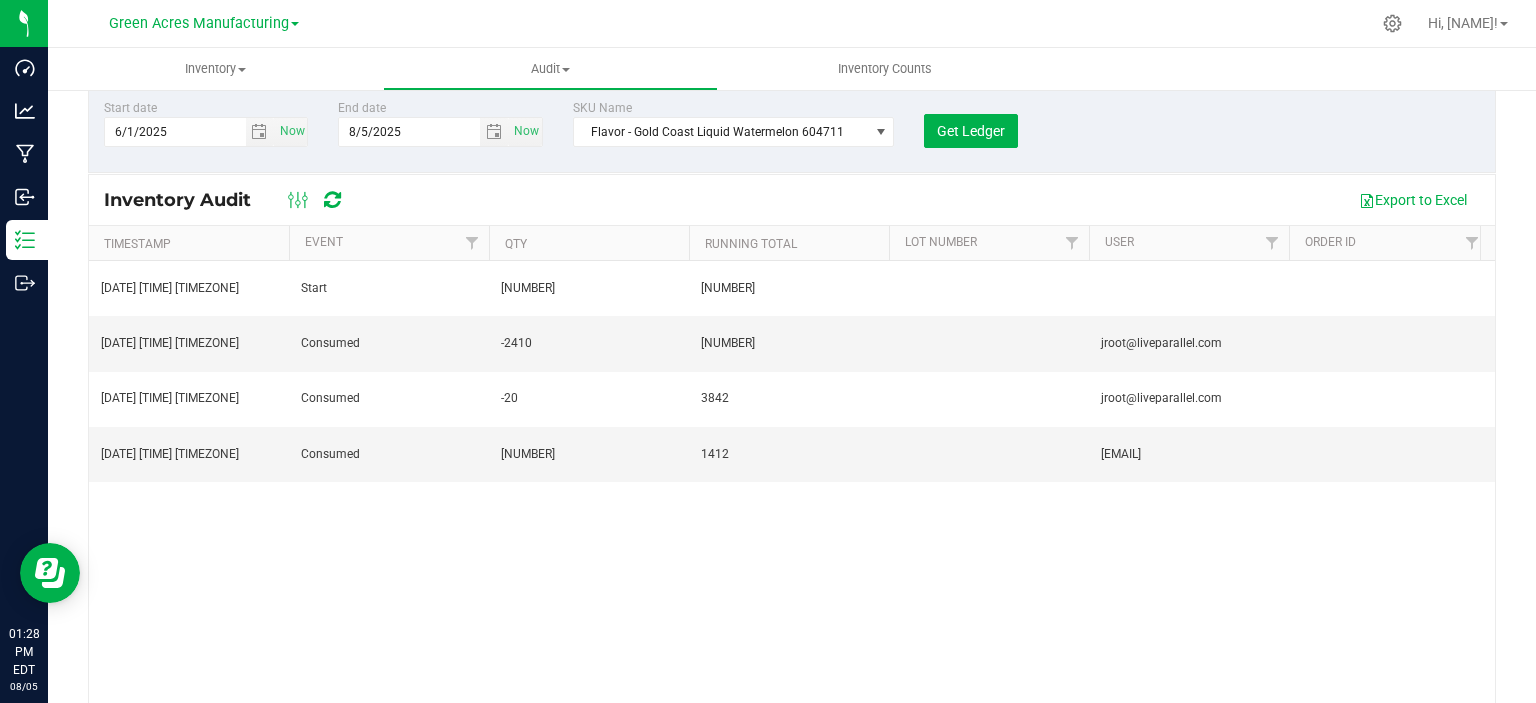 click on "[DATE] [TIME] [TIMEZONE] Start [NUMBER] [NUMBER] Flavor - Gold Coast Liquid Watermelon [NUMBER] [DATE] [TIME] [TIMEZONE] Consumed -[NUMBER] [NUMBER] [EMAIL] FLSRWGM-[DATE]-[NUMBER] Flavor - Gold Coast Liquid Watermelon [NUMBER] [DATE] [TIME] [TIMEZONE] Consumed -[NUMBER] [NUMBER] [EMAIL] FLSRWGM-[DATE]-[NUMBER] Flavor - Gold Coast Liquid Watermelon [NUMBER] [DATE] [TIME] [TIMEZONE] Consumed -[NUMBER] [NUMBER] [EMAIL] FLSRWGM-[DATE]-[NUMBER] Flavor - Gold Coast Liquid Watermelon [NUMBER]" at bounding box center (792, 482) 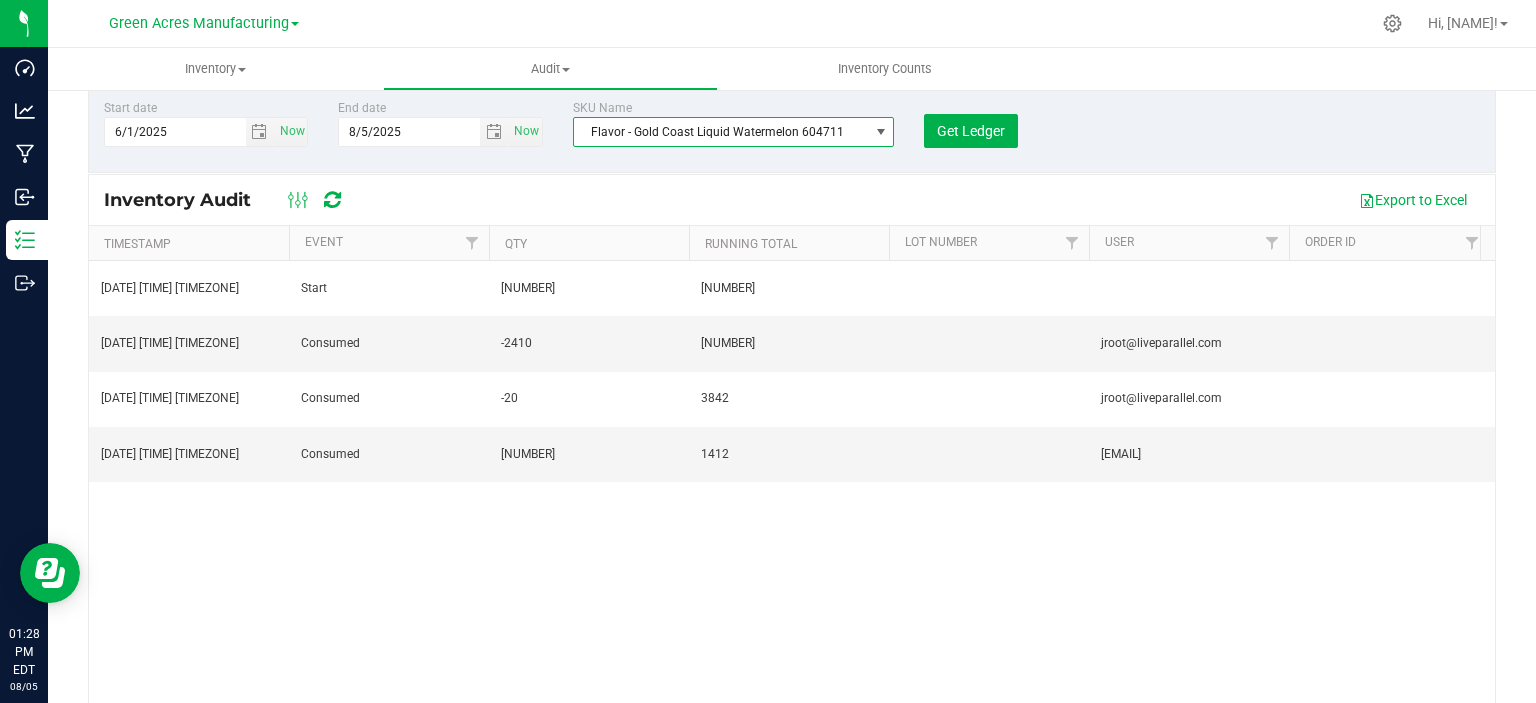 click at bounding box center (881, 132) 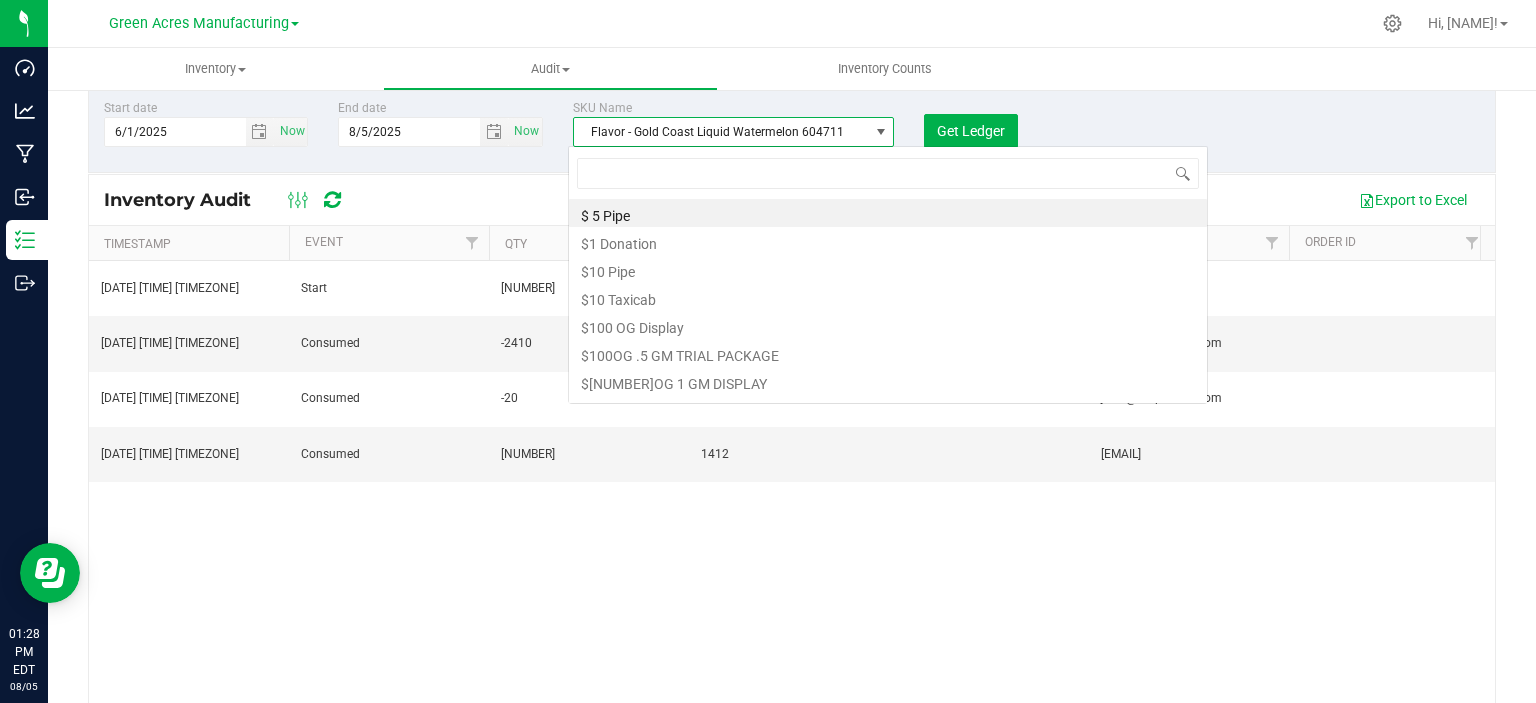scroll, scrollTop: 99970, scrollLeft: 99682, axis: both 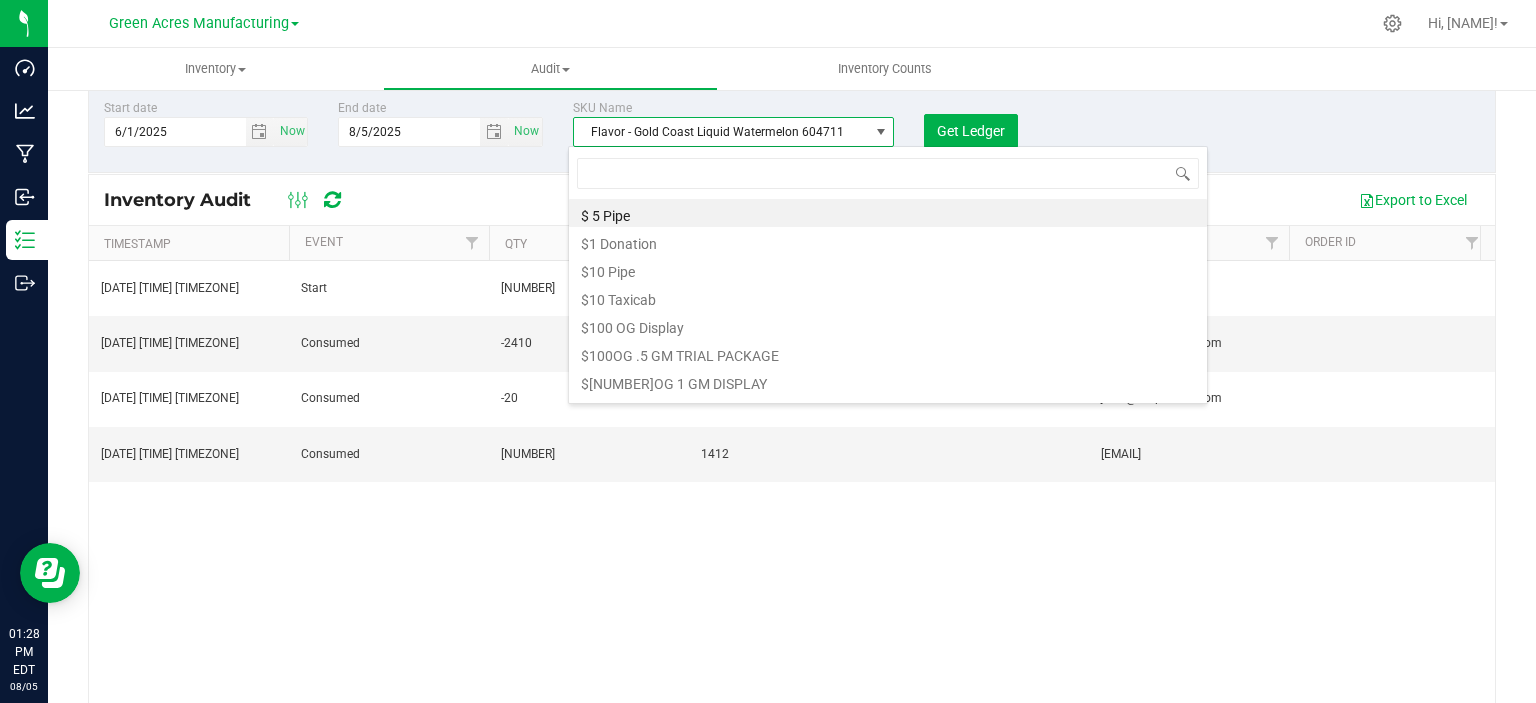 click at bounding box center [881, 132] 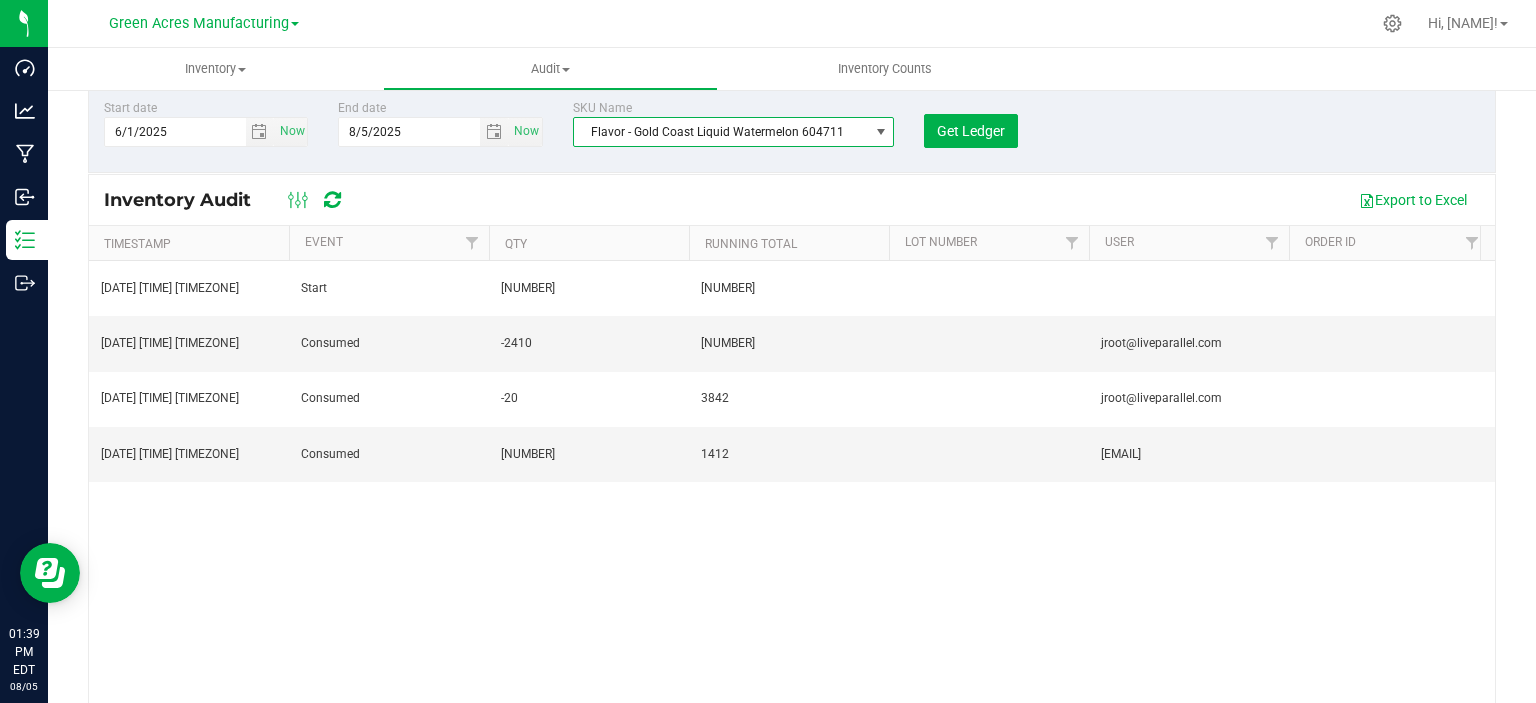 click on "Flavor - Gold Coast Liquid Watermelon 604711" at bounding box center [721, 132] 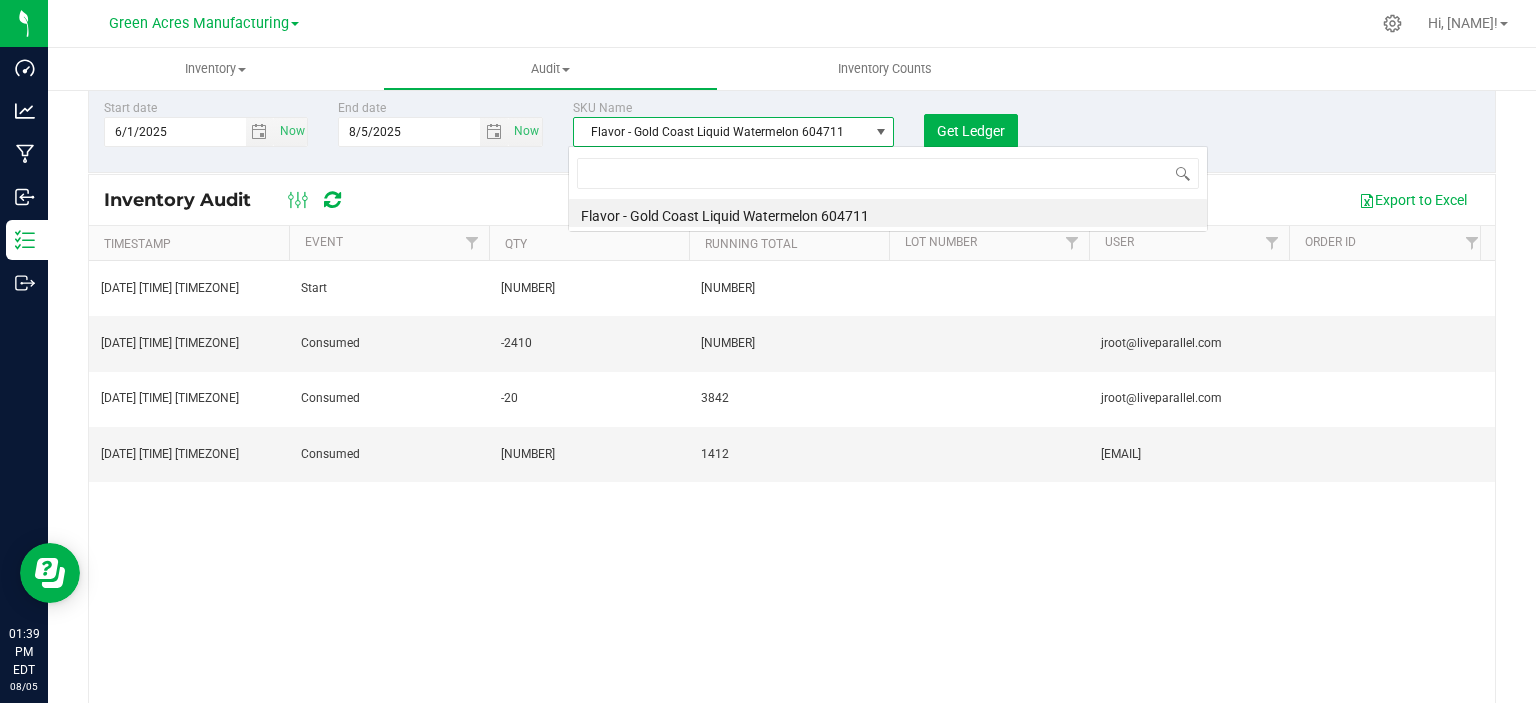 scroll, scrollTop: 99970, scrollLeft: 99682, axis: both 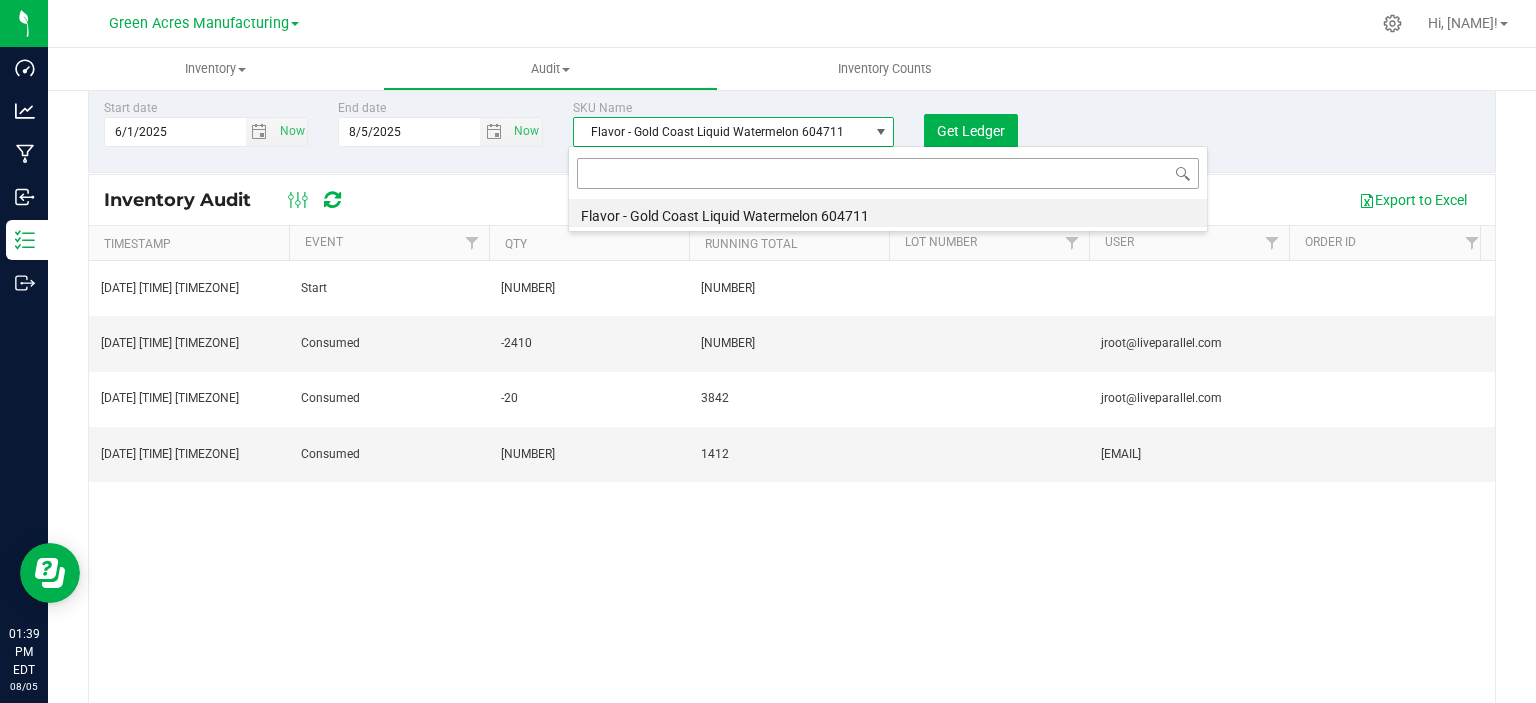 click at bounding box center (888, 173) 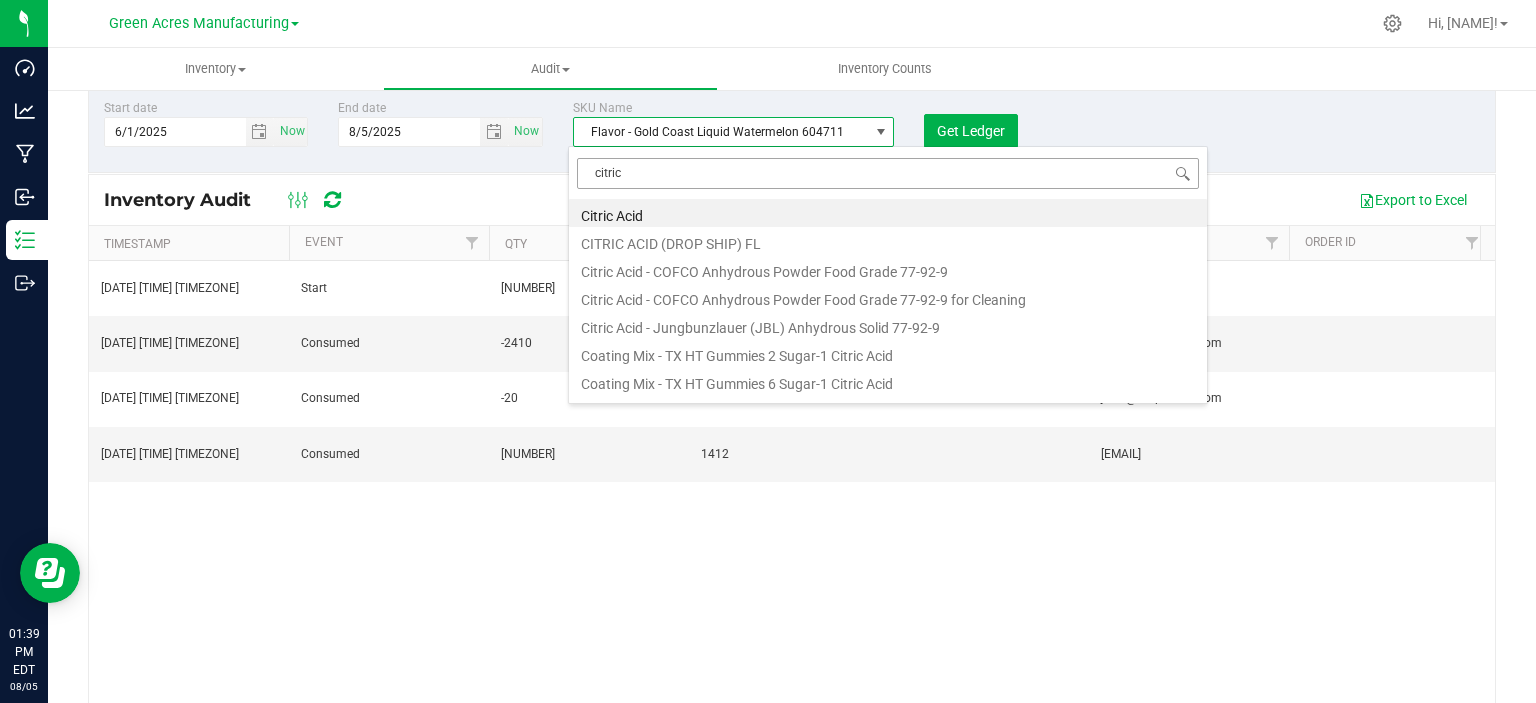 click on "citric" at bounding box center [888, 173] 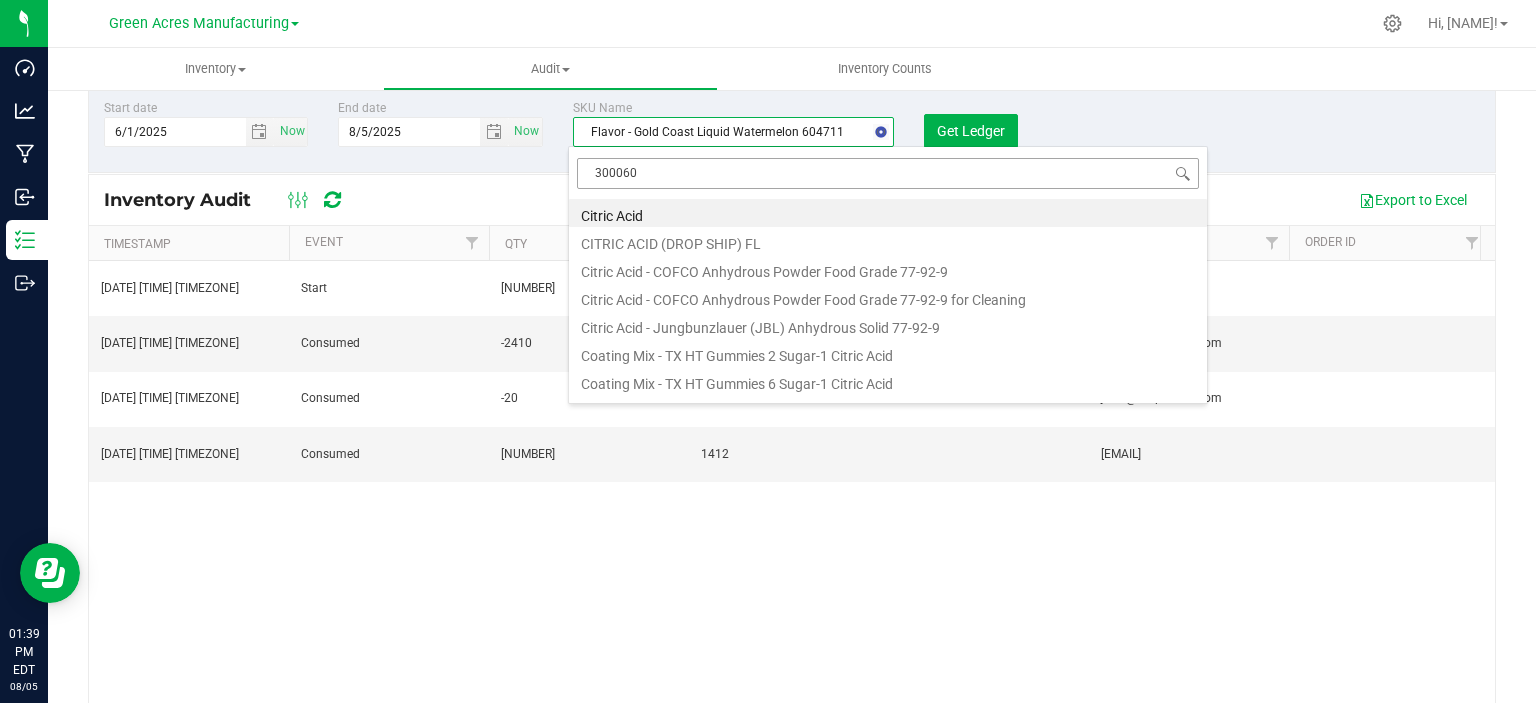 type on "3000609" 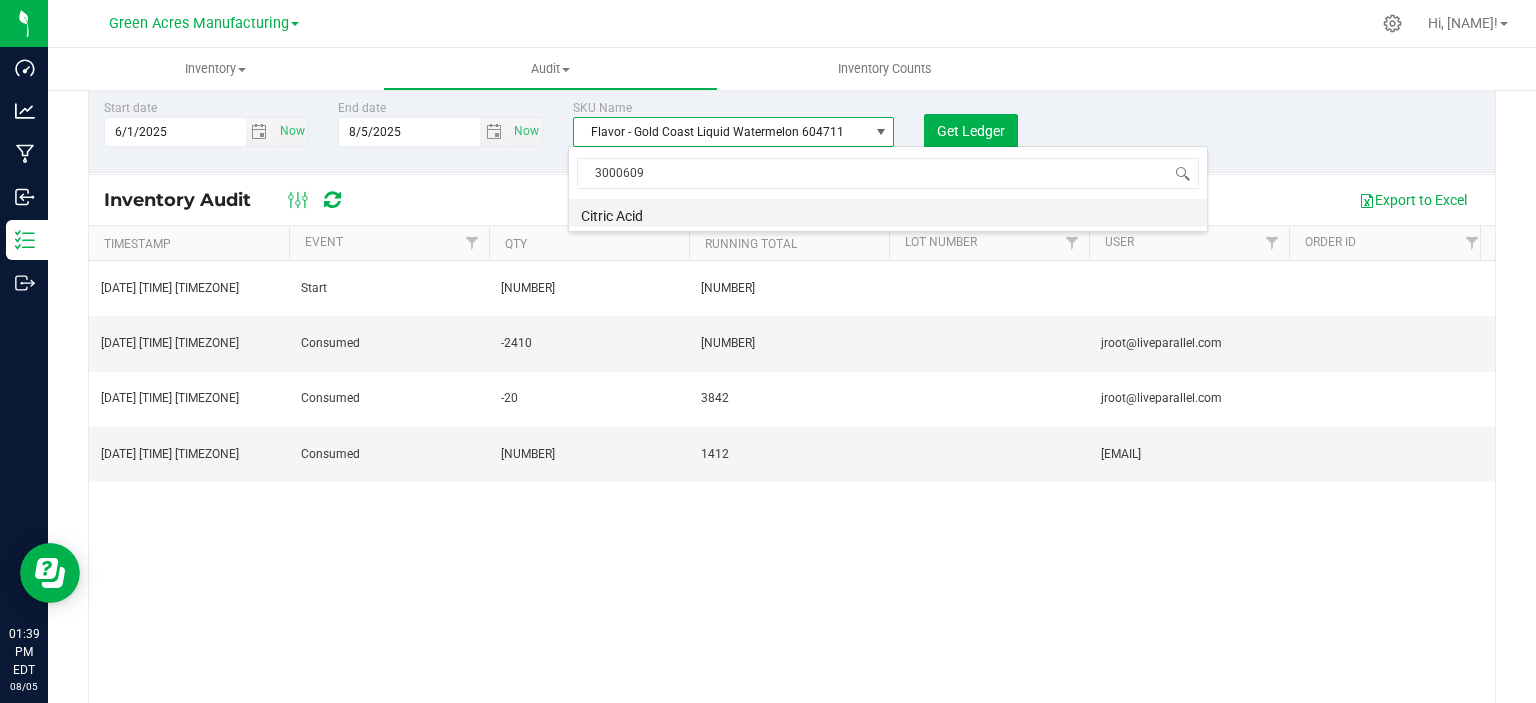 click on "Citric Acid" at bounding box center (888, 213) 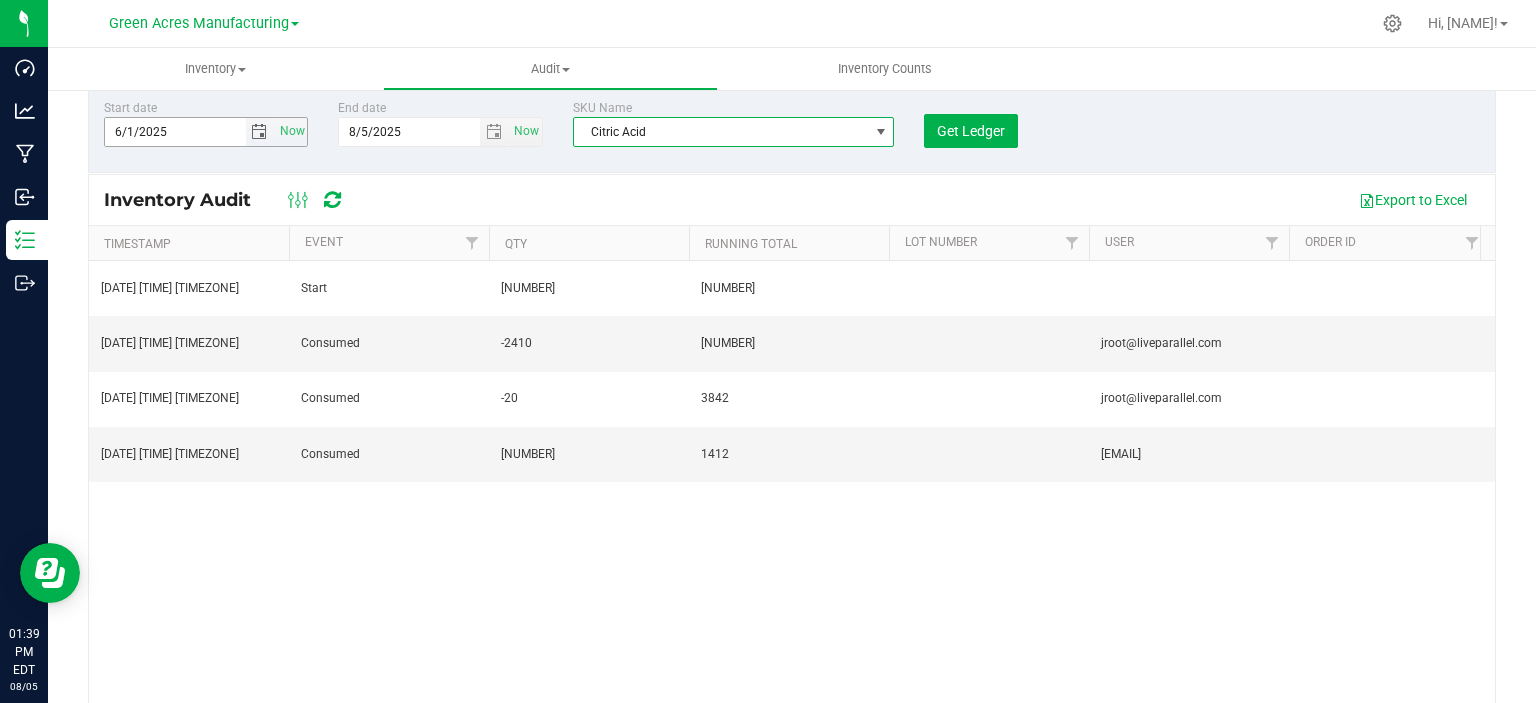 click at bounding box center (259, 132) 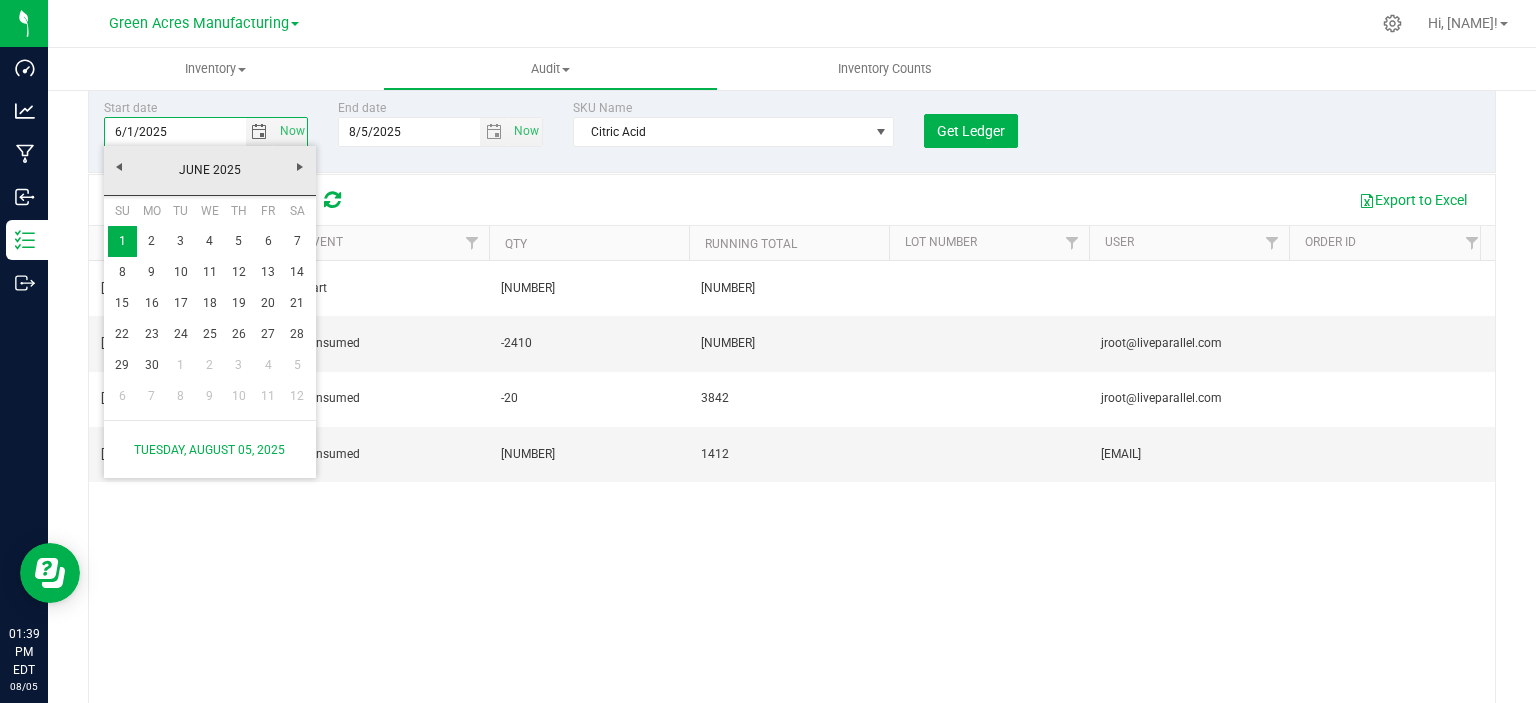 click on "[DATE] [TIME] [TIMEZONE] Start [NUMBER] [NUMBER] Flavor - Gold Coast Liquid Watermelon [NUMBER] [DATE] [TIME] [TIMEZONE] Consumed -[NUMBER] [NUMBER] [EMAIL] FLSRWGM-[DATE]-[NUMBER] Flavor - Gold Coast Liquid Watermelon [NUMBER] [DATE] [TIME] [TIMEZONE] Consumed -[NUMBER] [NUMBER] [EMAIL] FLSRWGM-[DATE]-[NUMBER] Flavor - Gold Coast Liquid Watermelon [NUMBER] [DATE] [TIME] [TIMEZONE] Consumed -[NUMBER] [NUMBER] [EMAIL] FLSRWGM-[DATE]-[NUMBER] Flavor - Gold Coast Liquid Watermelon [NUMBER]" at bounding box center [792, 482] 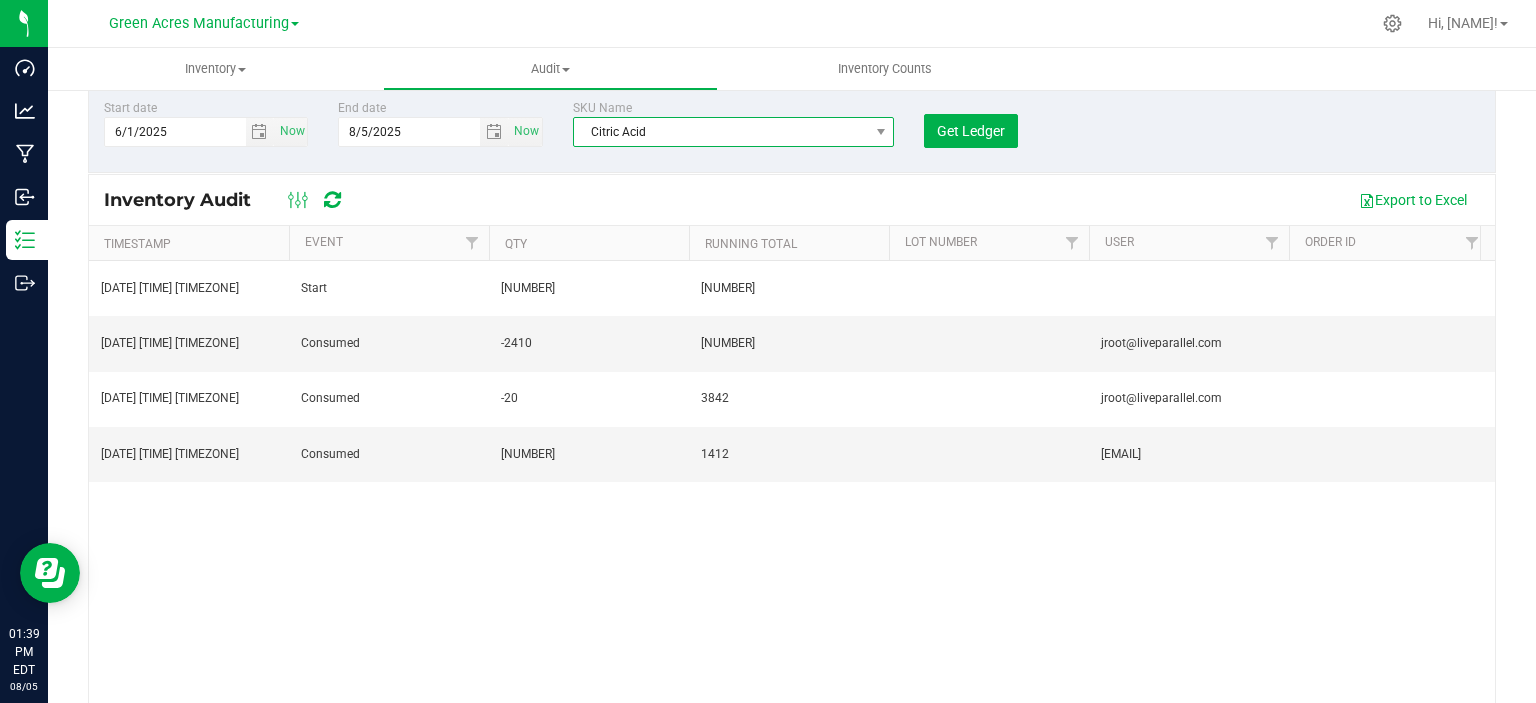 click on "Citric Acid" at bounding box center (721, 132) 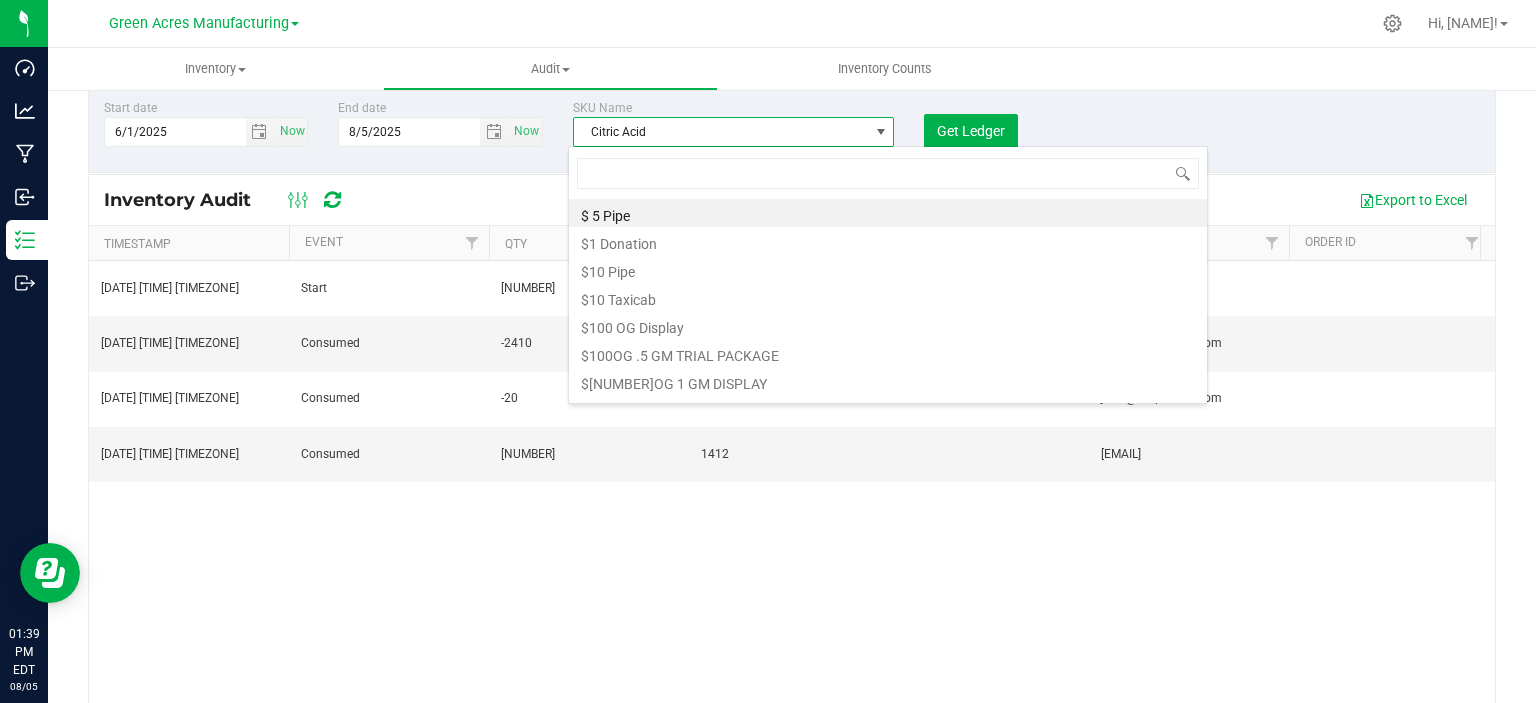 scroll, scrollTop: 99970, scrollLeft: 99682, axis: both 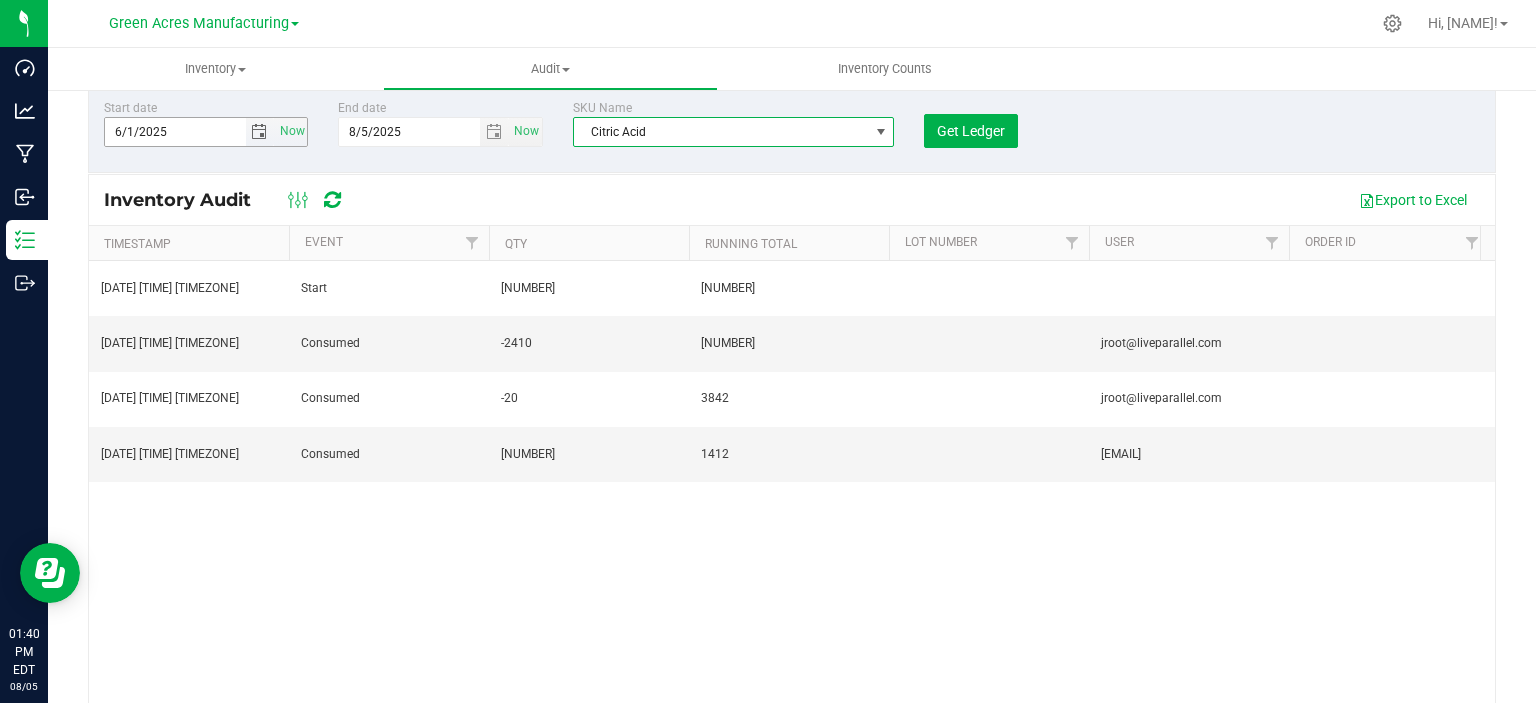click at bounding box center (259, 132) 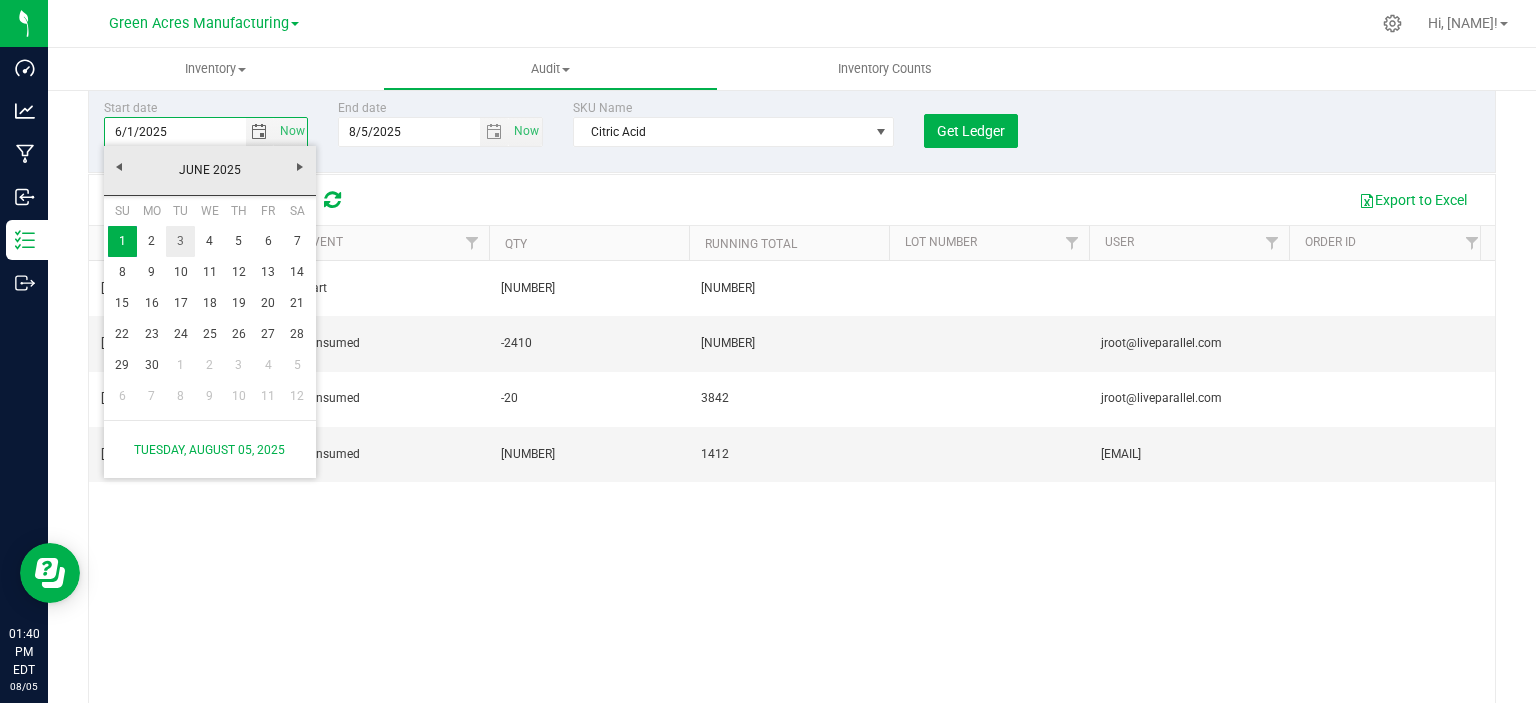 click on "3" at bounding box center [180, 241] 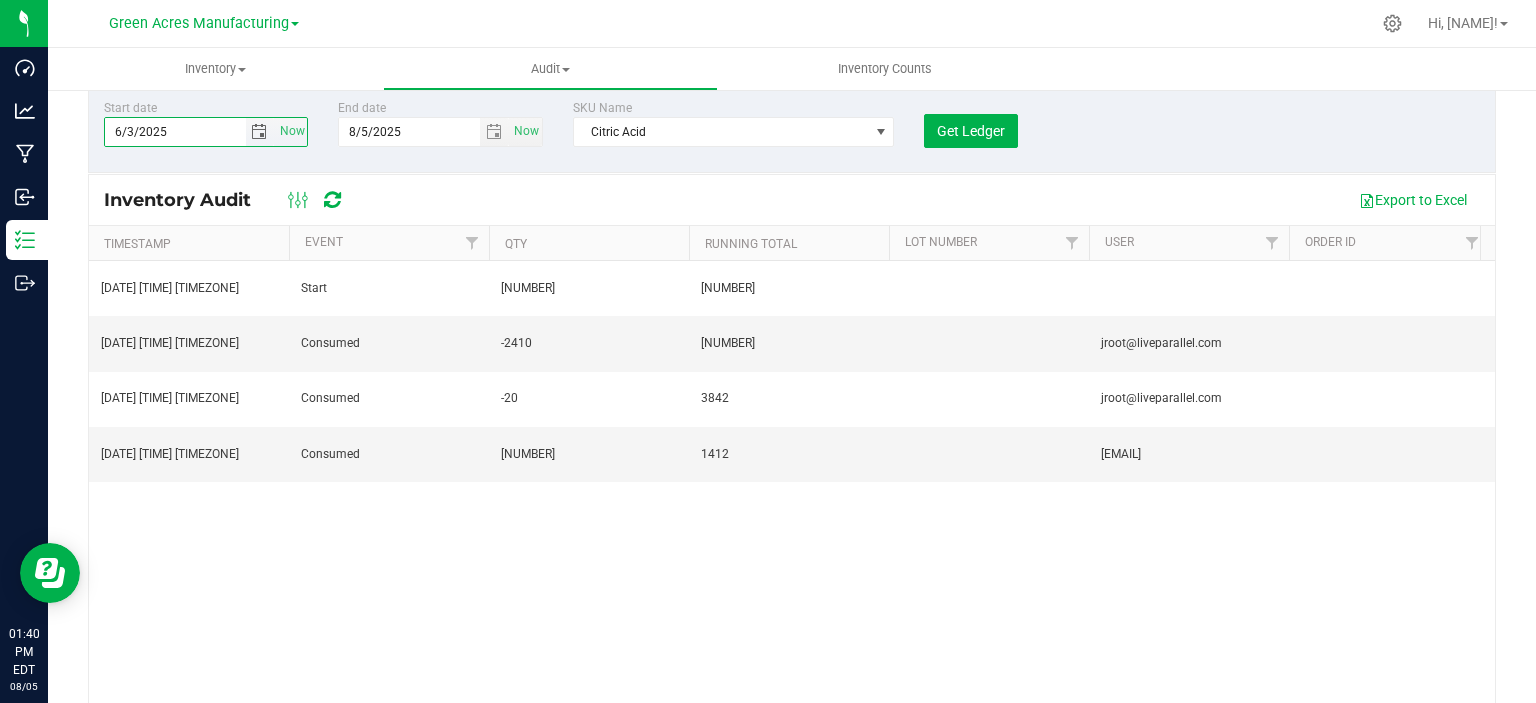 click at bounding box center [259, 132] 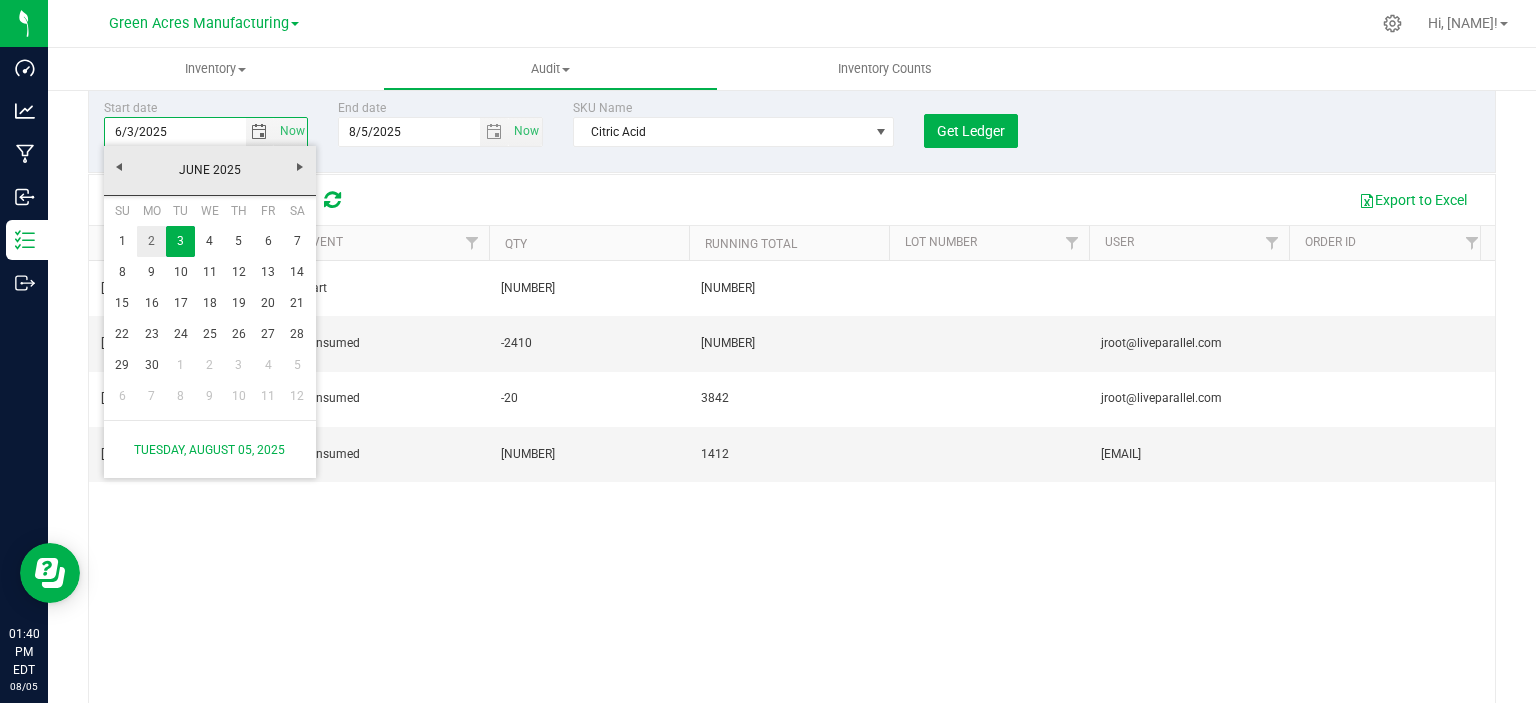 click on "2" at bounding box center (151, 241) 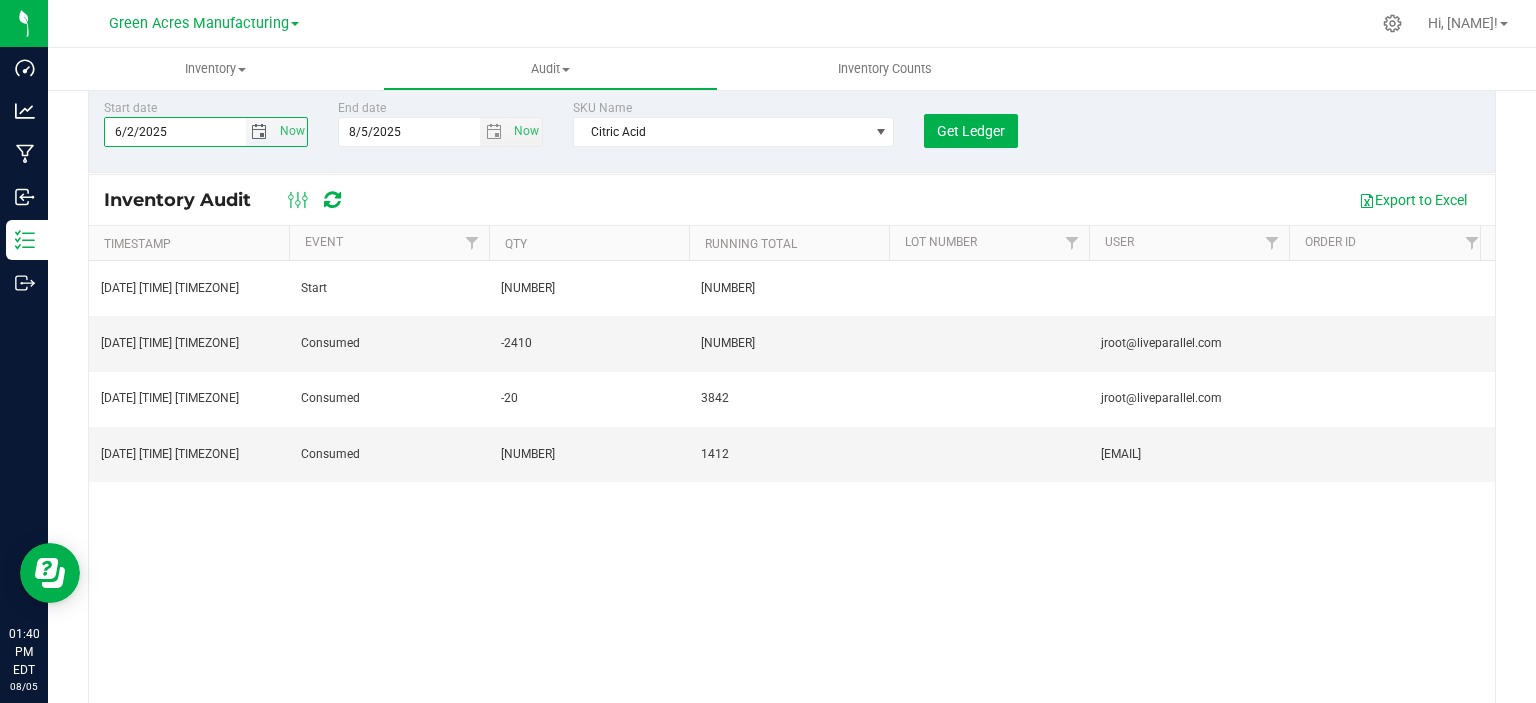 click at bounding box center [259, 132] 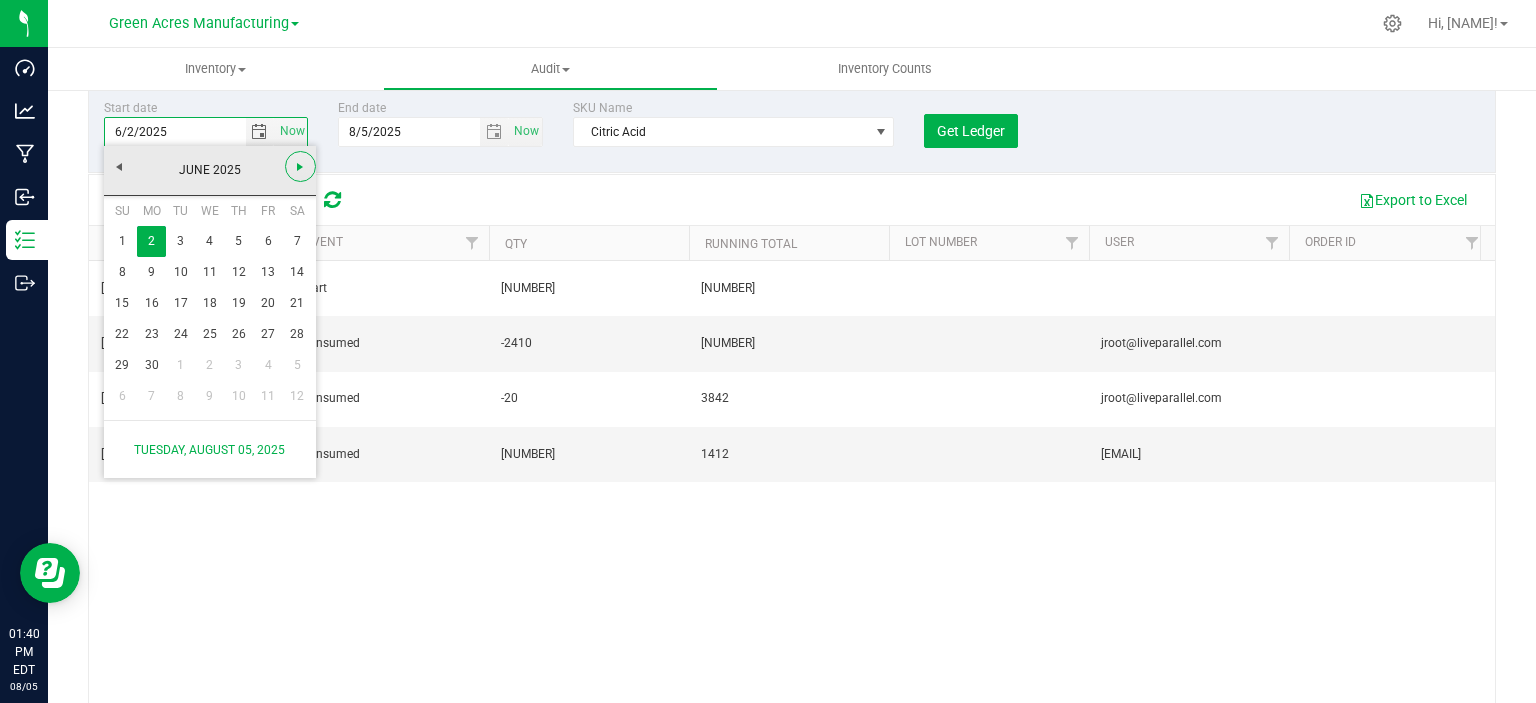 click at bounding box center (300, 167) 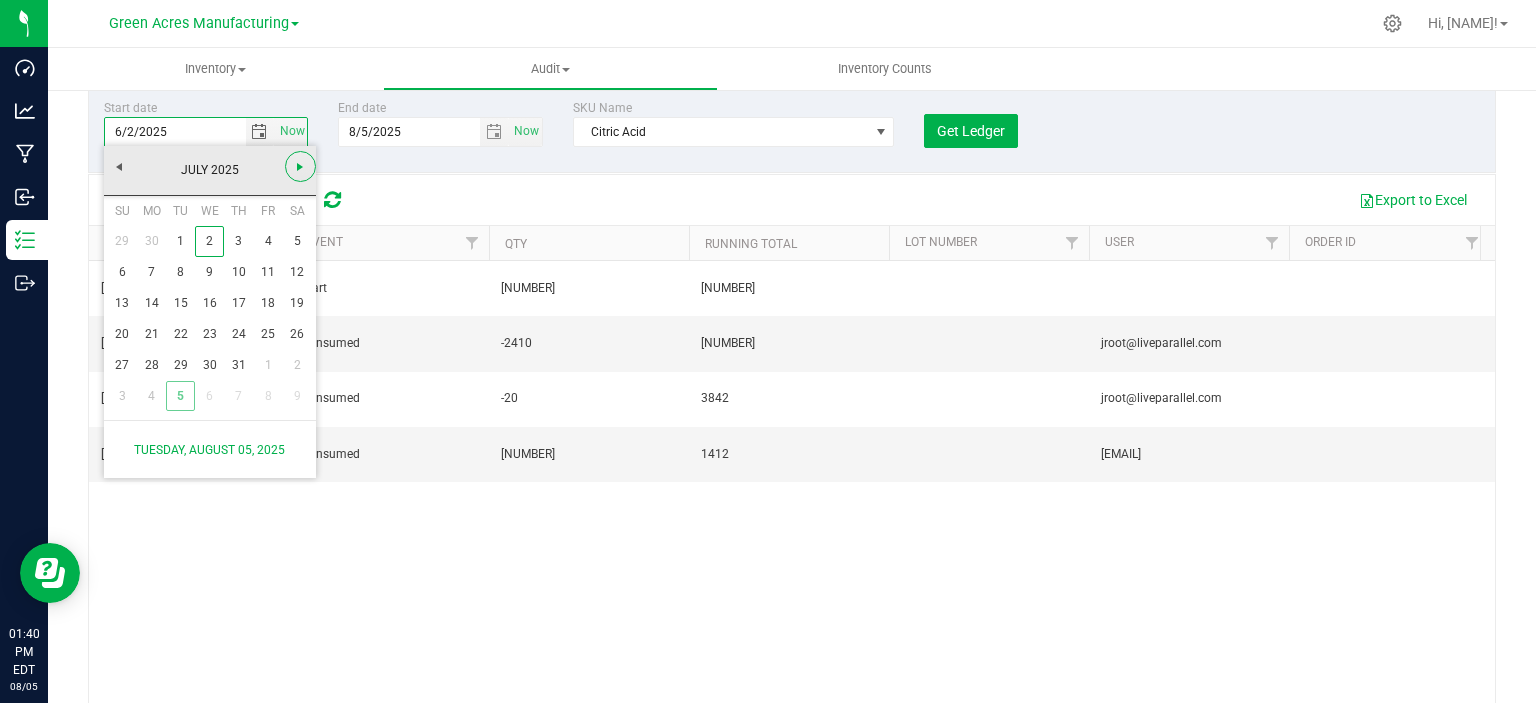 click at bounding box center [300, 167] 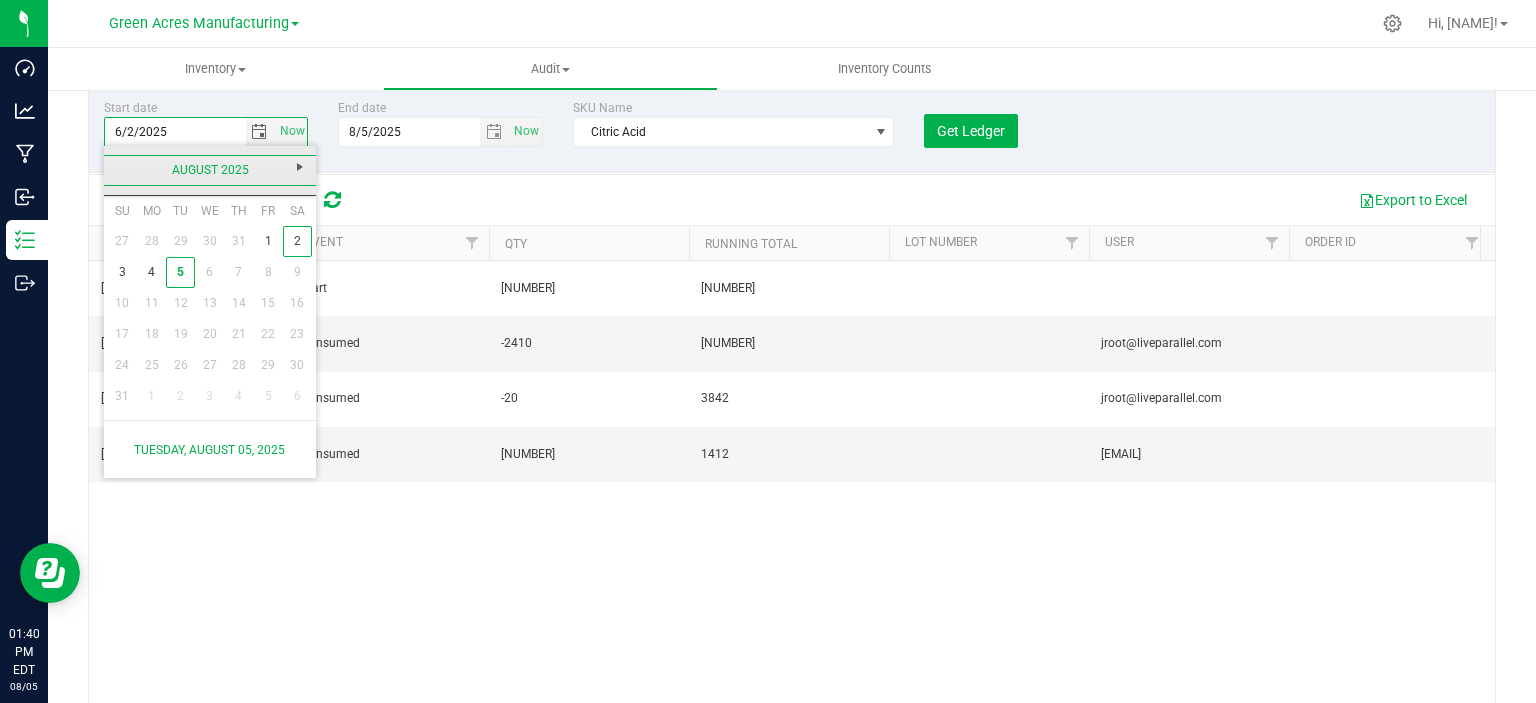 click on "August 2025" at bounding box center (210, 170) 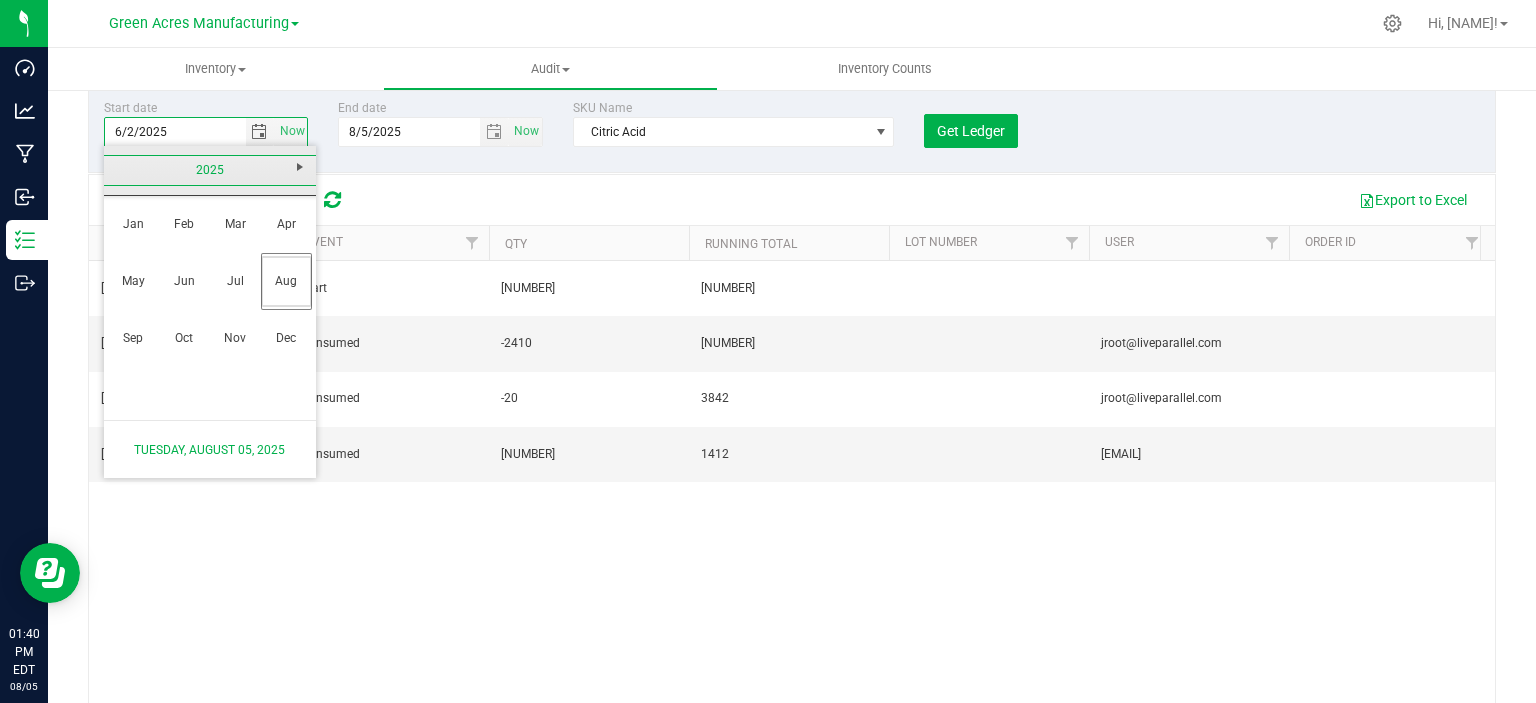click on "2025" at bounding box center (210, 170) 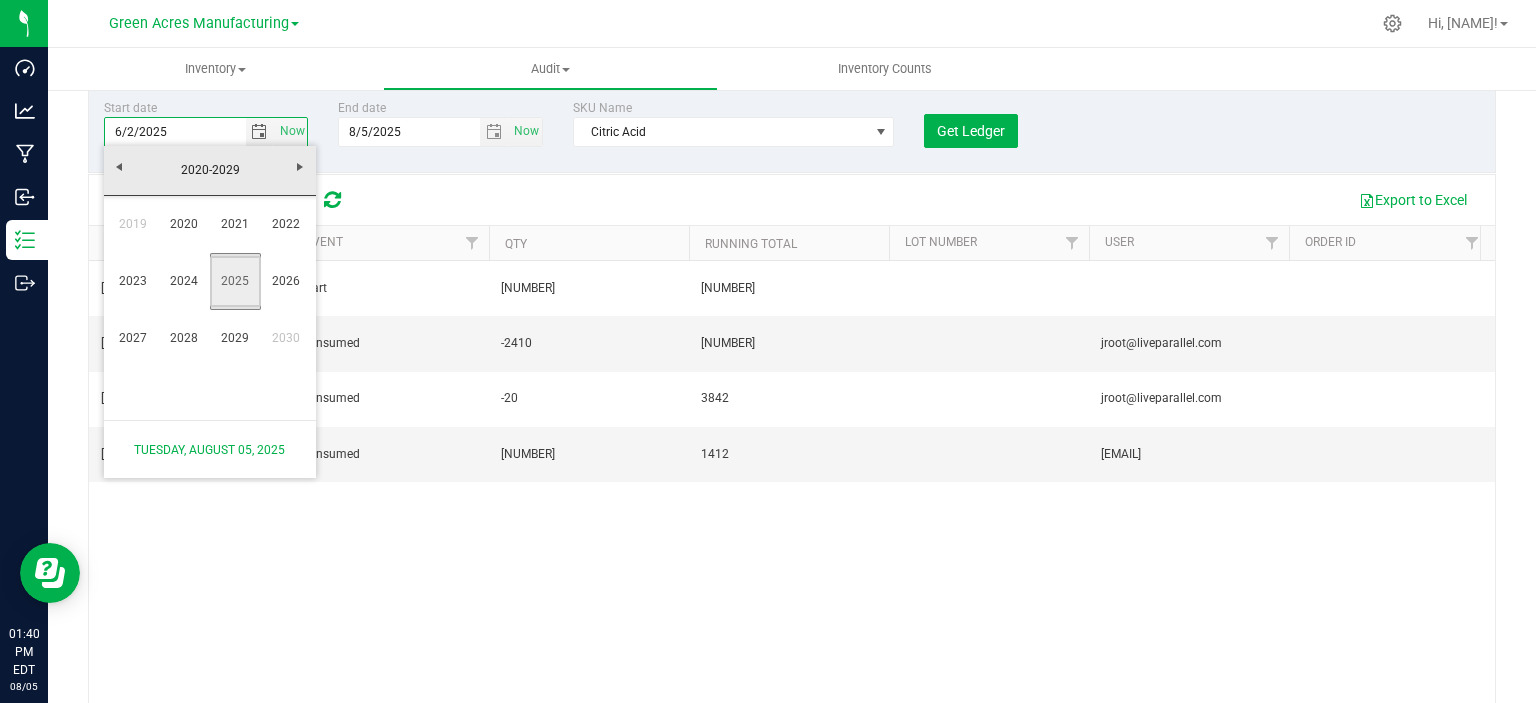 click on "2025" at bounding box center [235, 281] 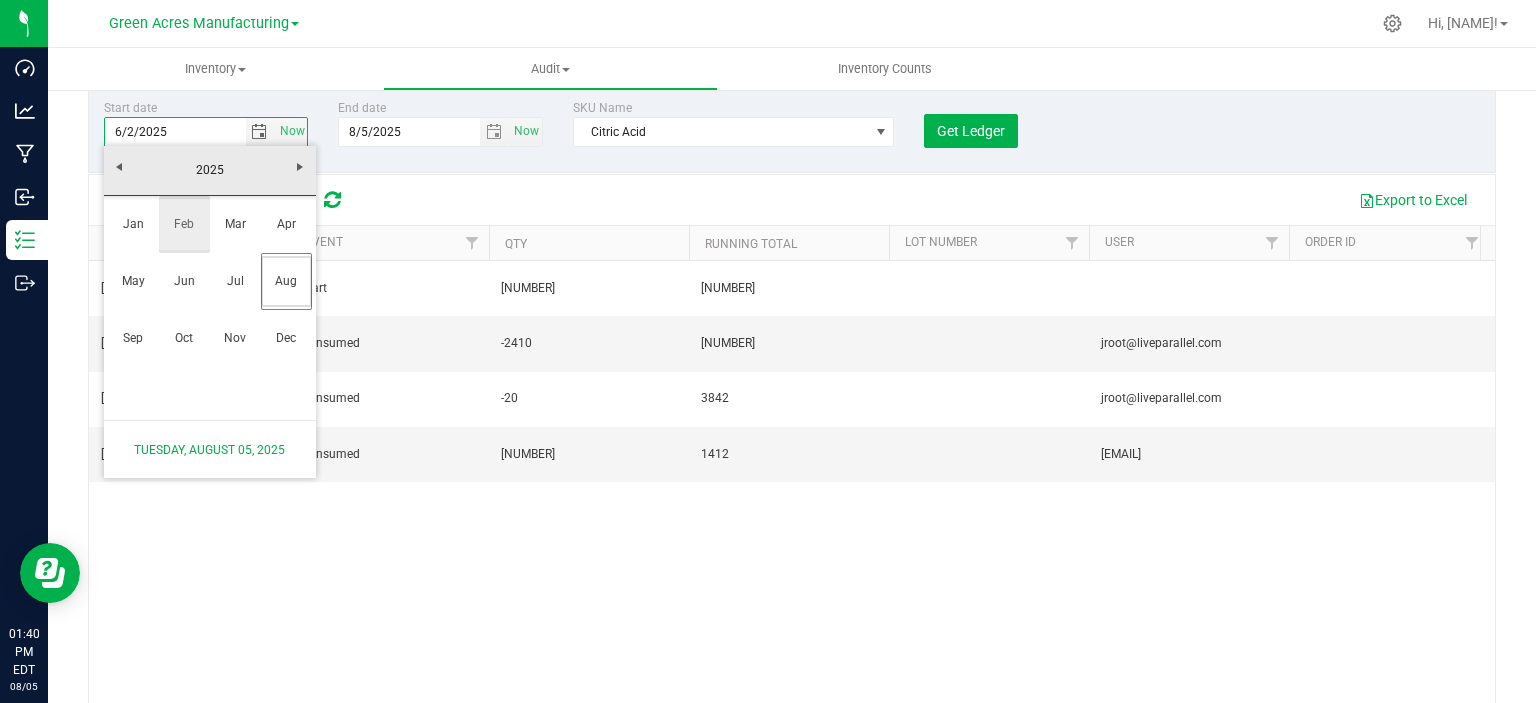 click on "Feb" at bounding box center [184, 224] 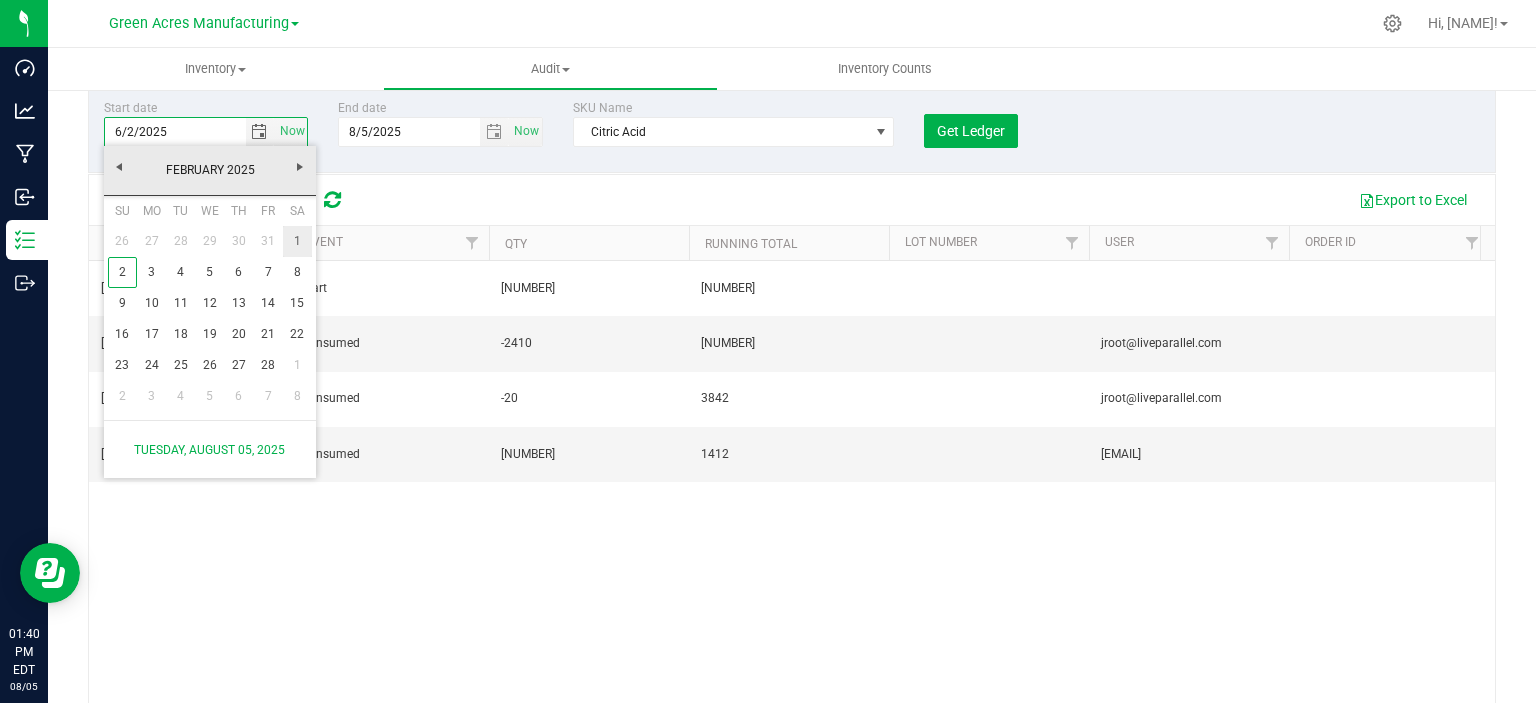 click on "1" at bounding box center [297, 241] 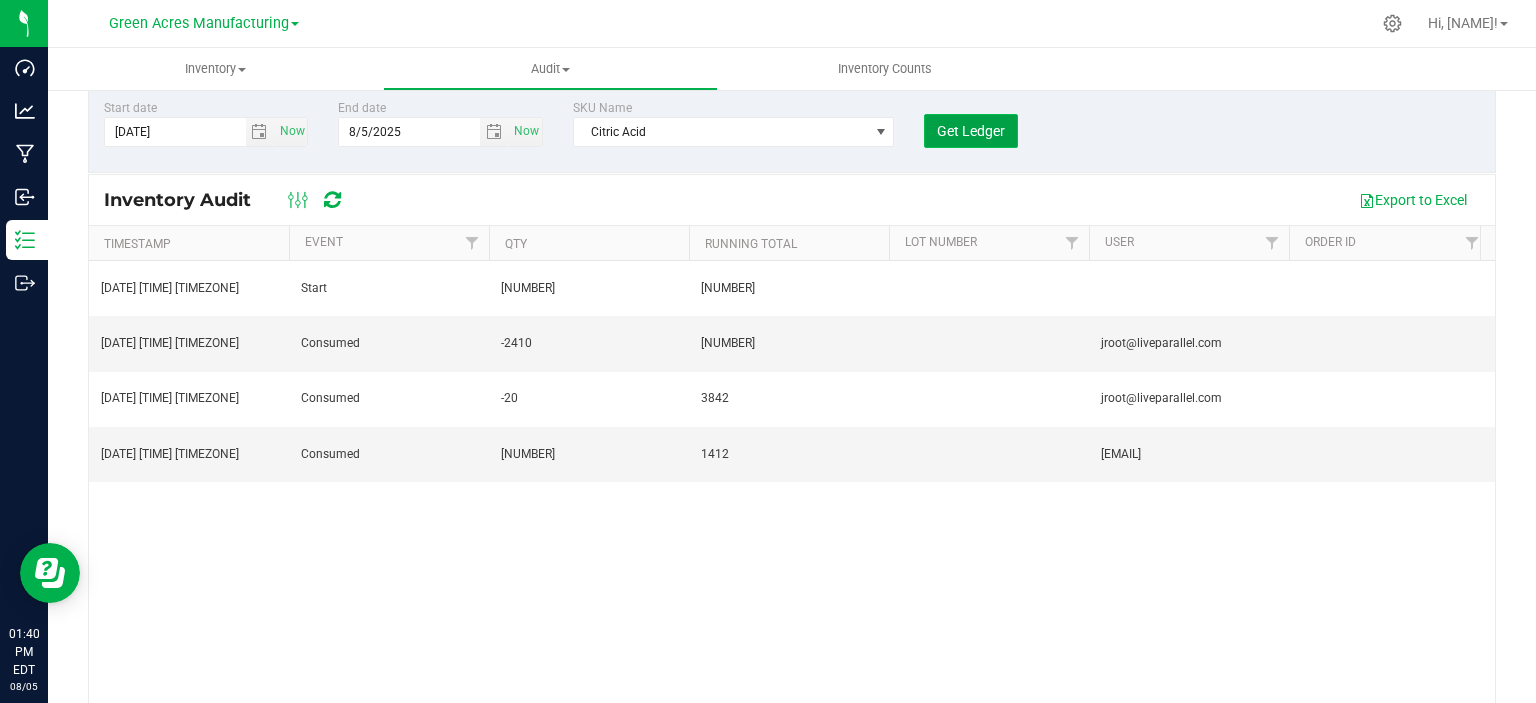 click on "Get Ledger" at bounding box center (971, 131) 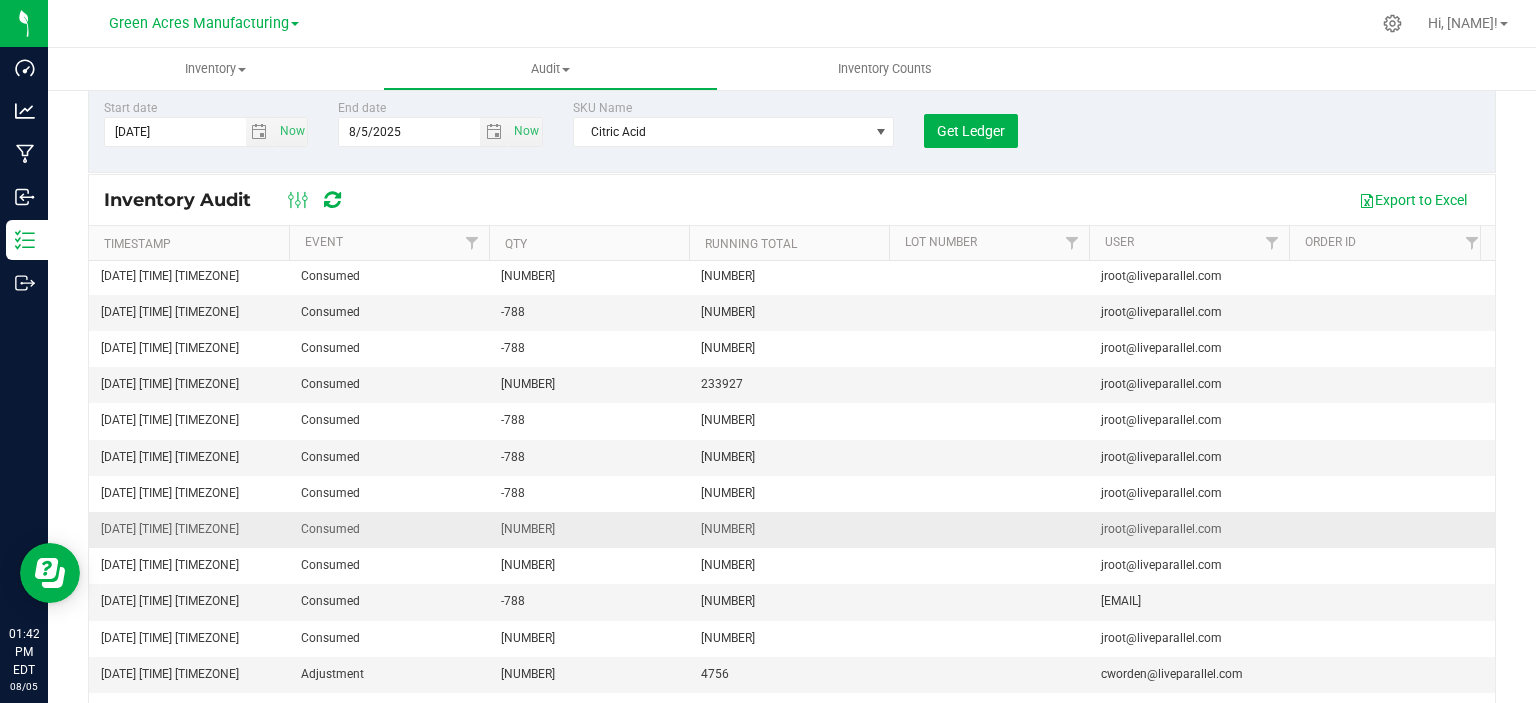 scroll, scrollTop: 1623, scrollLeft: 0, axis: vertical 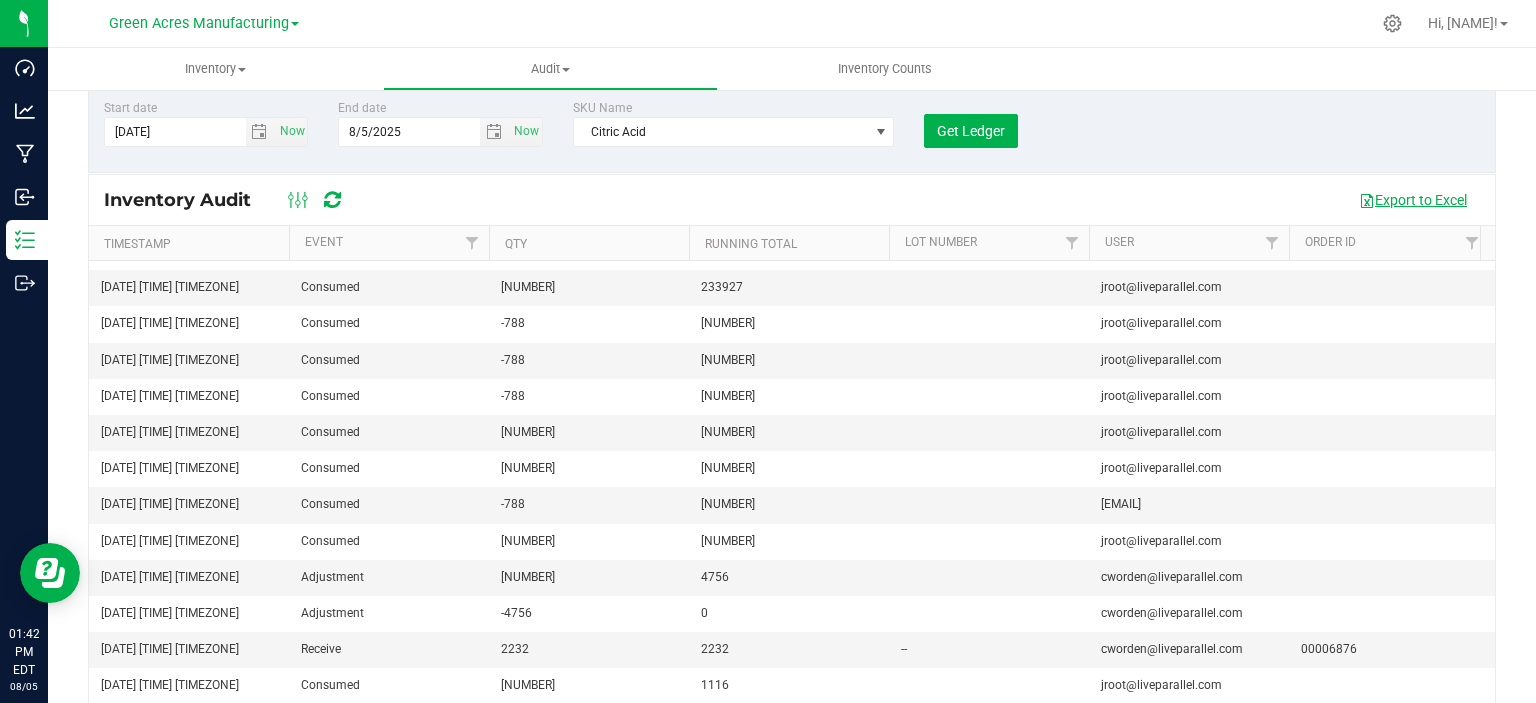 click on "Export to Excel" at bounding box center [1413, 200] 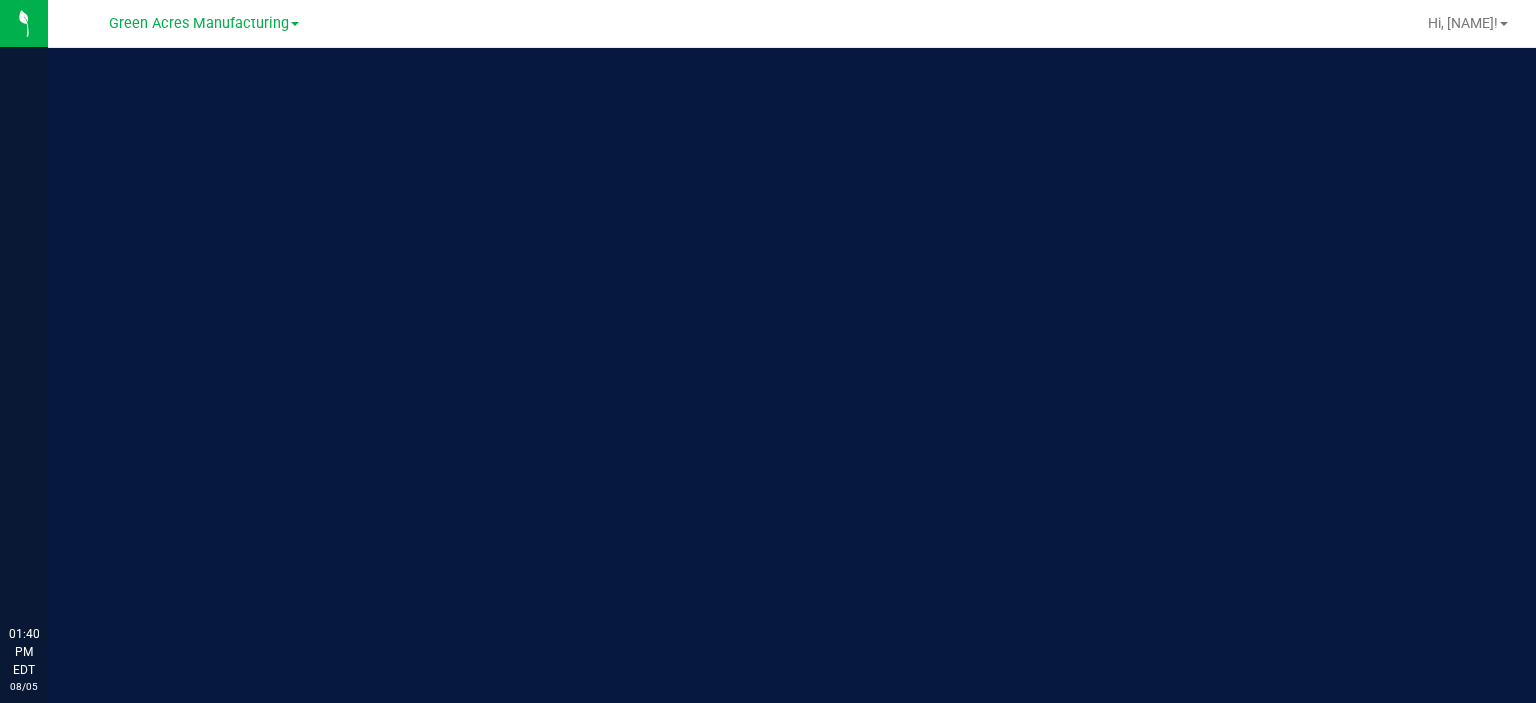 scroll, scrollTop: 0, scrollLeft: 0, axis: both 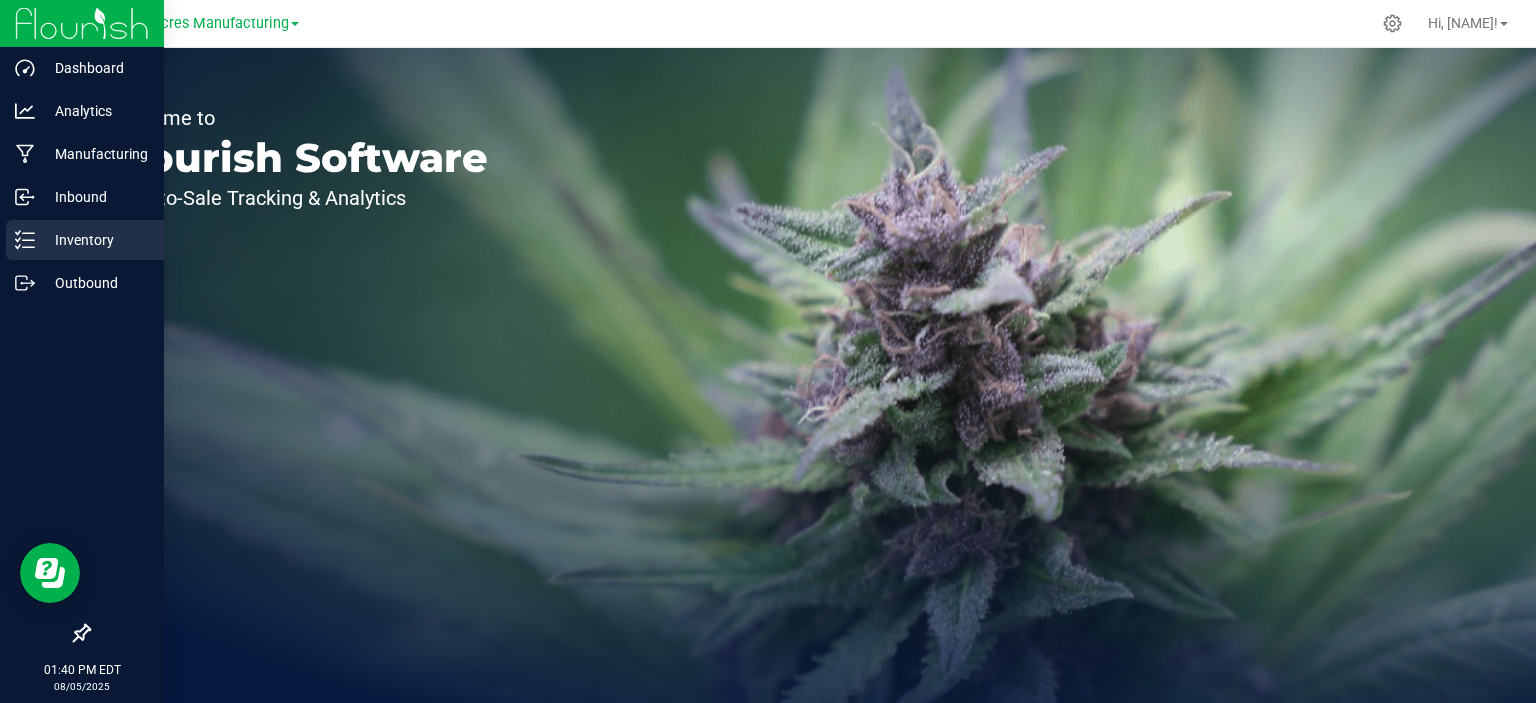 click 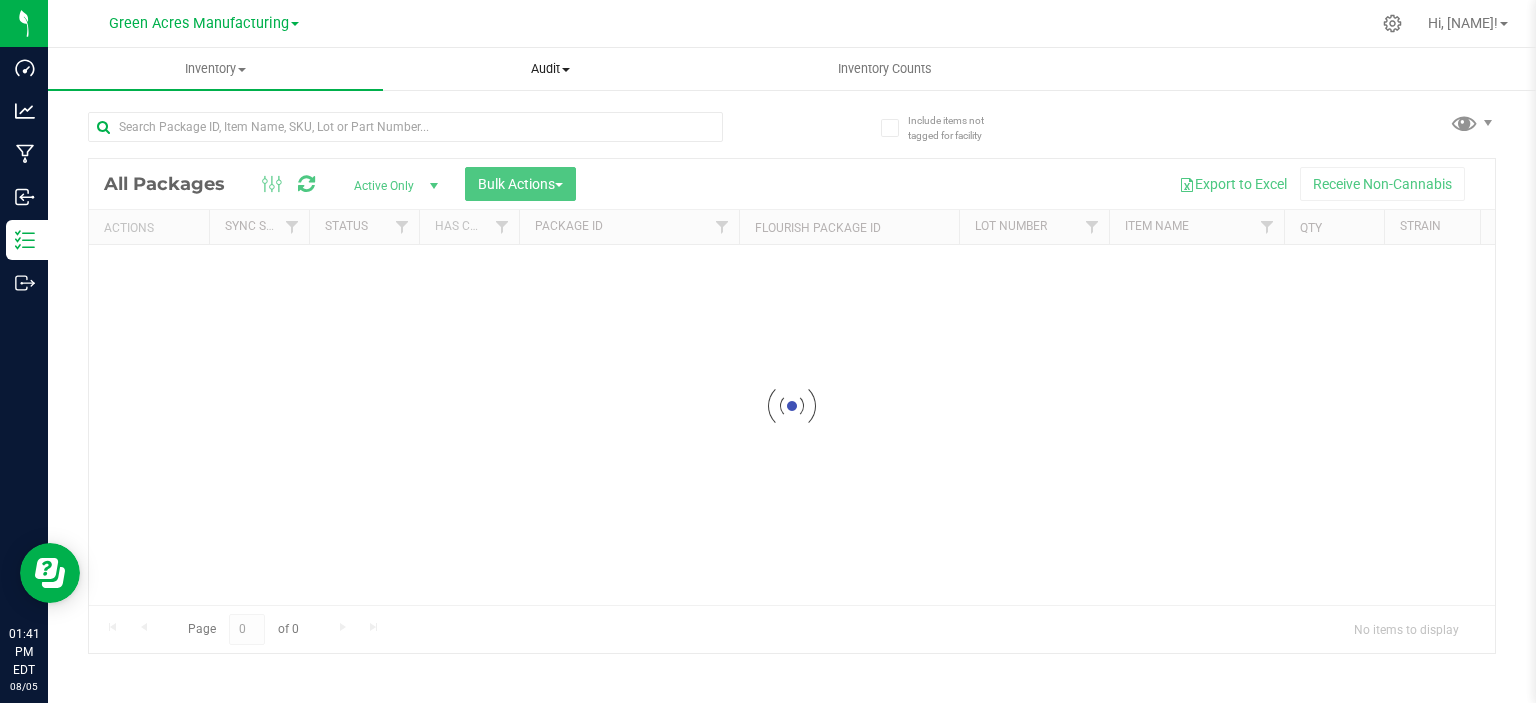 click on "Audit" at bounding box center [550, 69] 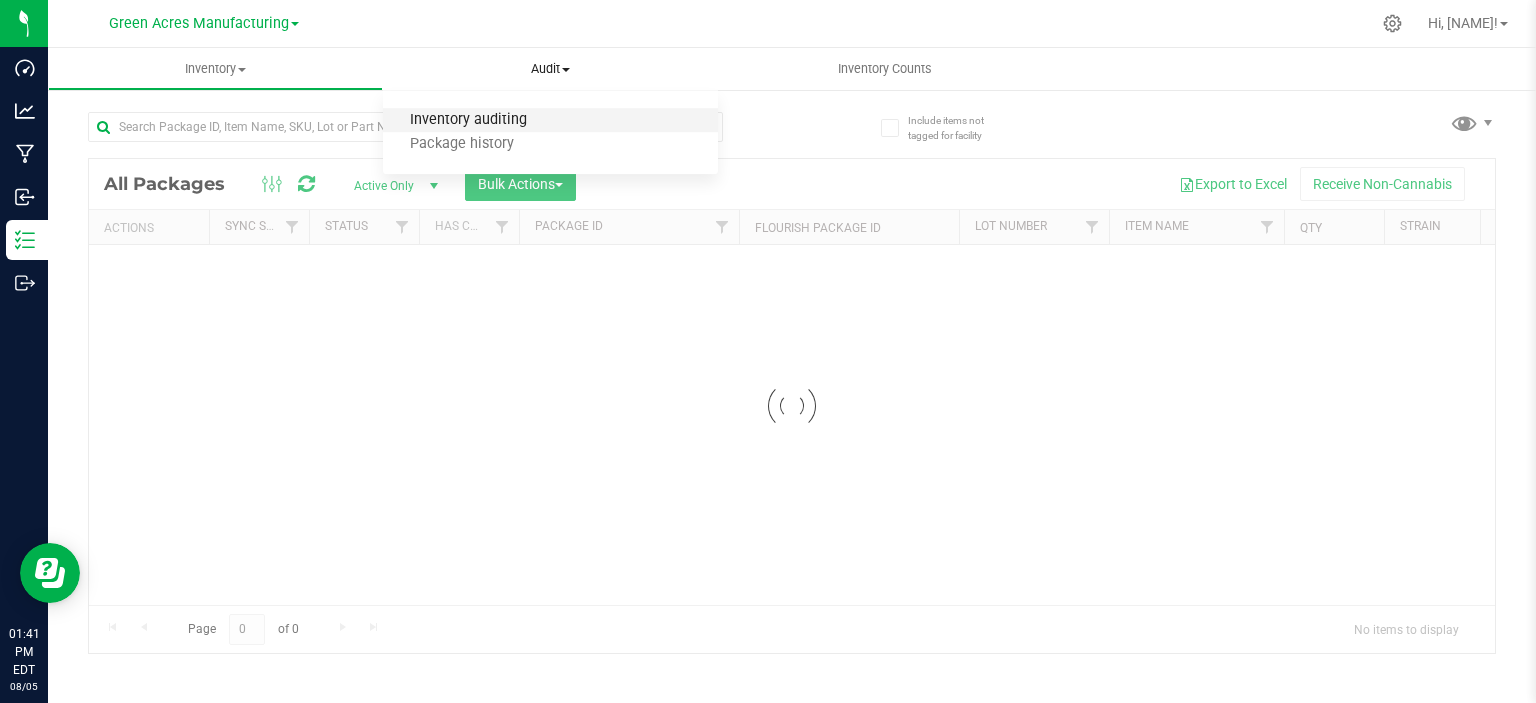 click on "Inventory auditing" at bounding box center (468, 120) 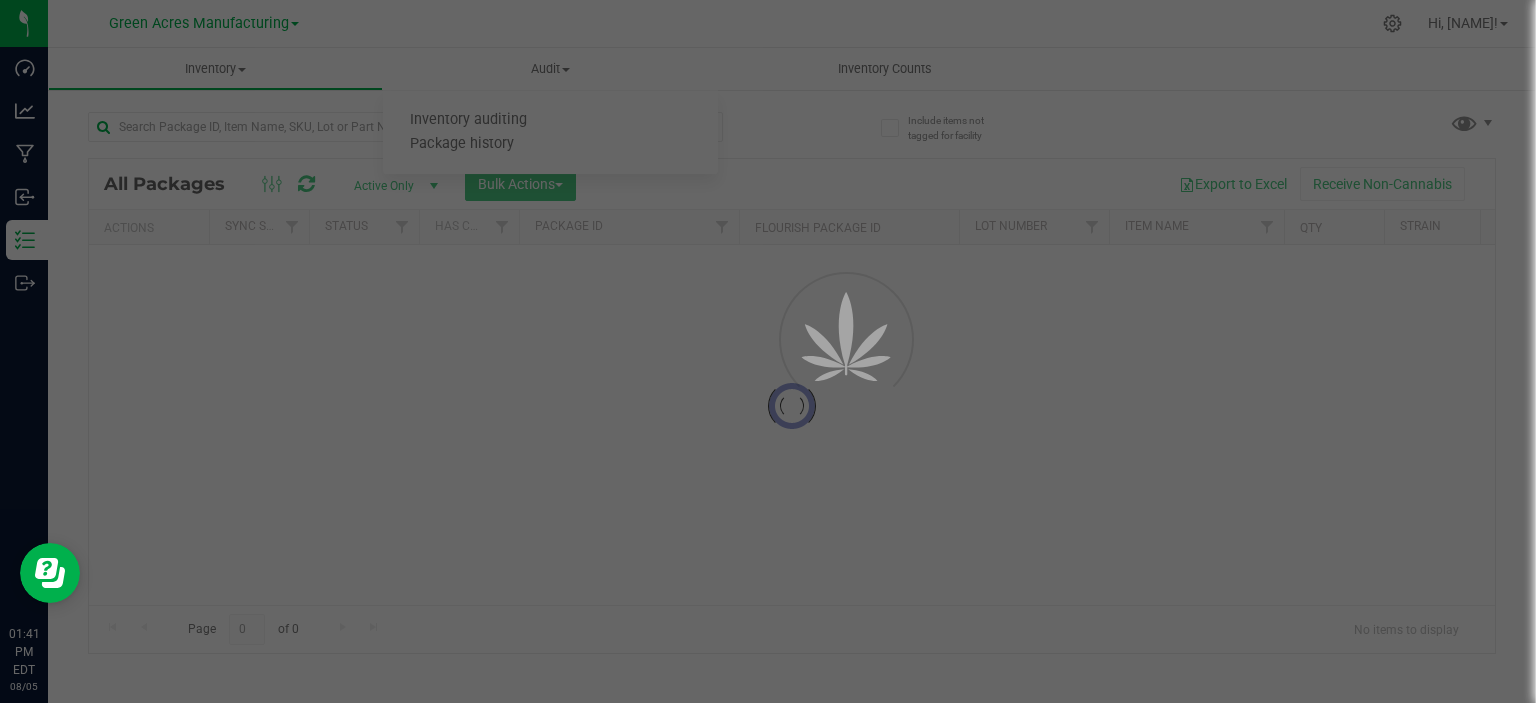 drag, startPoint x: 514, startPoint y: 119, endPoint x: 465, endPoint y: 119, distance: 49 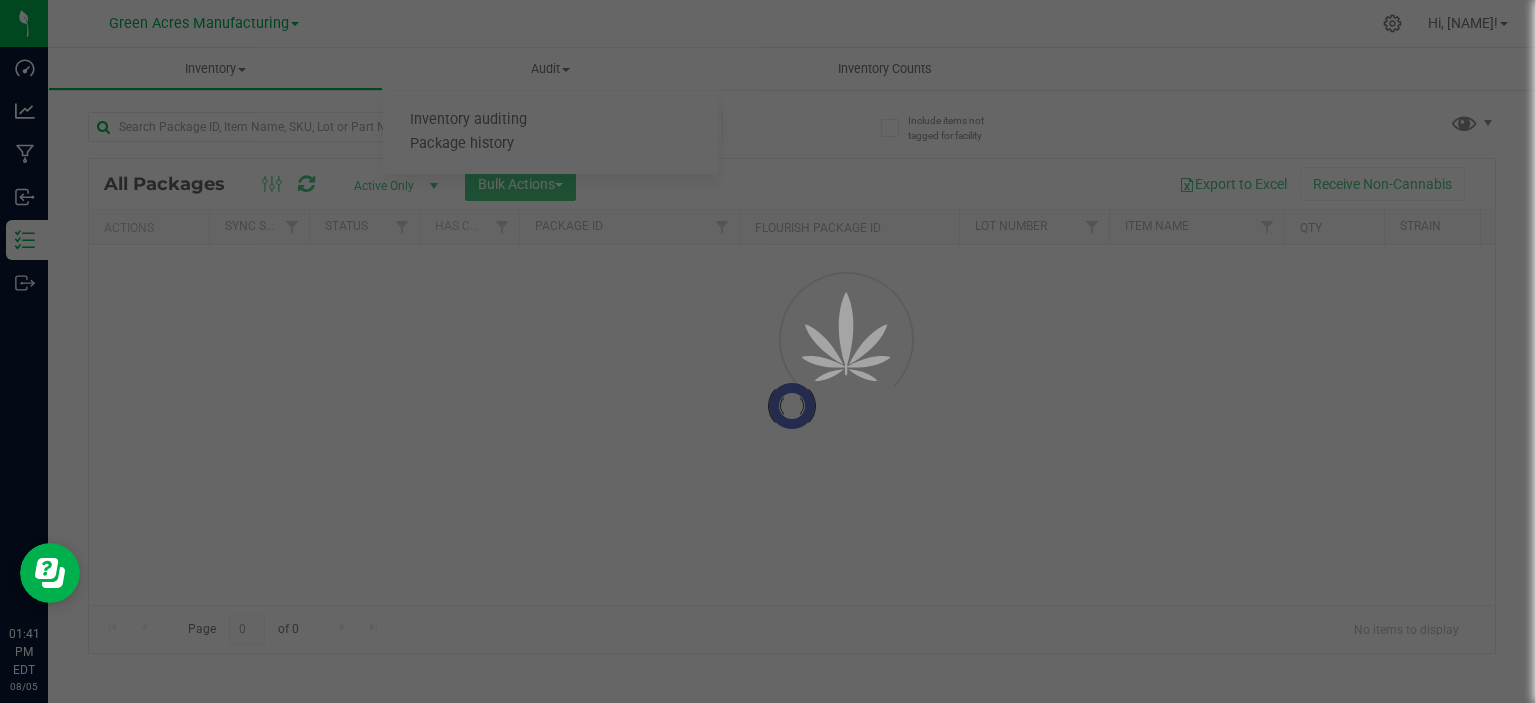 click at bounding box center (768, 351) 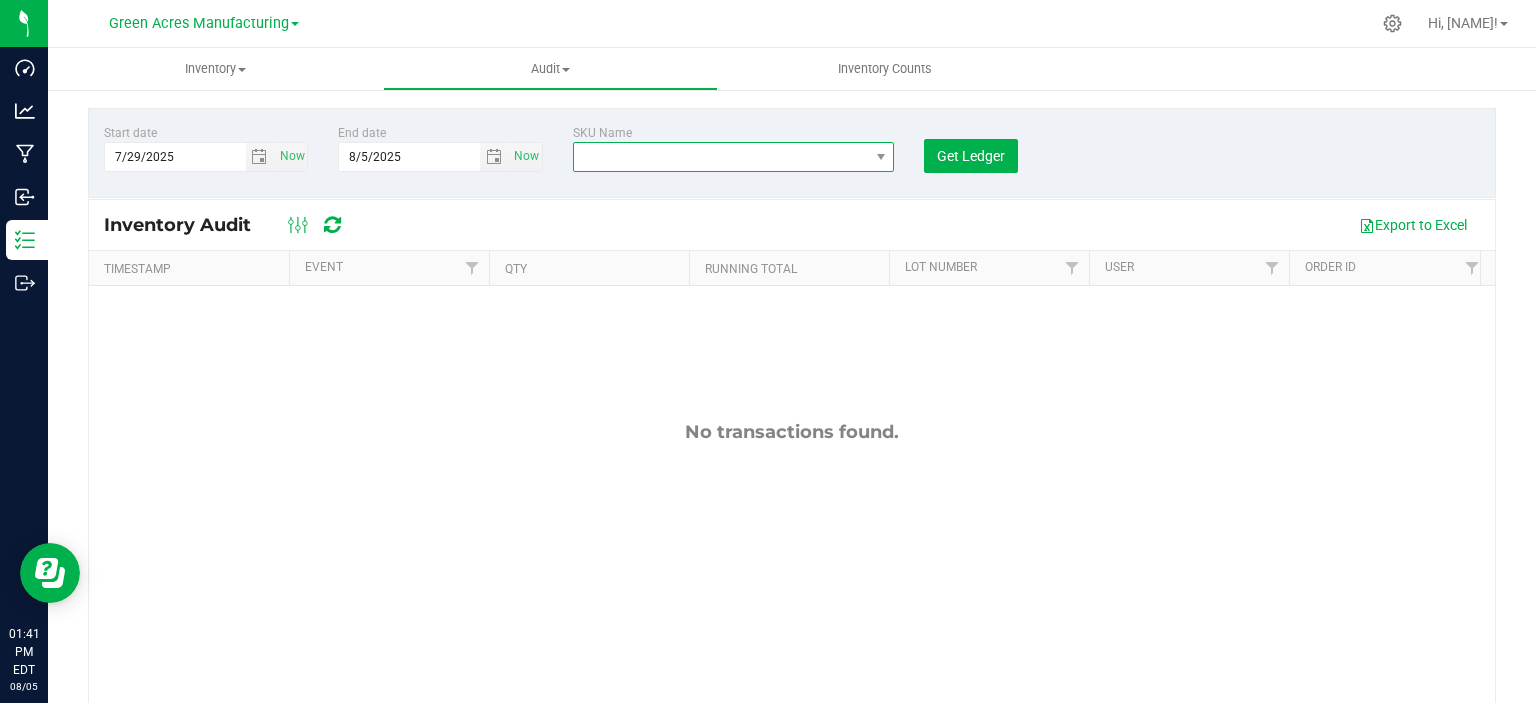 click at bounding box center (721, 157) 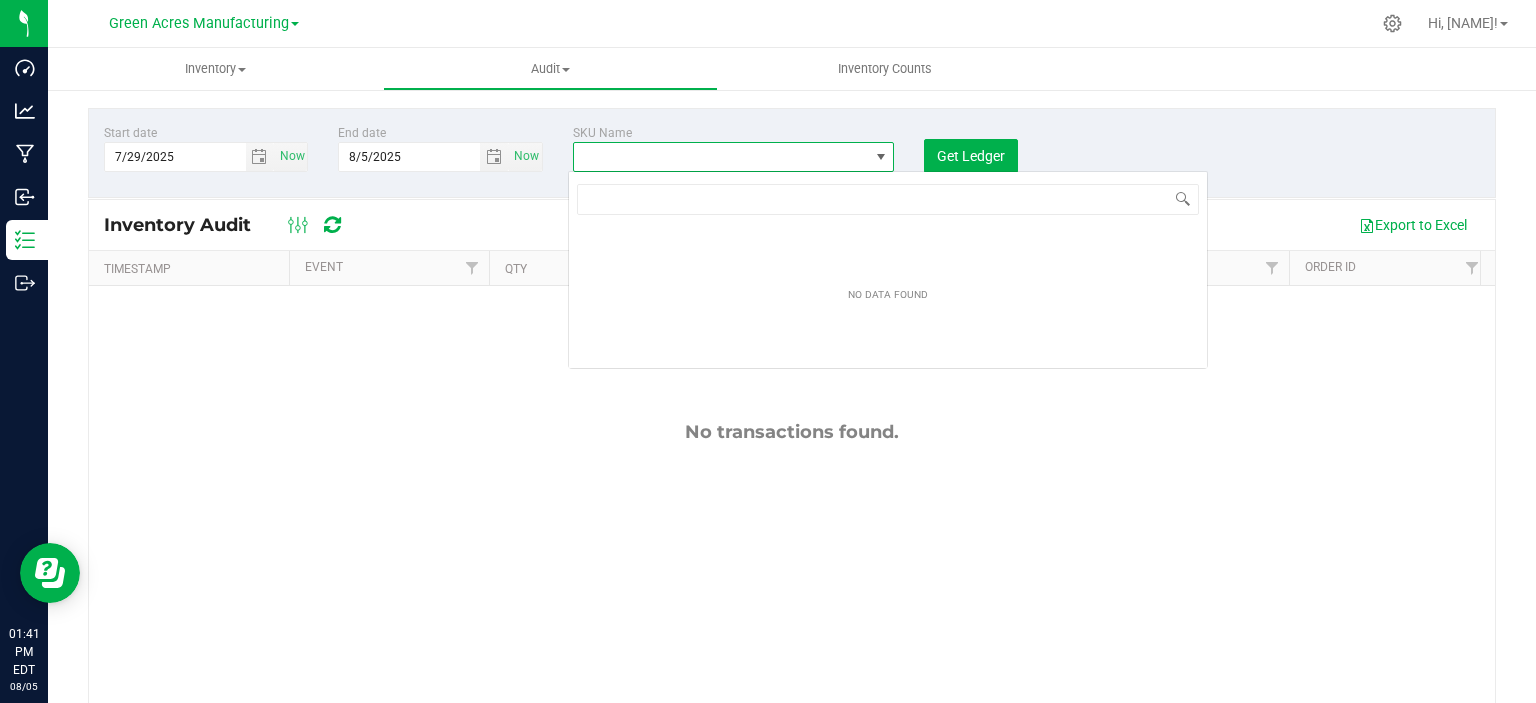 scroll, scrollTop: 99970, scrollLeft: 99682, axis: both 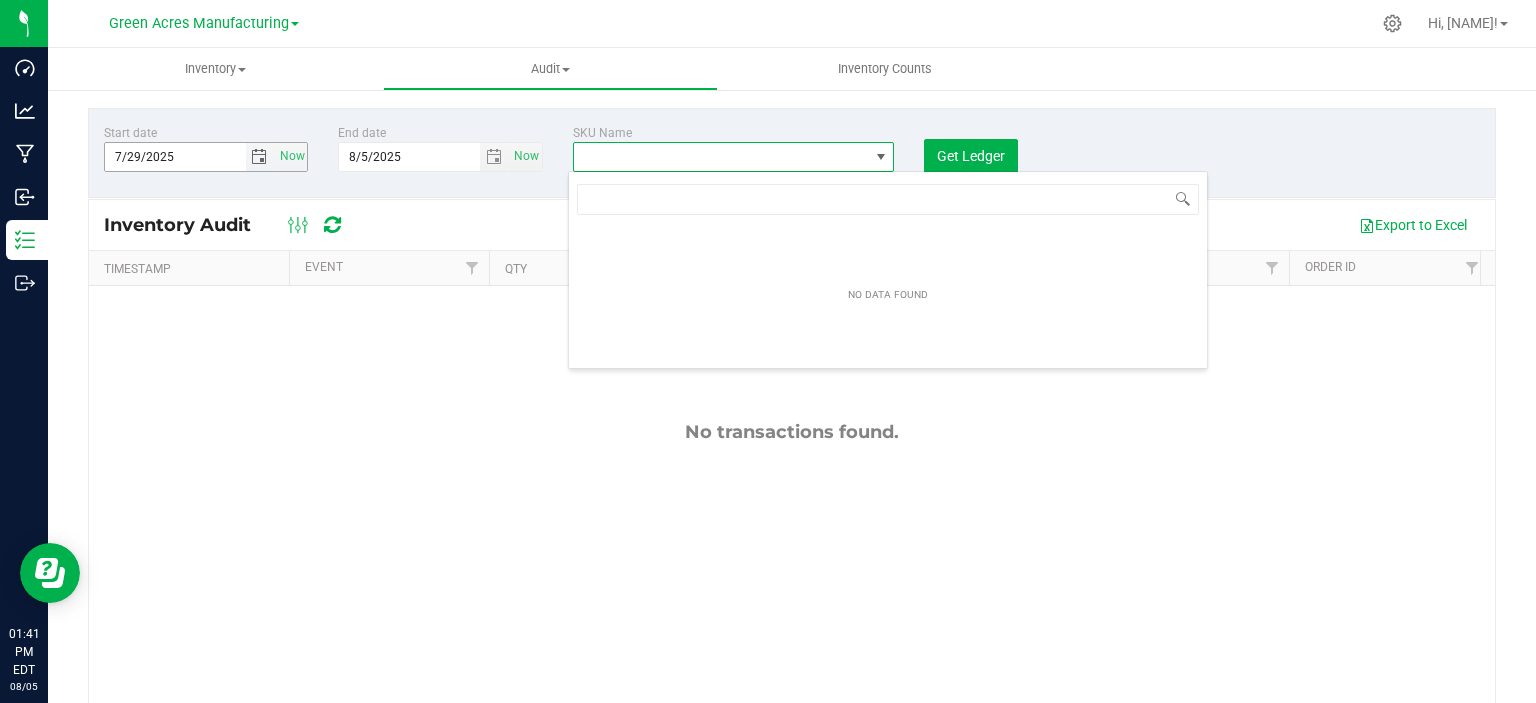 click at bounding box center (259, 157) 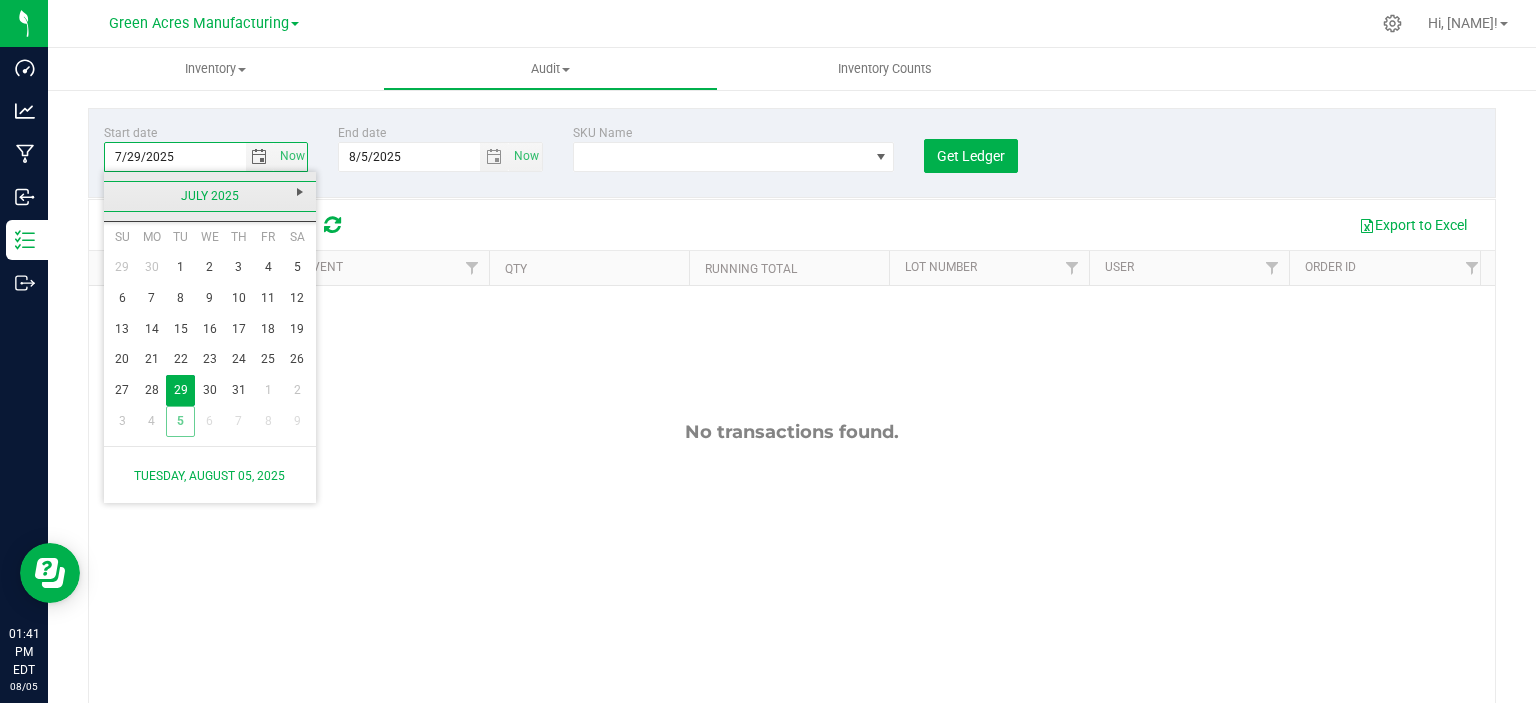 click on "July 2025" at bounding box center (210, 196) 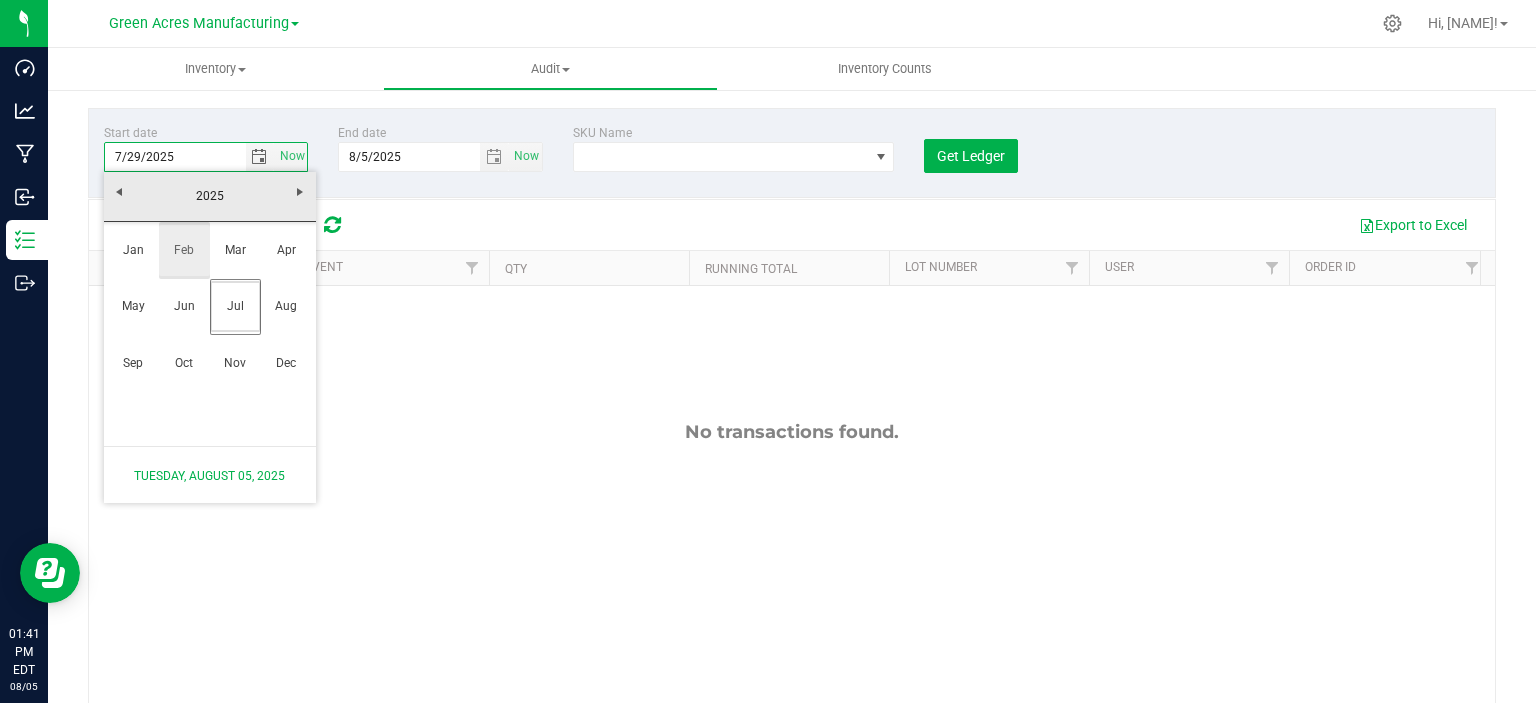 click on "Feb" at bounding box center (184, 250) 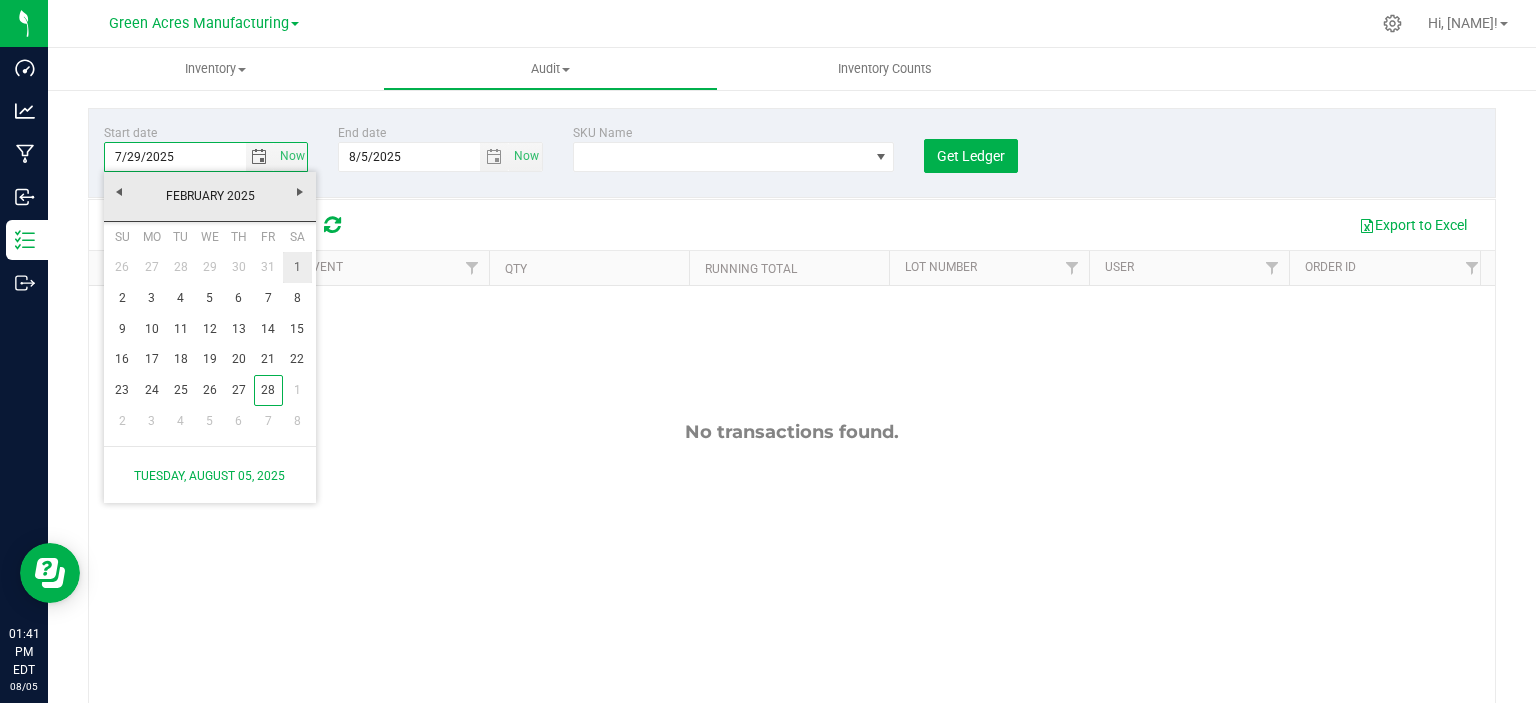 click on "1" at bounding box center [297, 267] 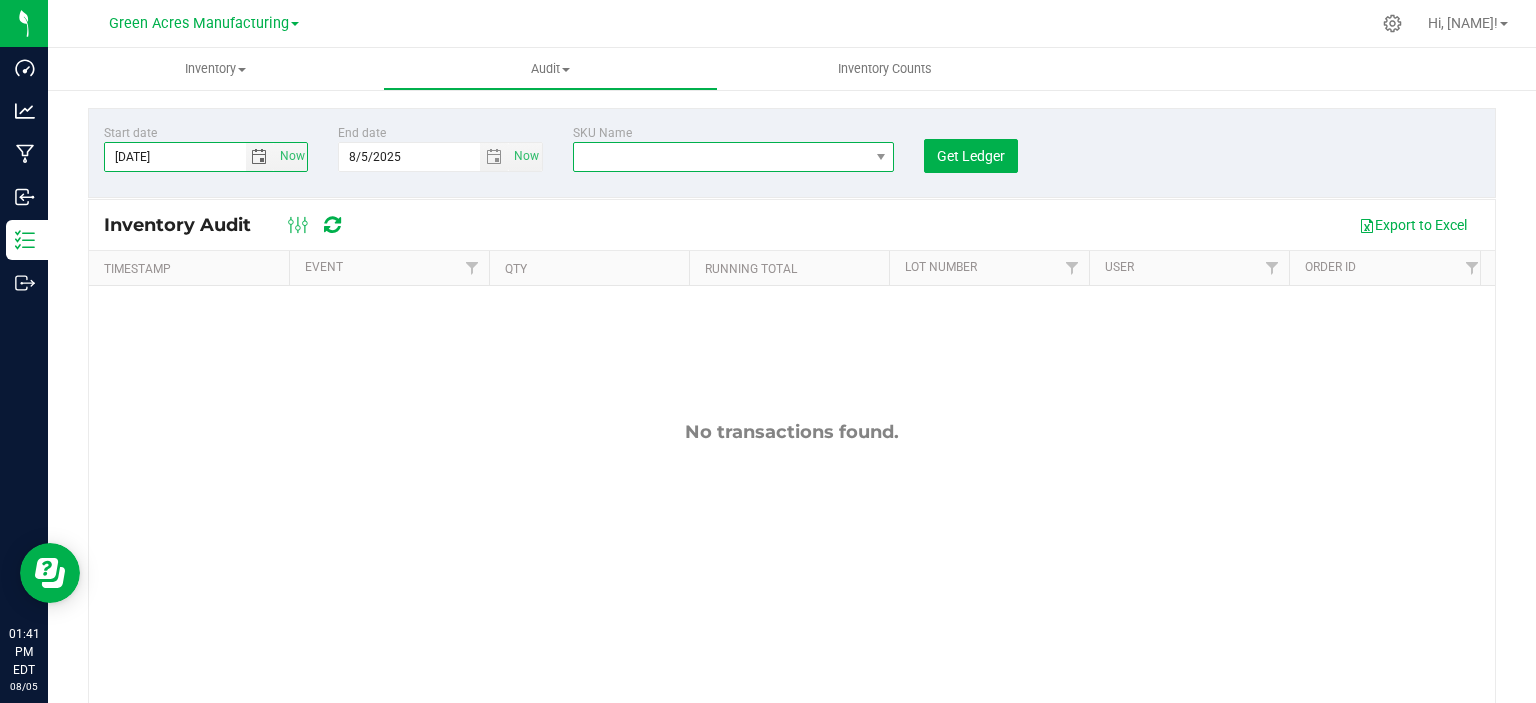 click at bounding box center [721, 157] 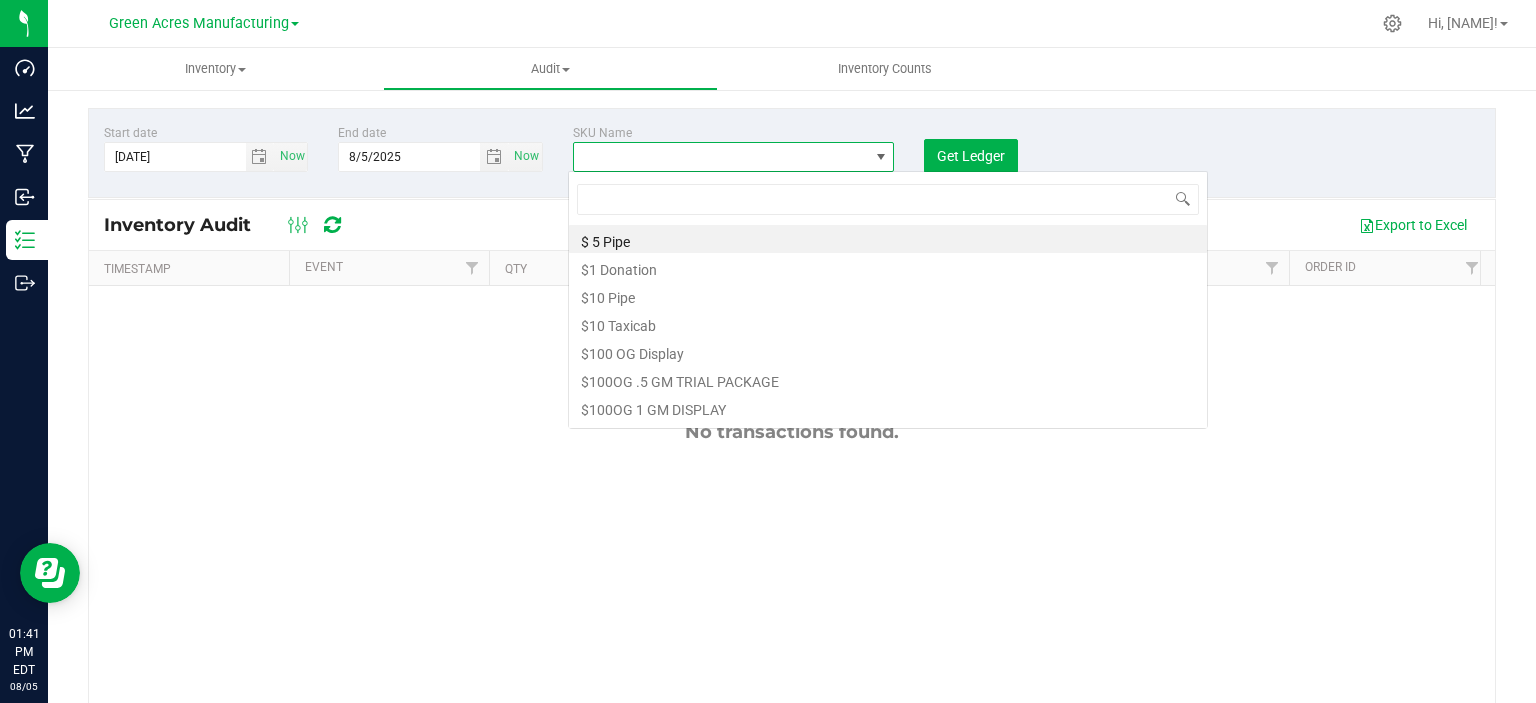 scroll, scrollTop: 99970, scrollLeft: 99682, axis: both 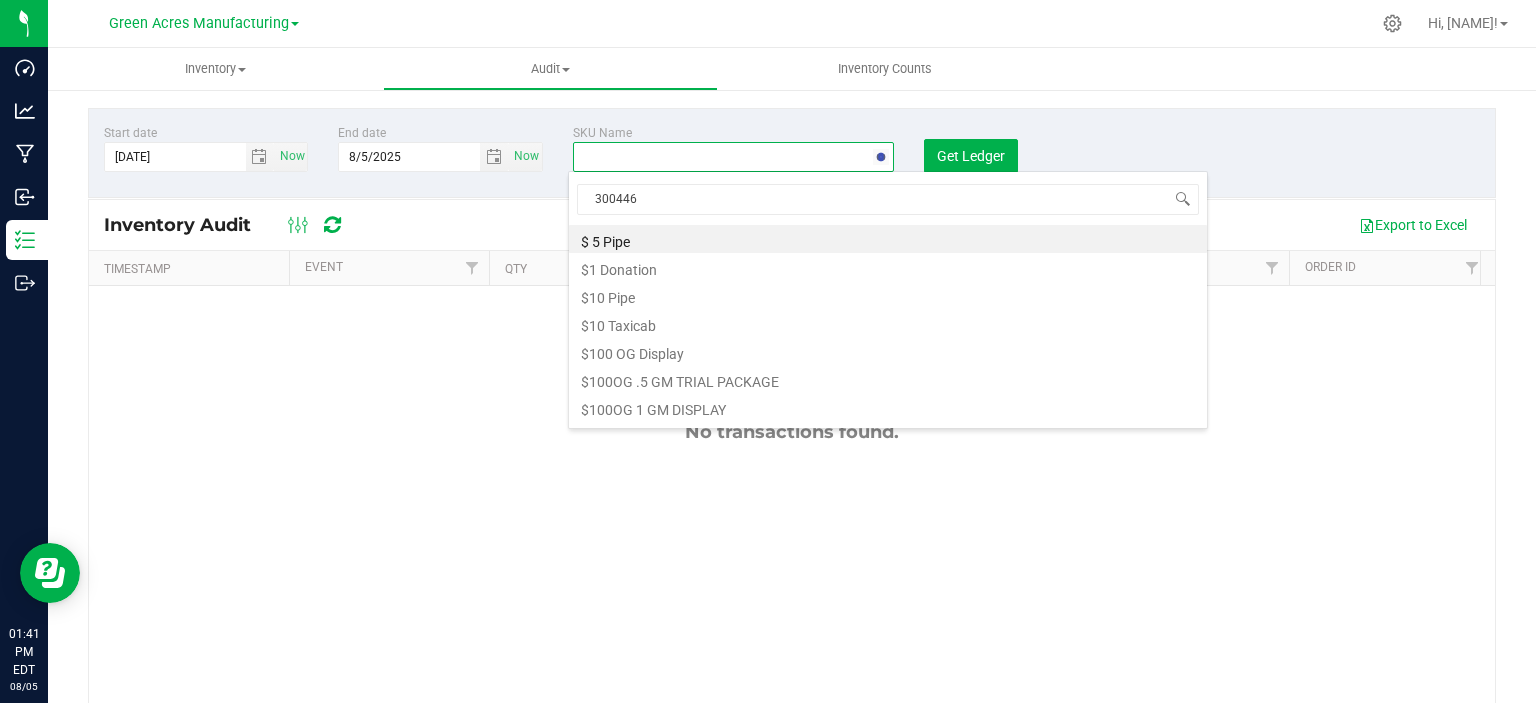 type on "3004469" 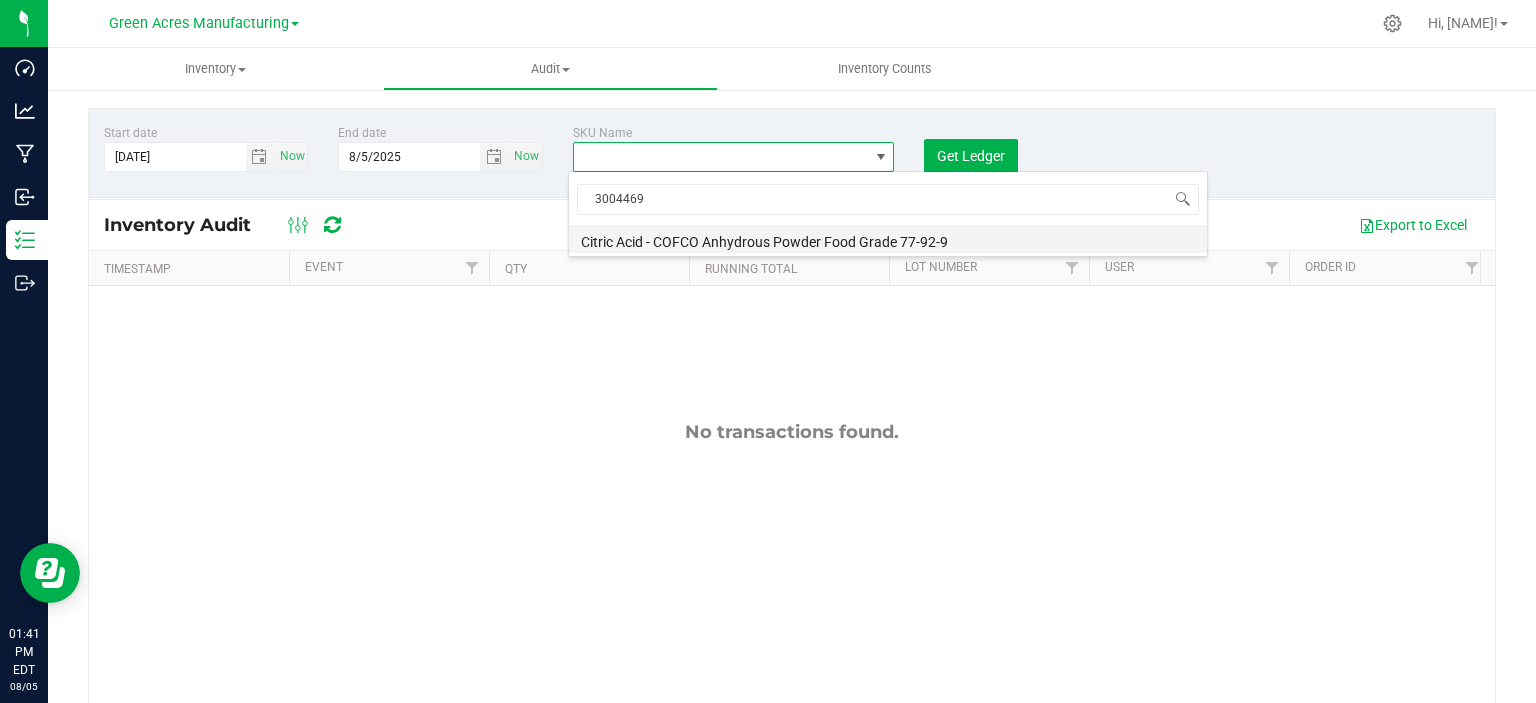 click on "Citric Acid - COFCO Anhydrous Powder Food Grade 77-92-9" at bounding box center [888, 239] 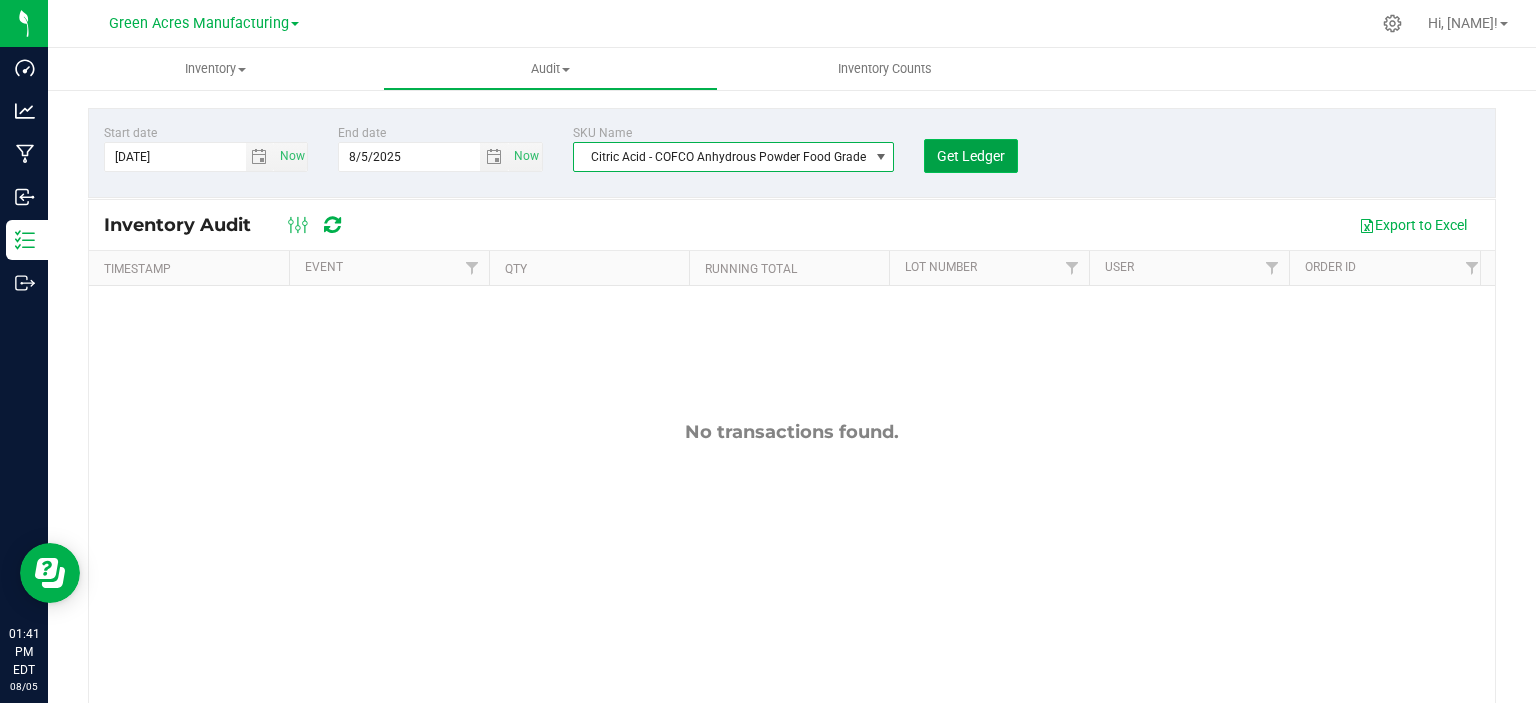 click on "Get Ledger" at bounding box center (971, 156) 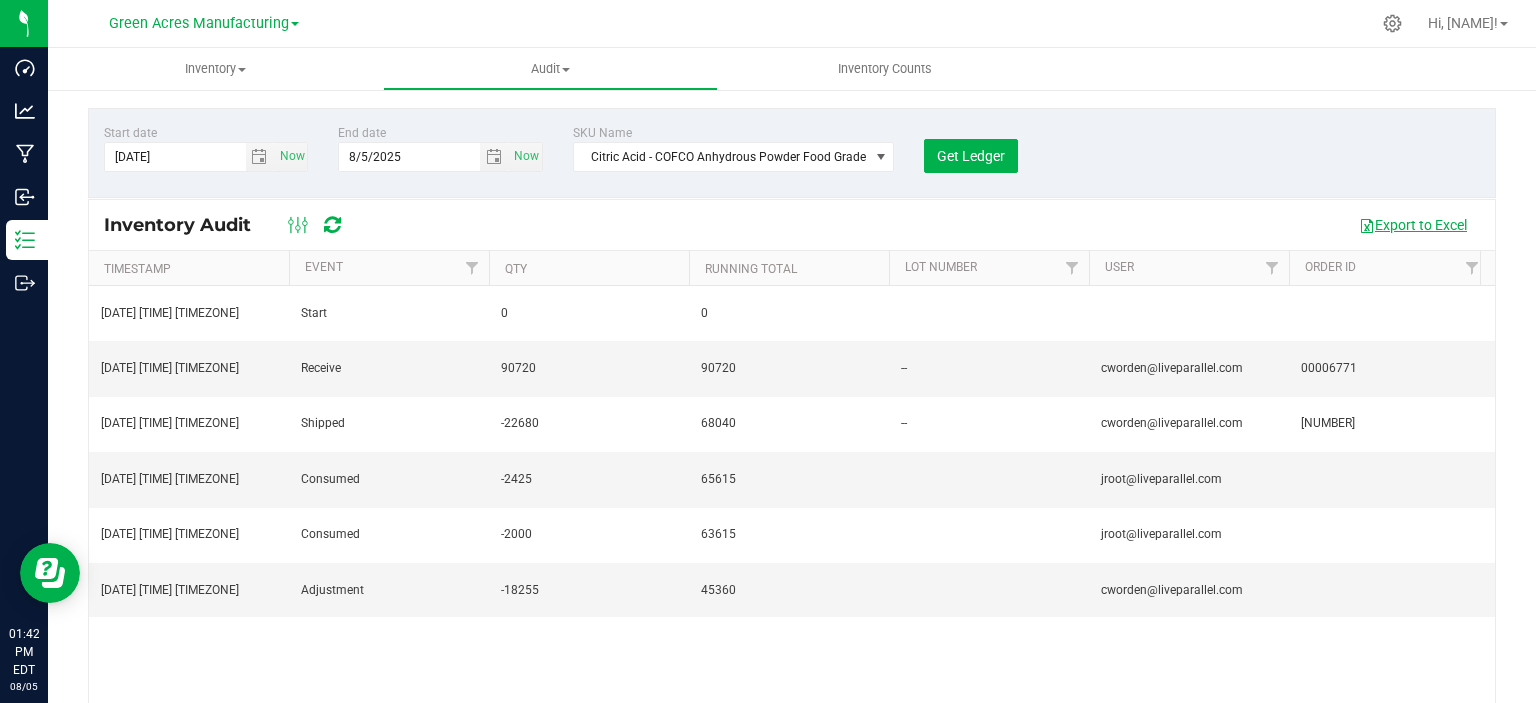 click on "Export to Excel" at bounding box center (1413, 225) 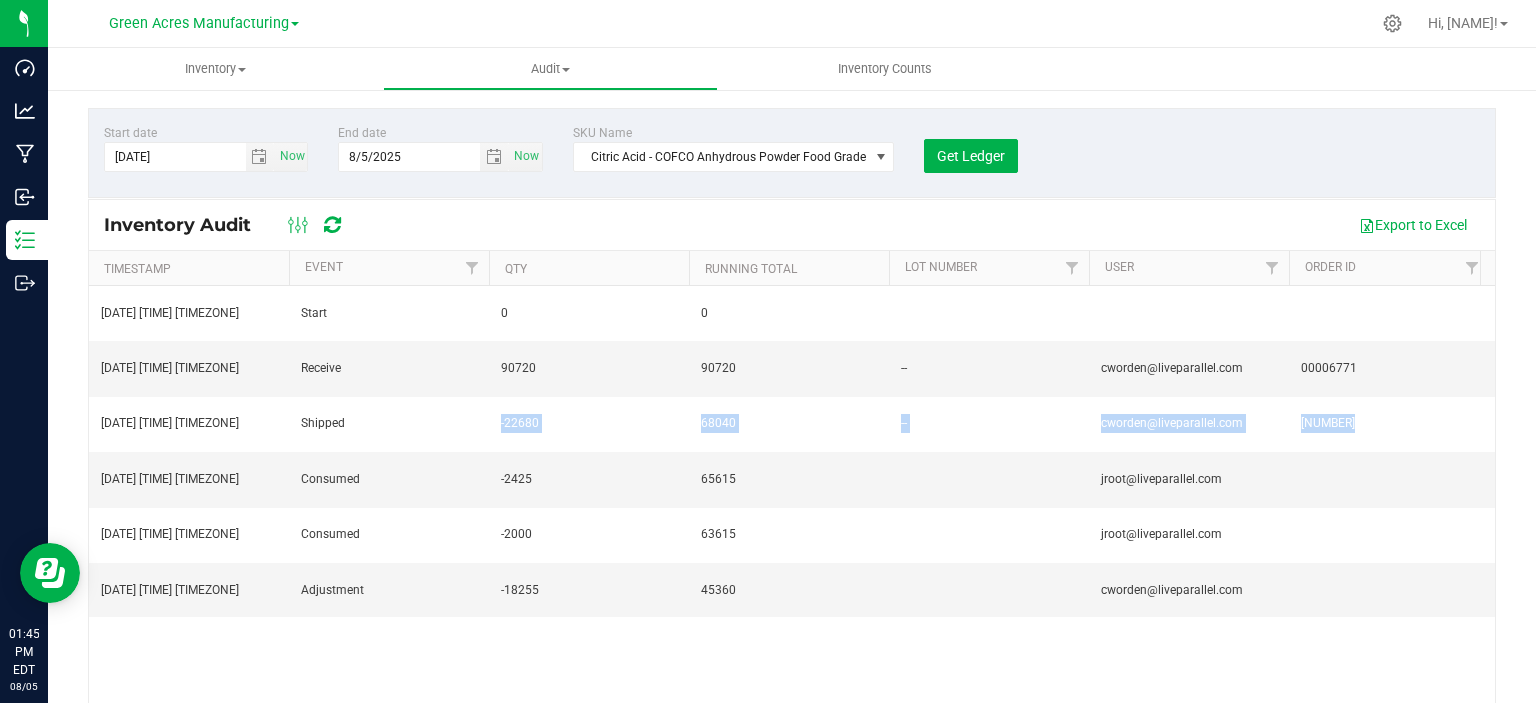 scroll, scrollTop: 0, scrollLeft: 189, axis: horizontal 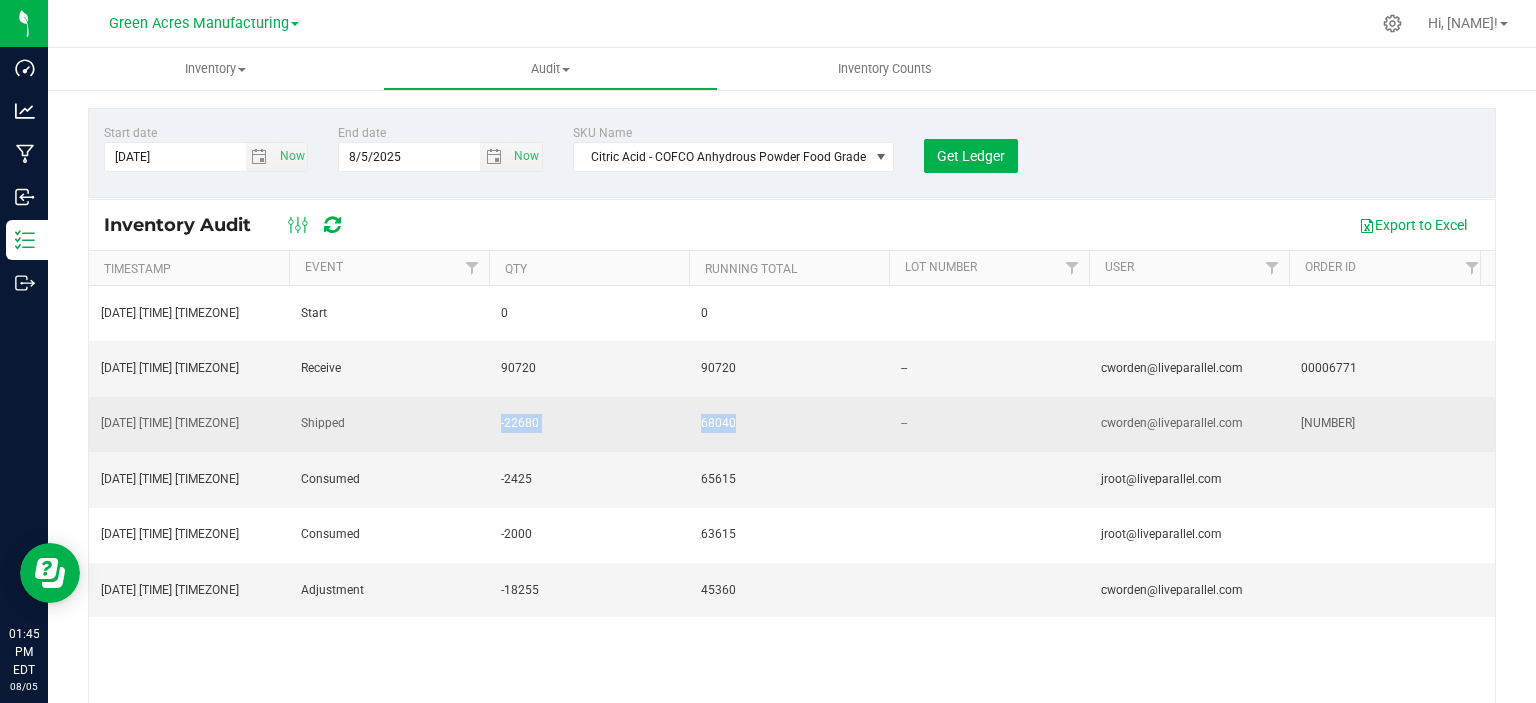 drag, startPoint x: 419, startPoint y: 414, endPoint x: 866, endPoint y: 428, distance: 447.21918 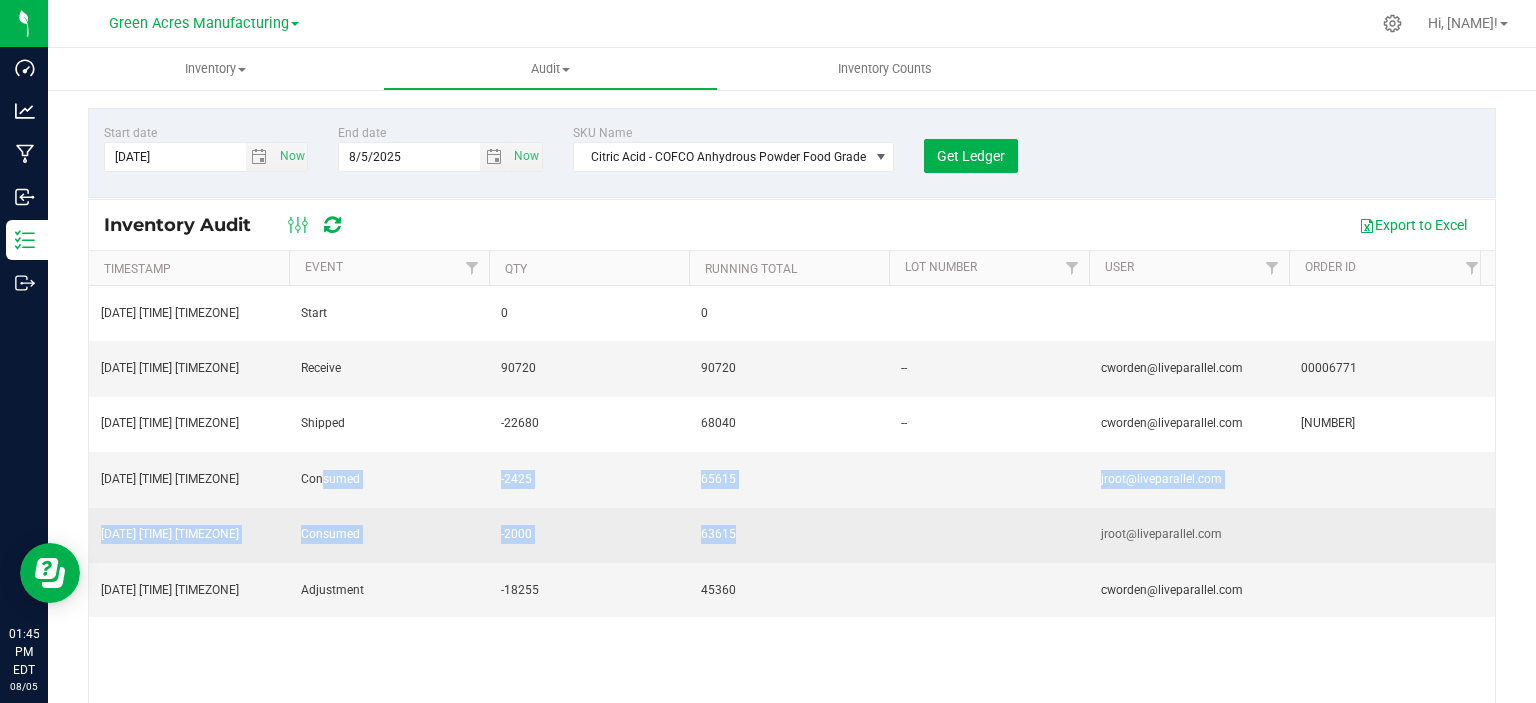 drag, startPoint x: 323, startPoint y: 476, endPoint x: 1004, endPoint y: 538, distance: 683.81647 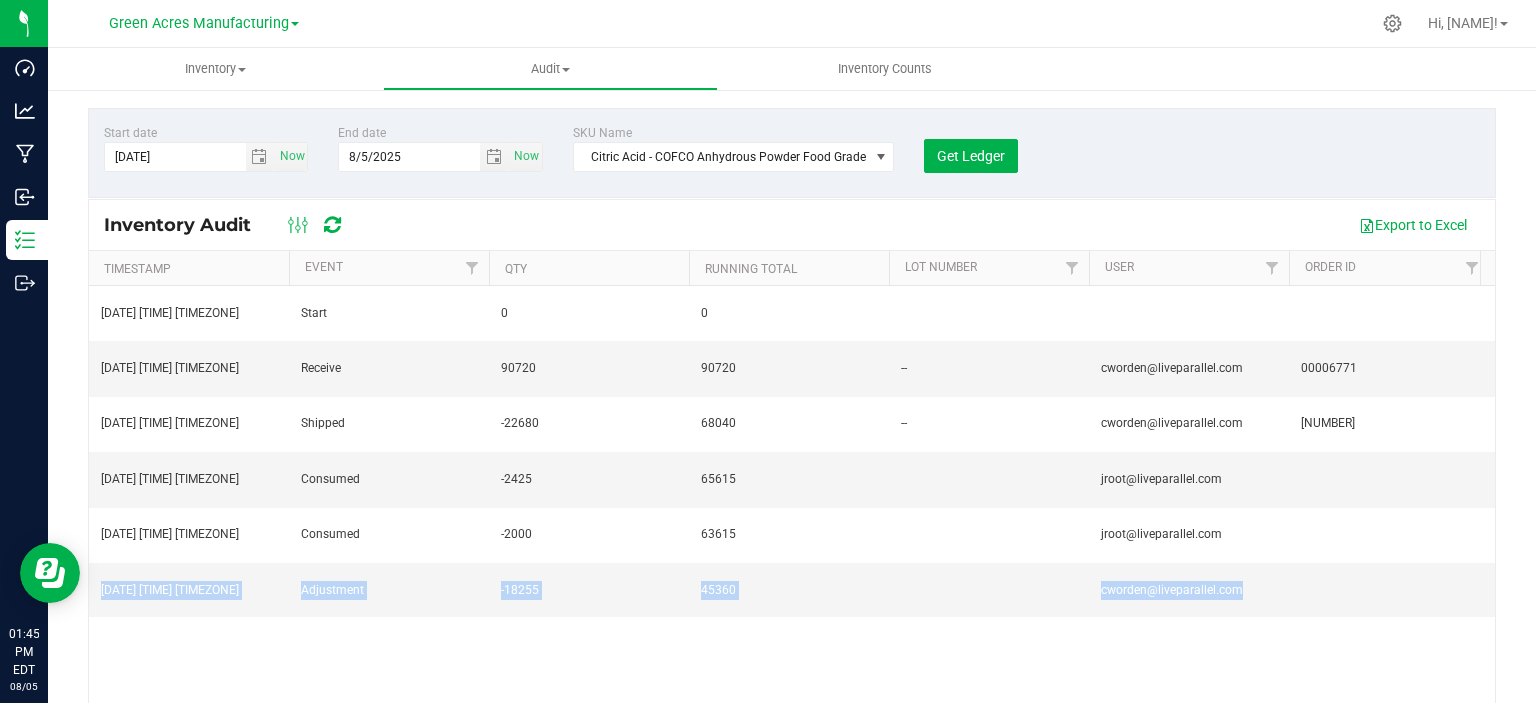 scroll, scrollTop: 0, scrollLeft: 959, axis: horizontal 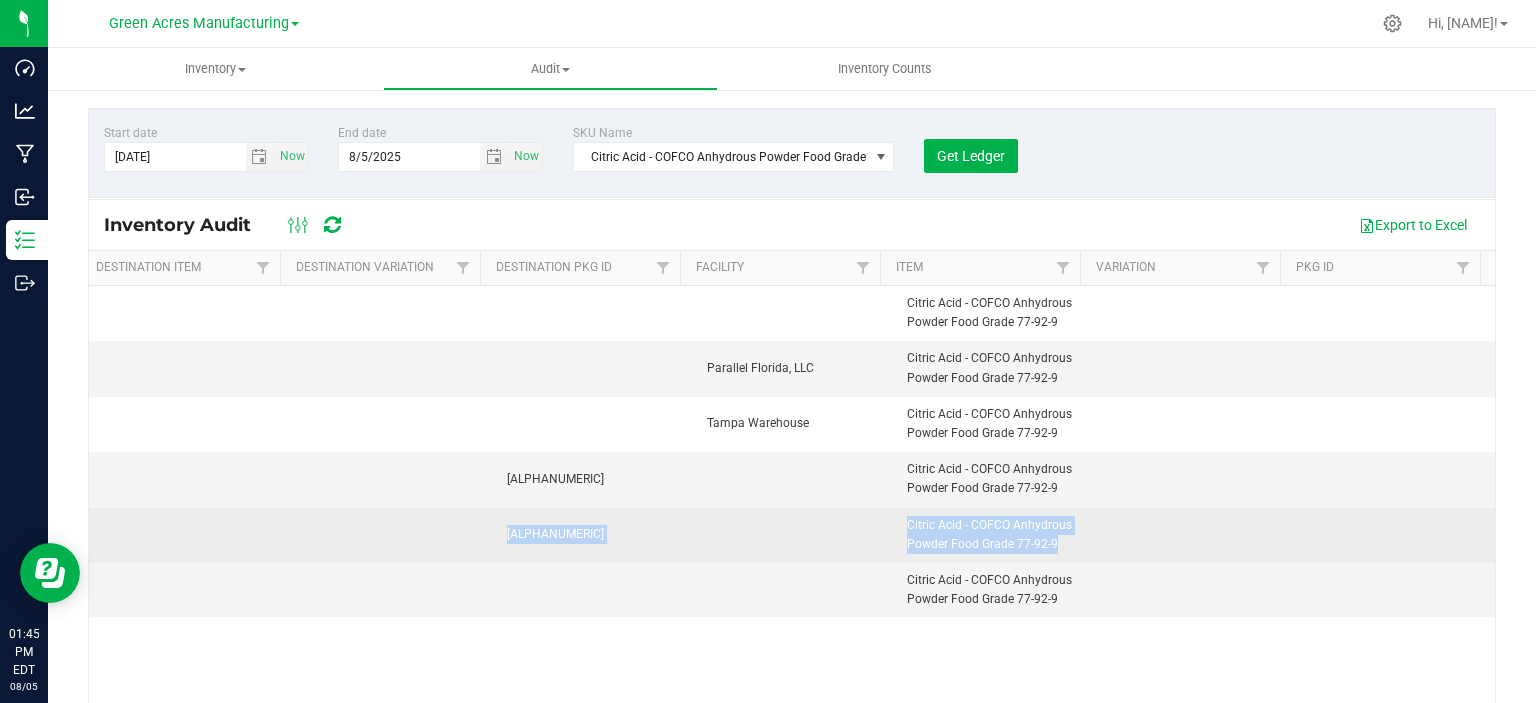 drag, startPoint x: 1316, startPoint y: 531, endPoint x: 1053, endPoint y: 537, distance: 263.06842 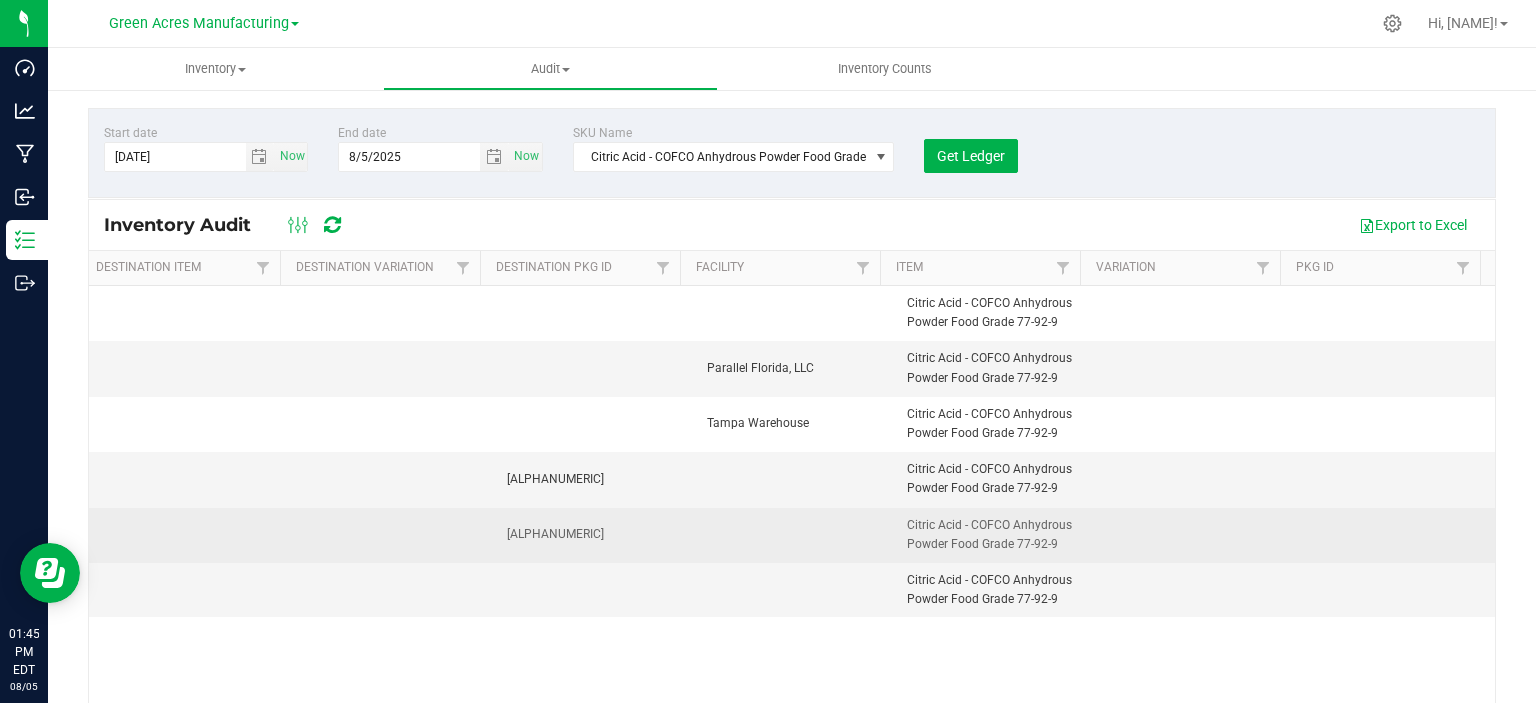 click on "FLSRWGM-20250731-082" at bounding box center (595, 535) 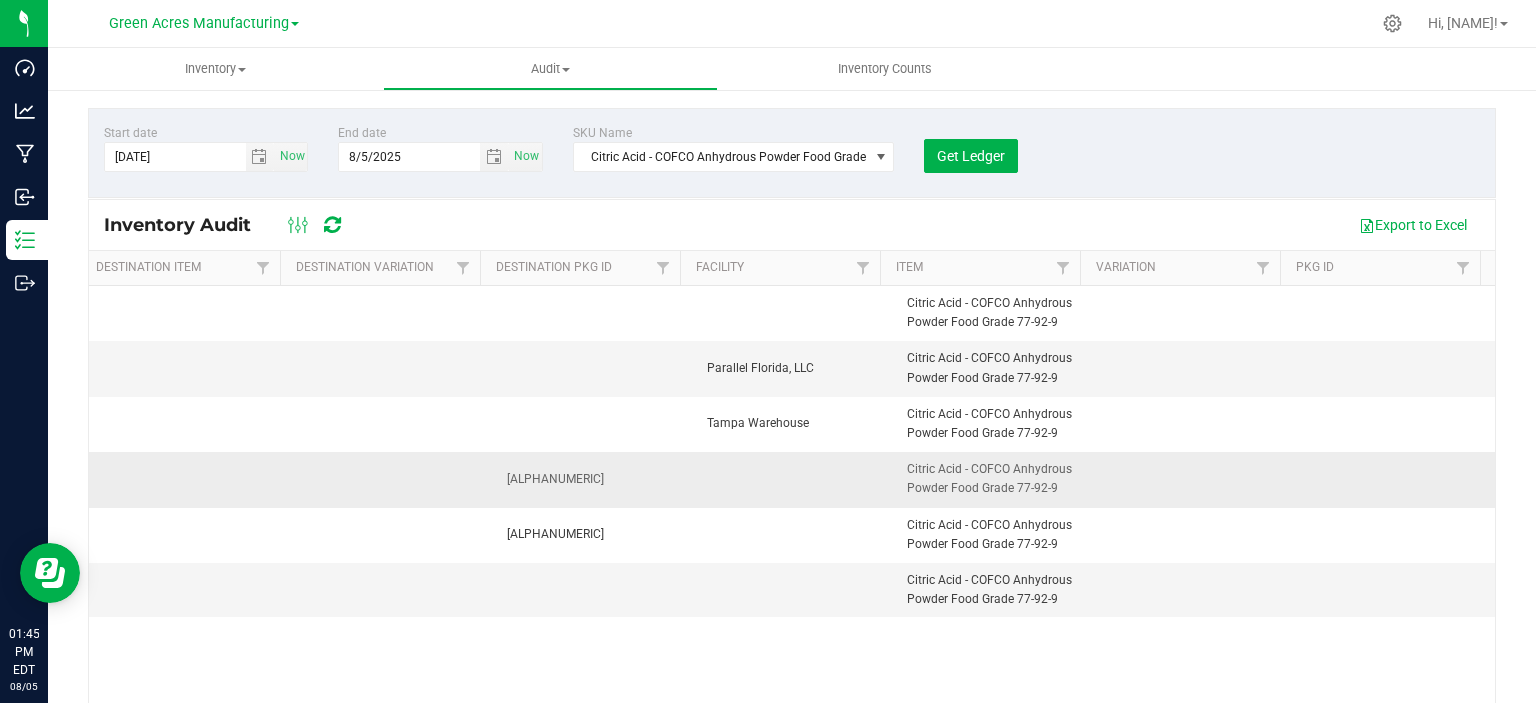 click on "FLSRWGM-20250730-1812" at bounding box center (595, 479) 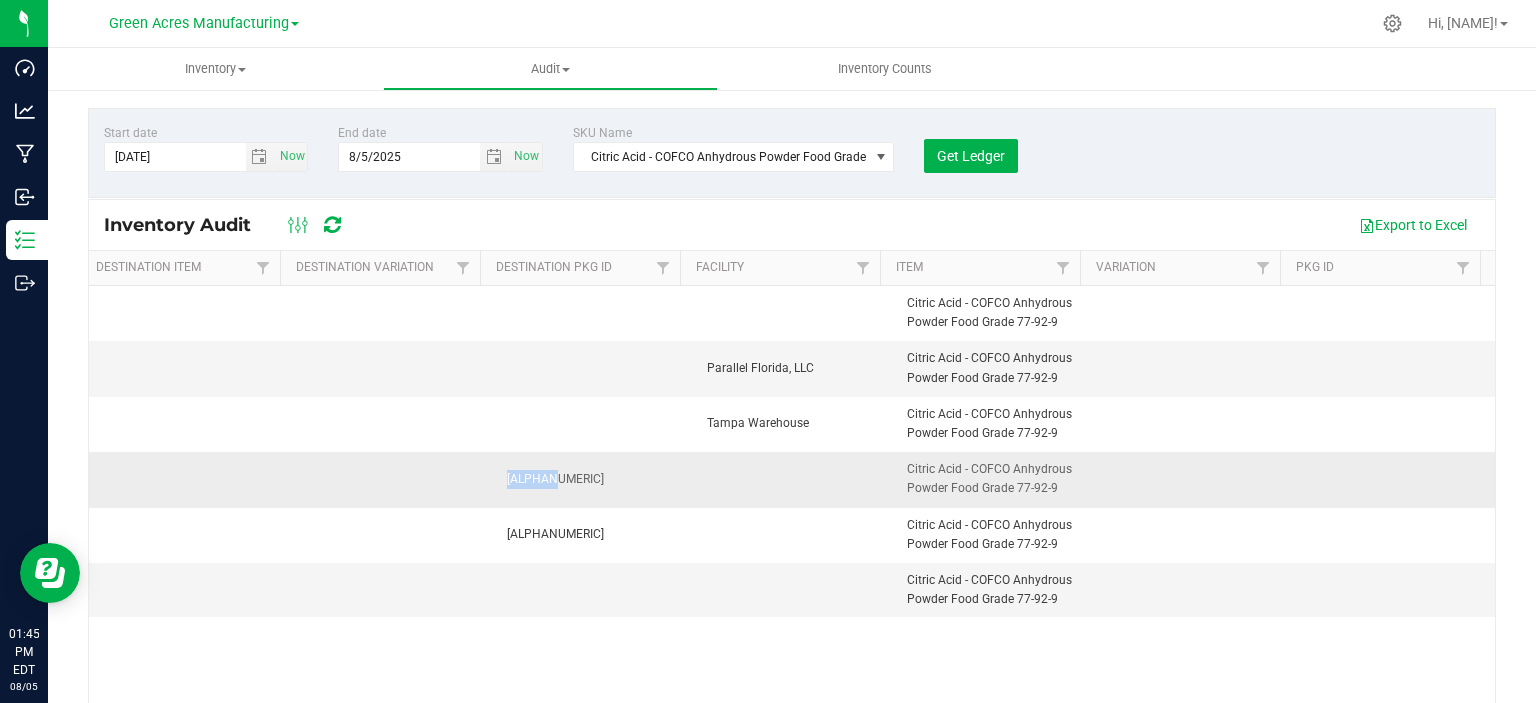click on "FLSRWGM-20250730-1812" at bounding box center (595, 479) 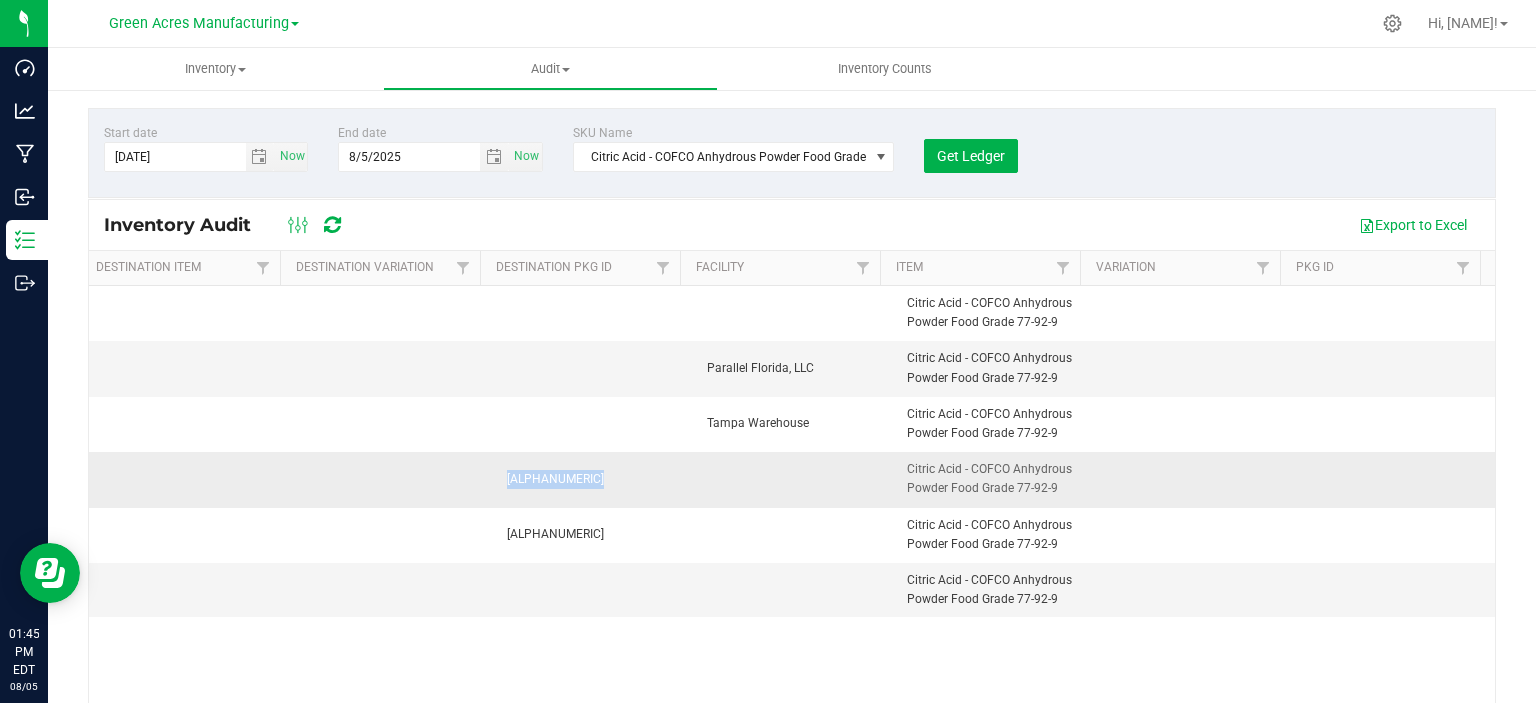 click on "FLSRWGM-20250730-1812" at bounding box center [595, 479] 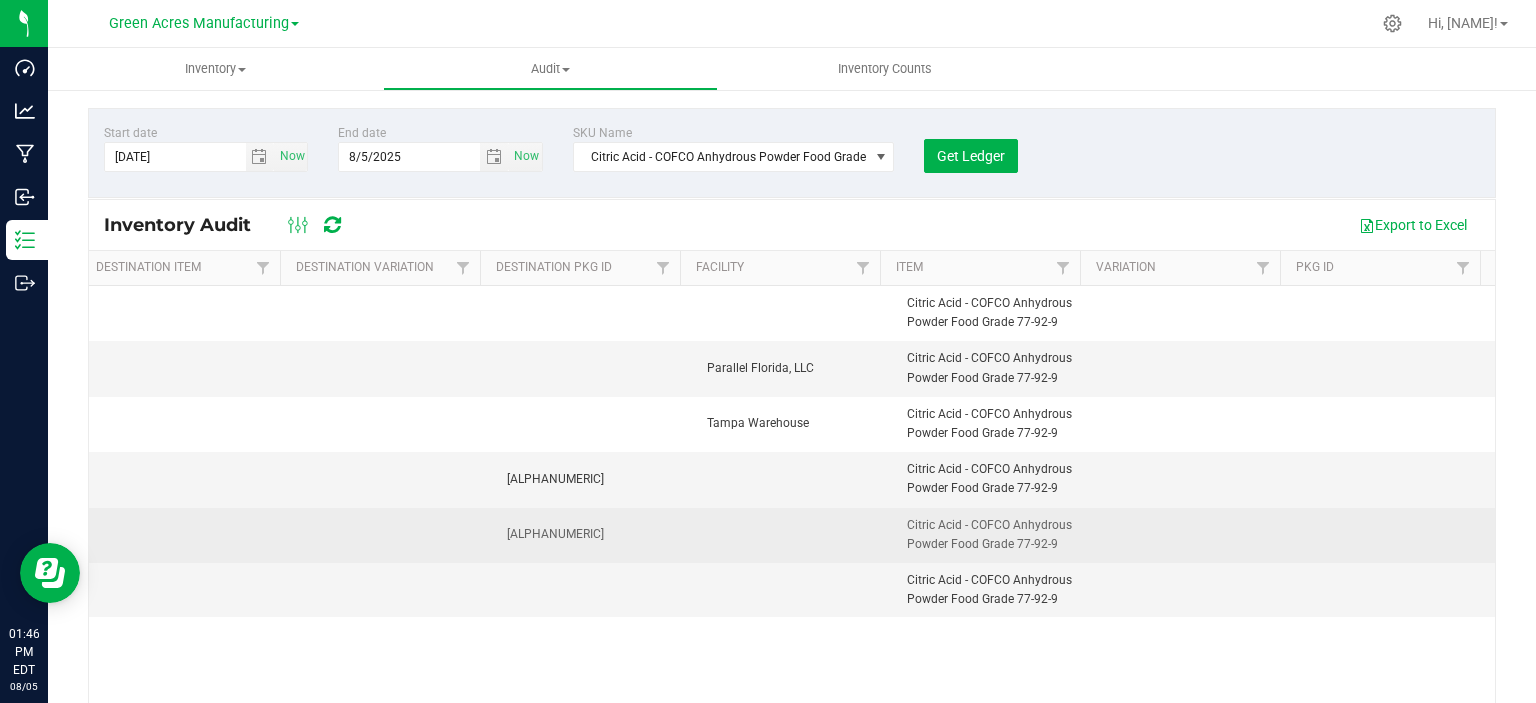 drag, startPoint x: 544, startPoint y: 615, endPoint x: 660, endPoint y: 528, distance: 145 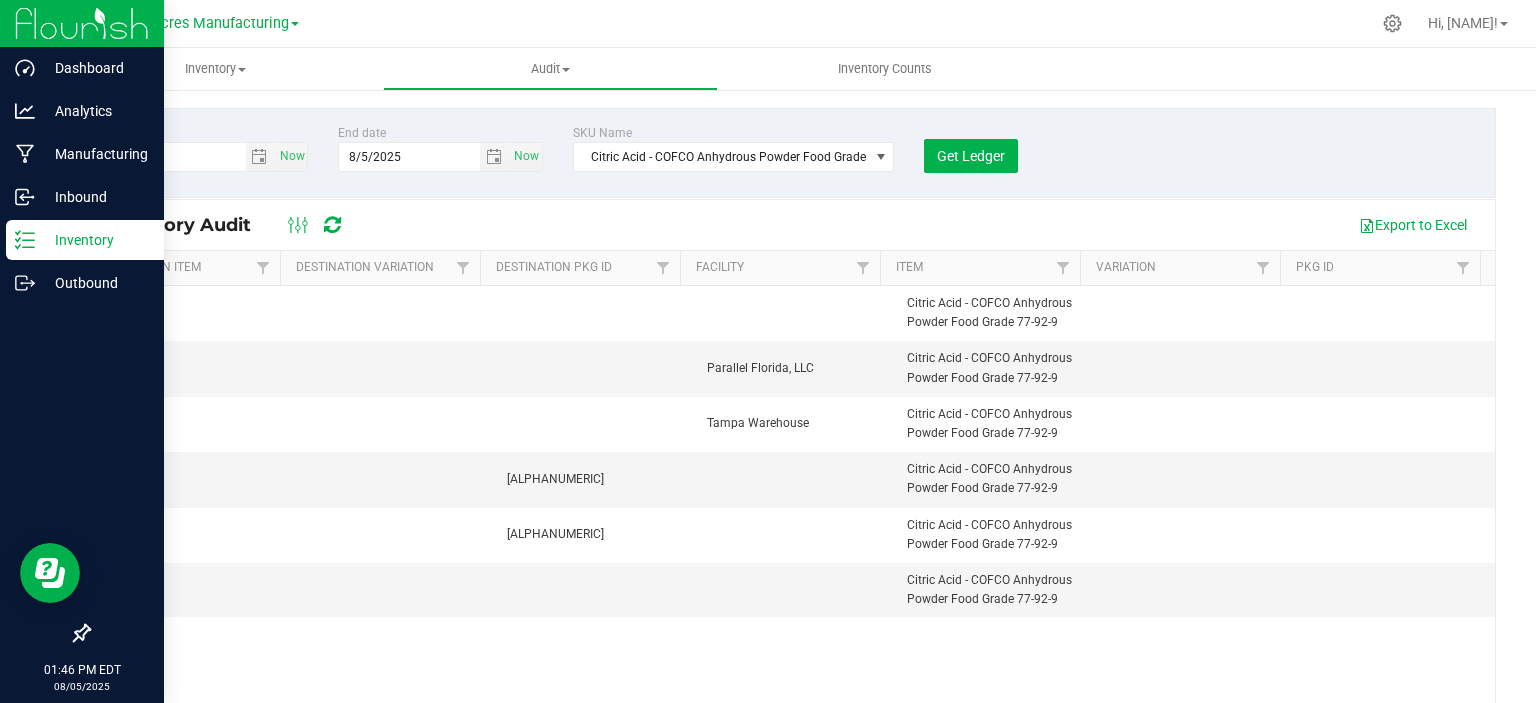scroll, scrollTop: 0, scrollLeft: 962, axis: horizontal 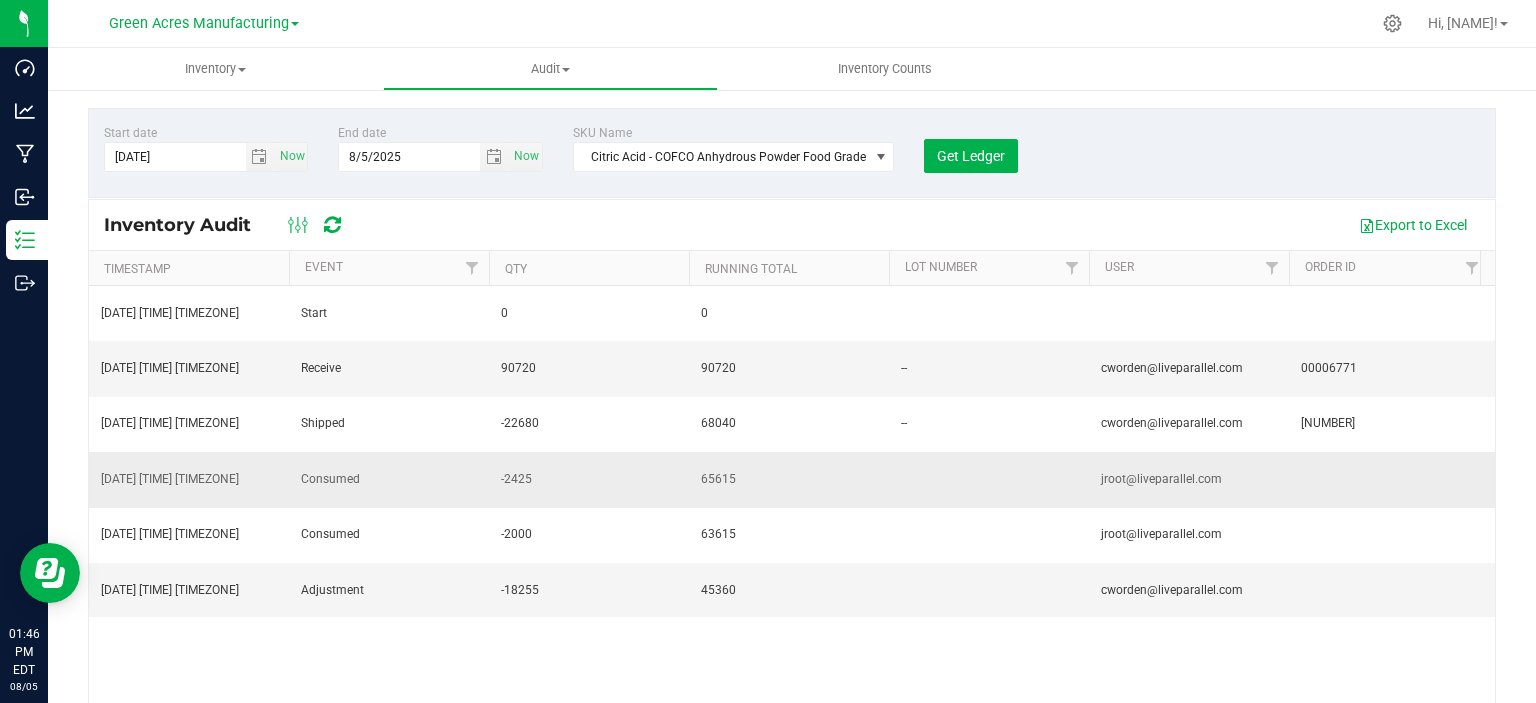 drag, startPoint x: 620, startPoint y: 472, endPoint x: 526, endPoint y: 504, distance: 99.29753 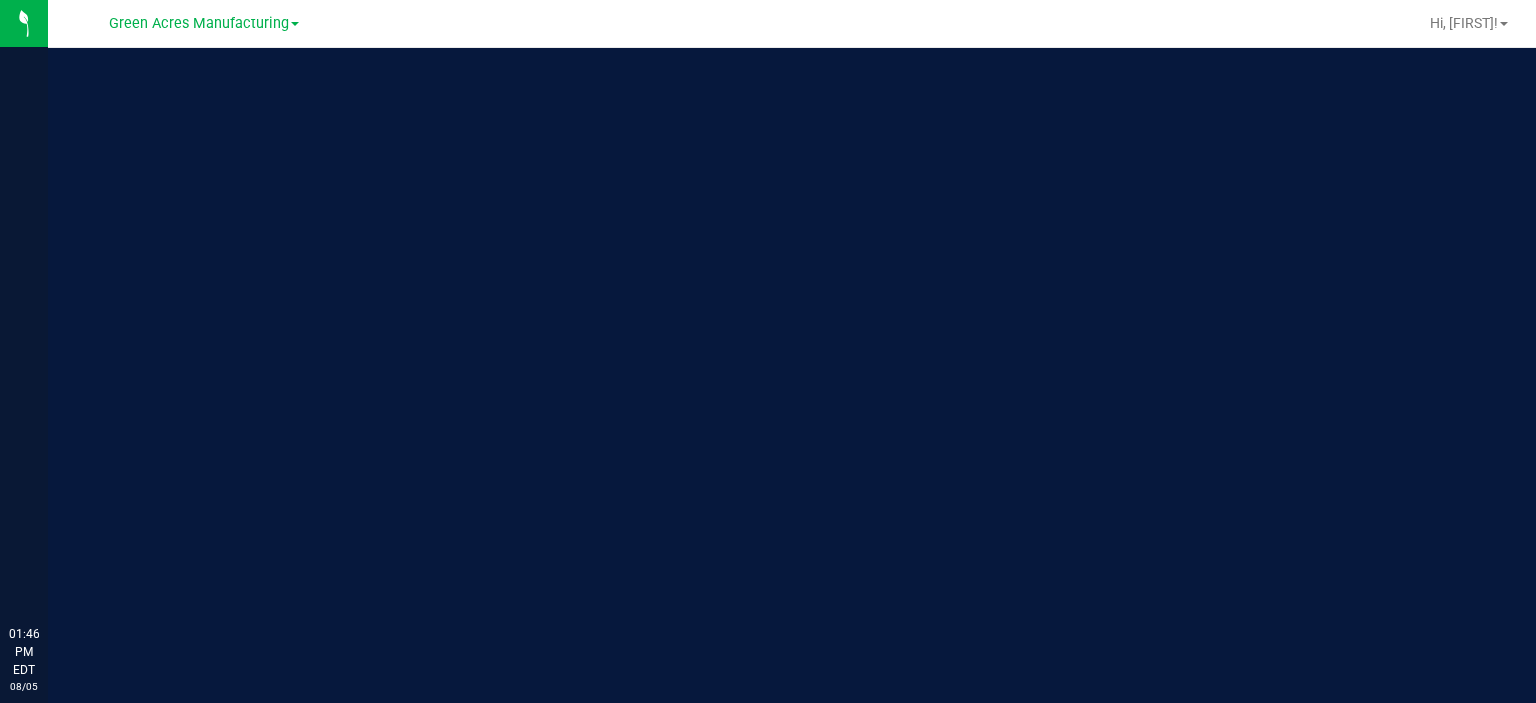 scroll, scrollTop: 0, scrollLeft: 0, axis: both 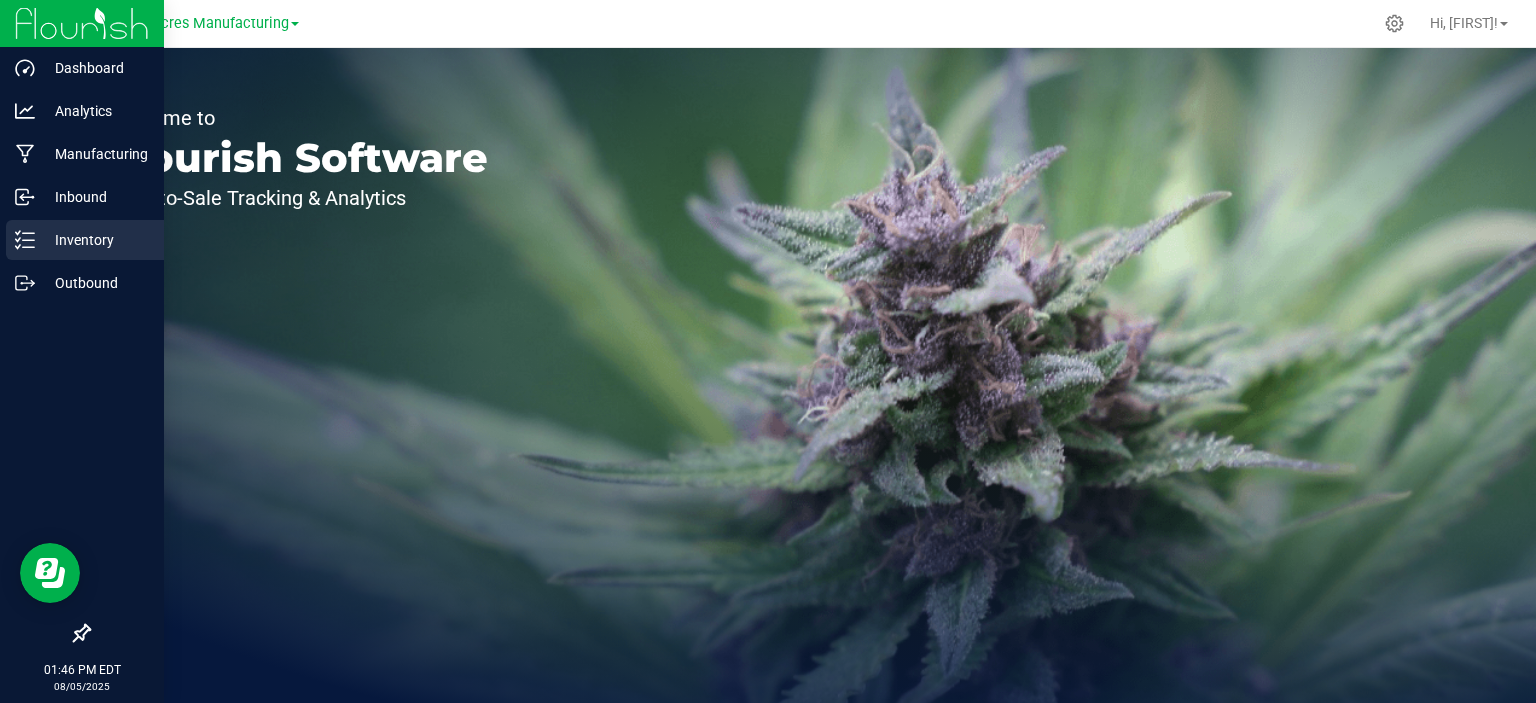 click on "Inventory" at bounding box center (95, 240) 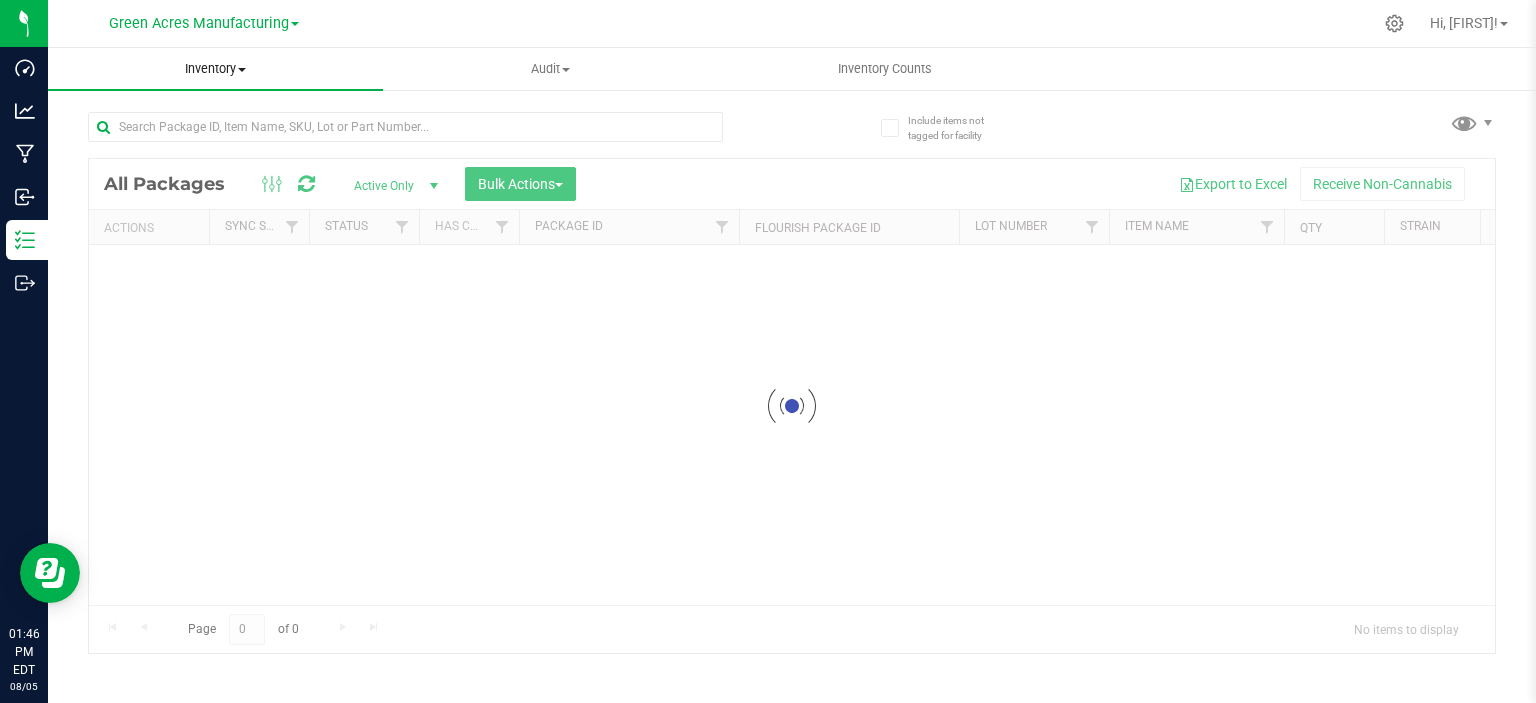 click on "Inventory
All packages
All inventory
Waste log
Create inventory" at bounding box center [215, 69] 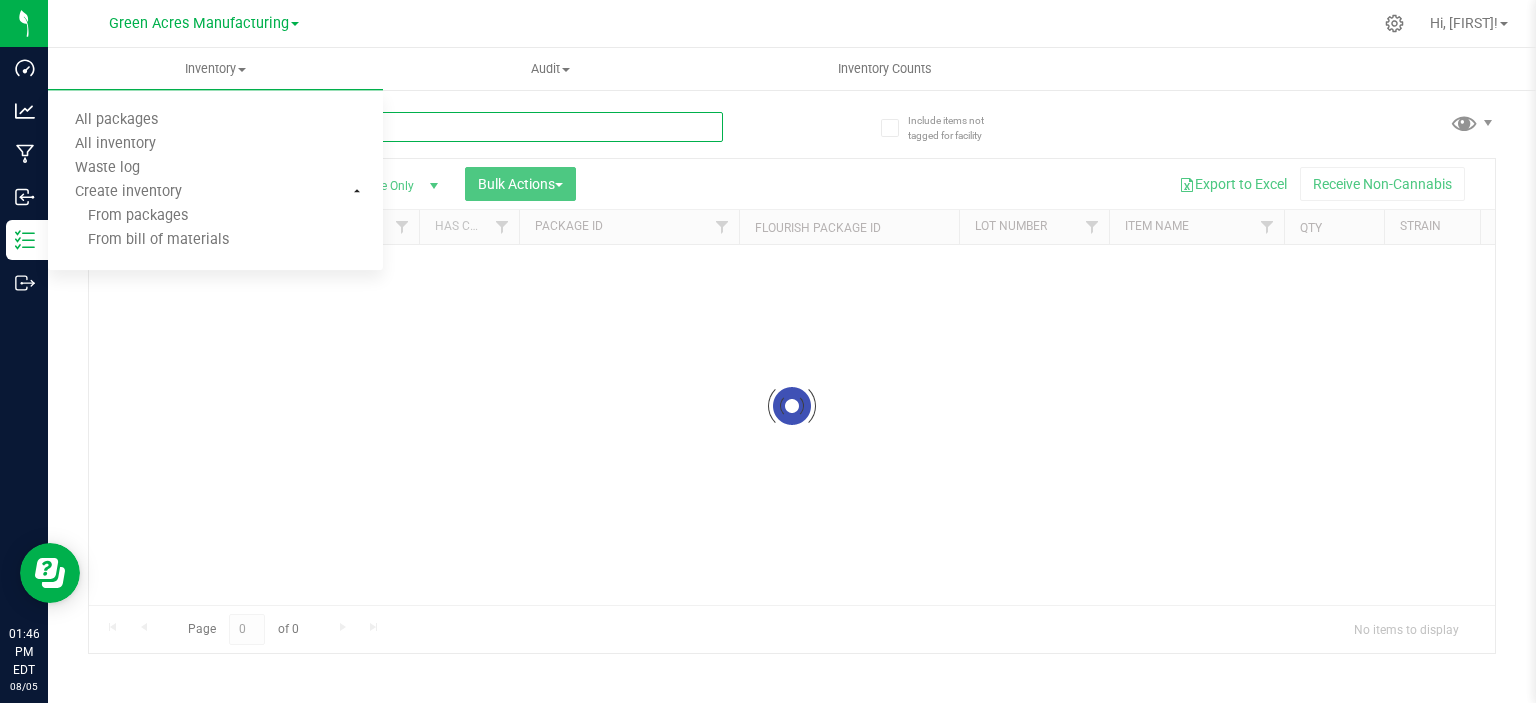 click at bounding box center [405, 127] 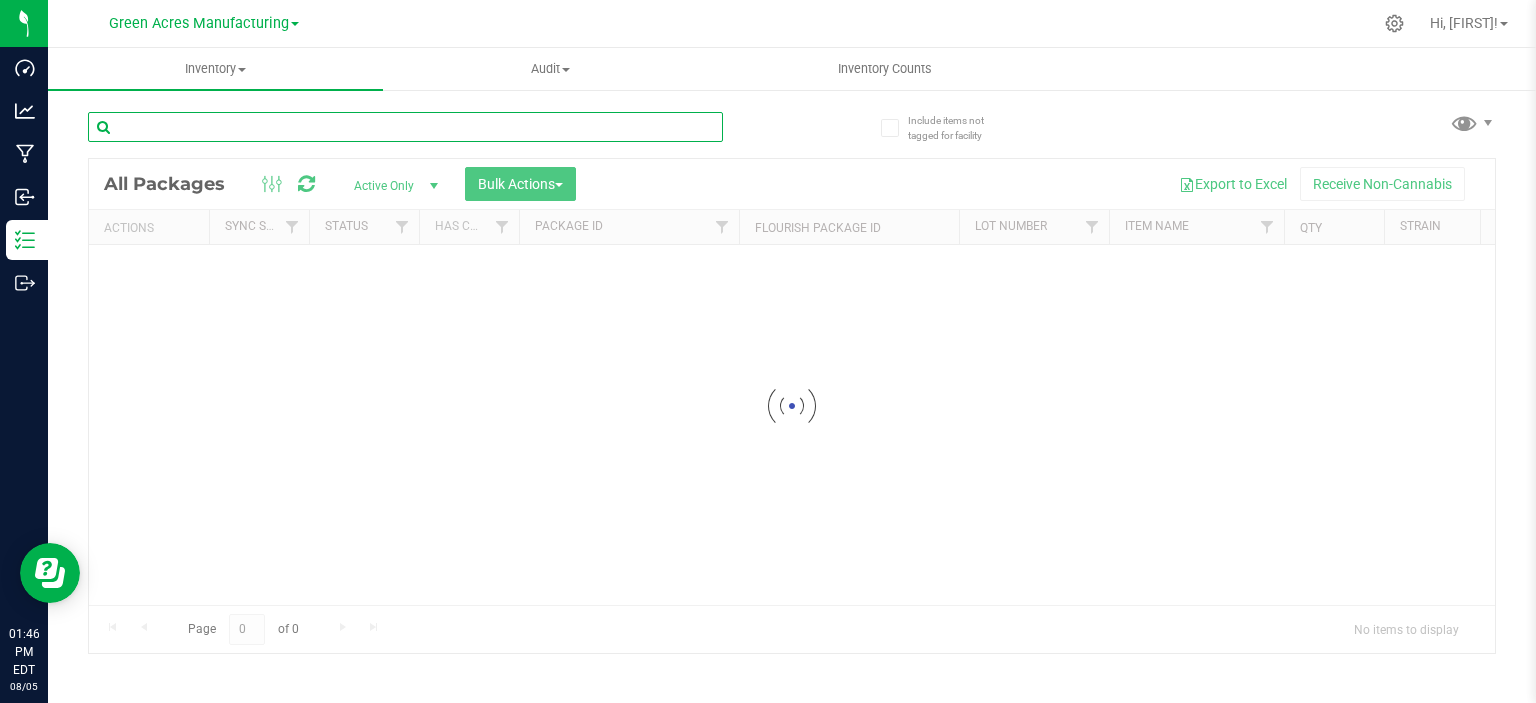 paste on "[ALPHANUMERIC]" 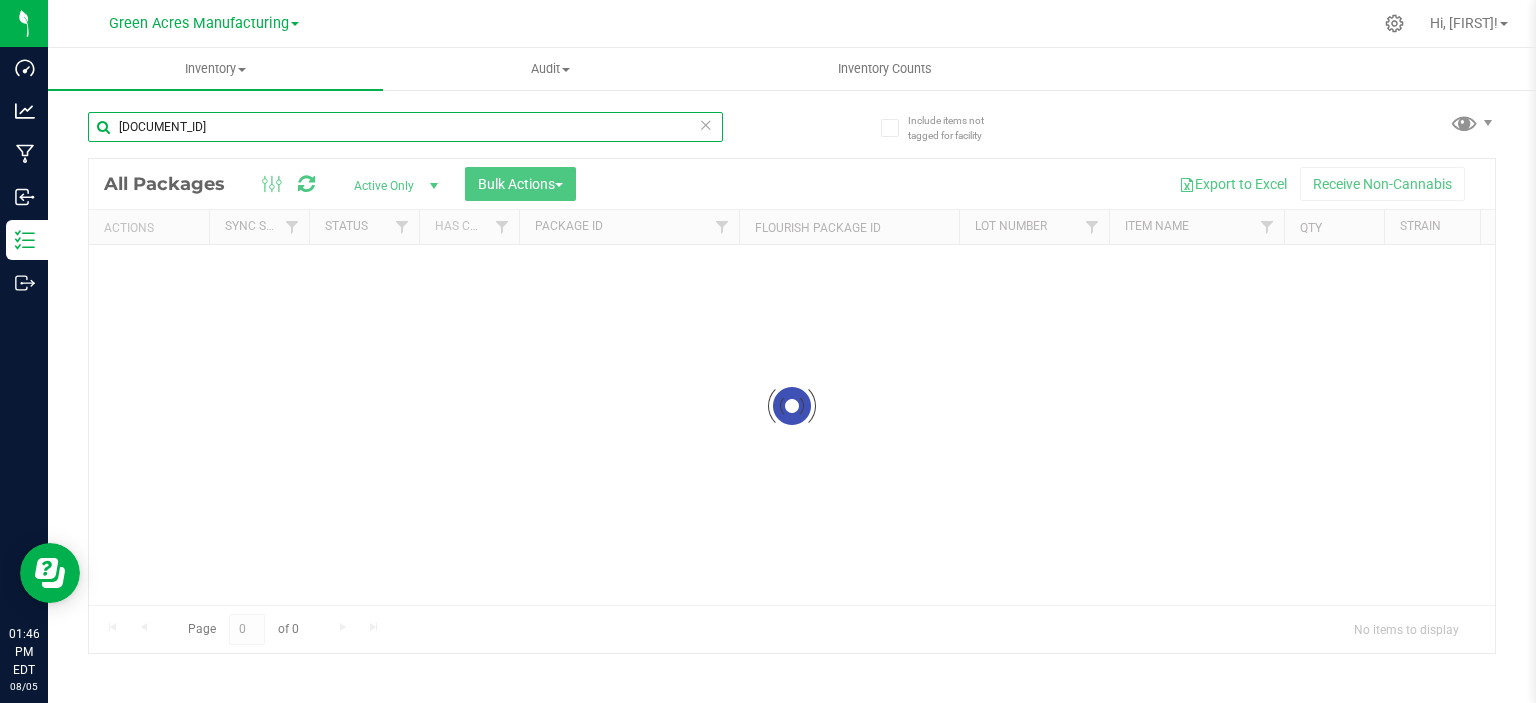type on "[ALPHANUMERIC]" 